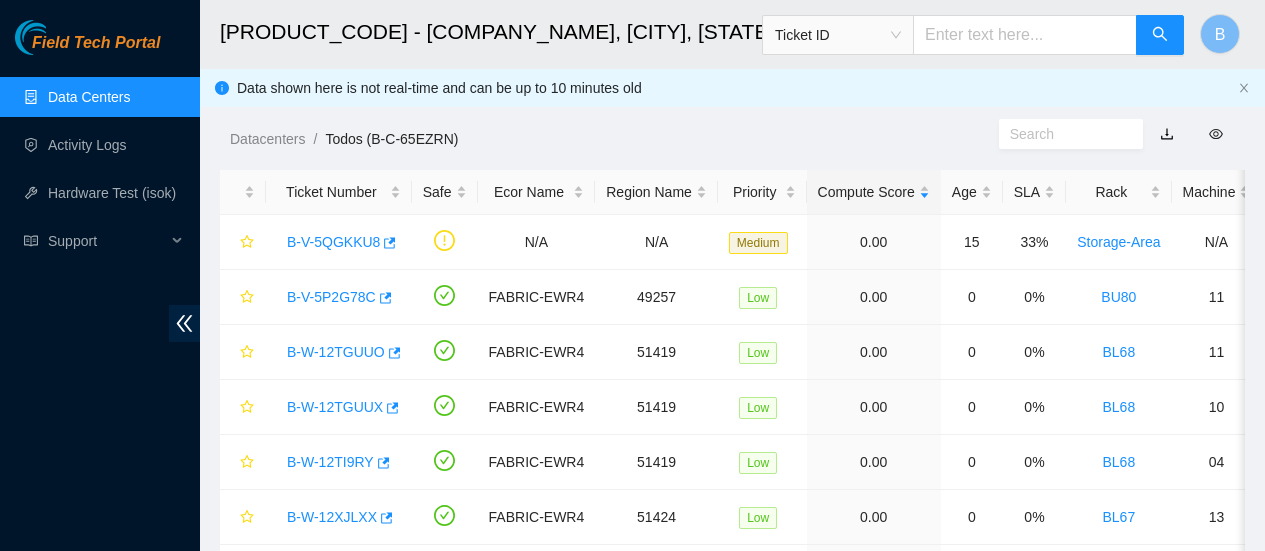 scroll, scrollTop: 0, scrollLeft: 0, axis: both 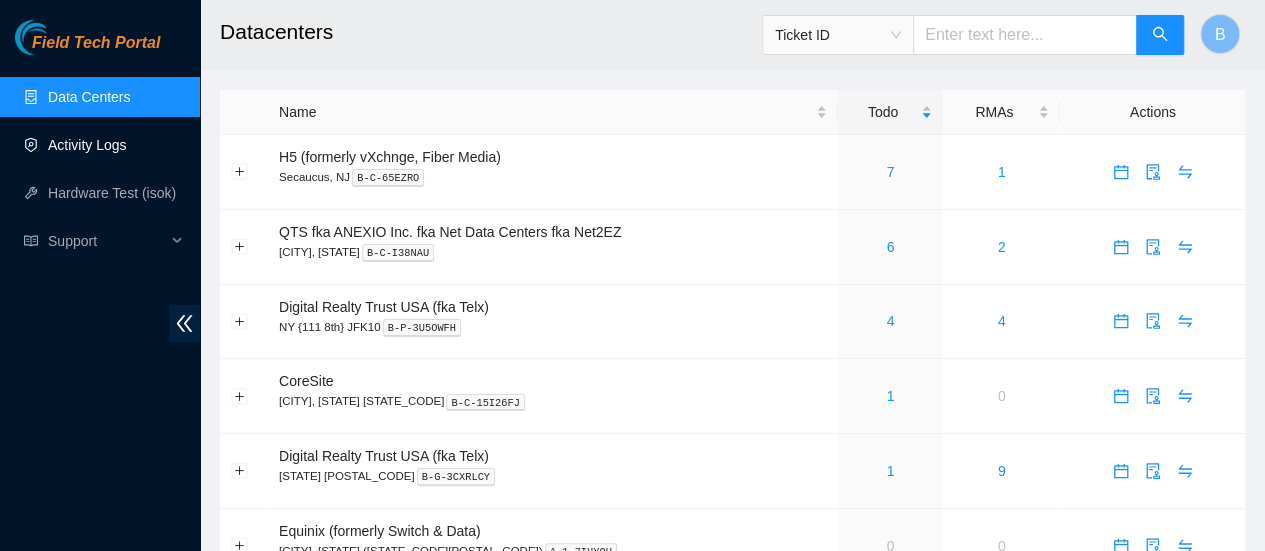 click on "Activity Logs" at bounding box center (87, 145) 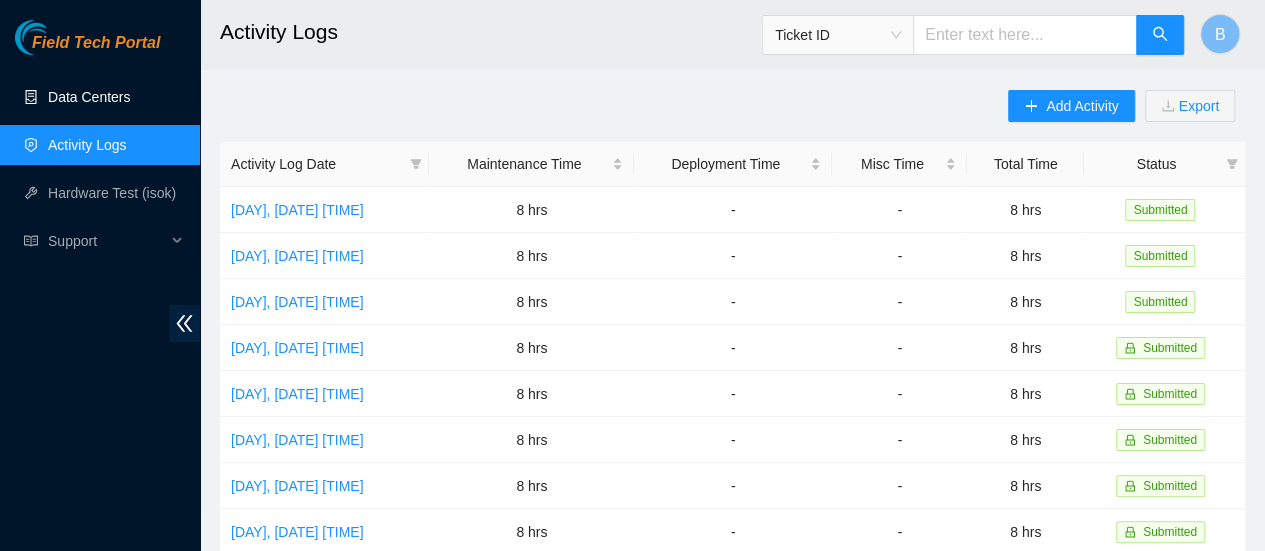 click on "Data Centers" at bounding box center [89, 97] 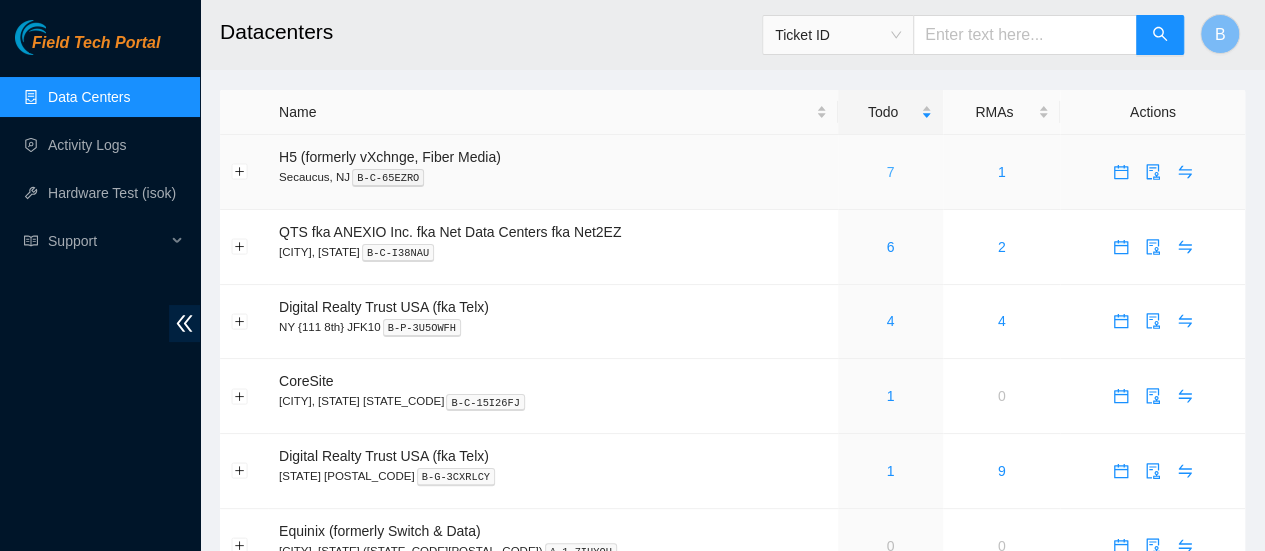 click on "7" at bounding box center (890, 172) 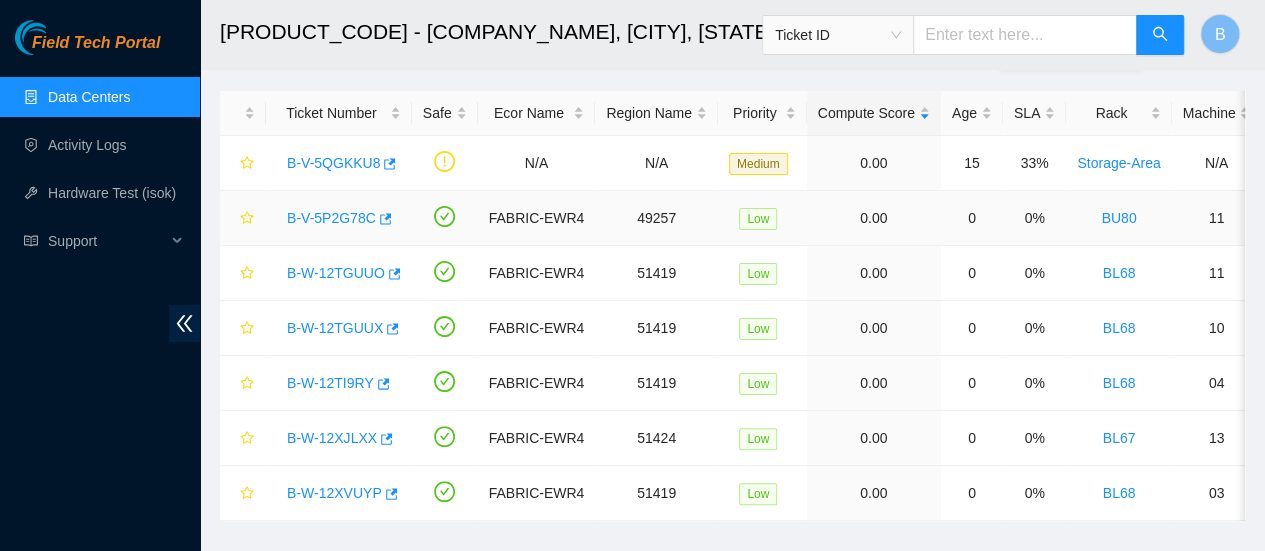 scroll, scrollTop: 84, scrollLeft: 0, axis: vertical 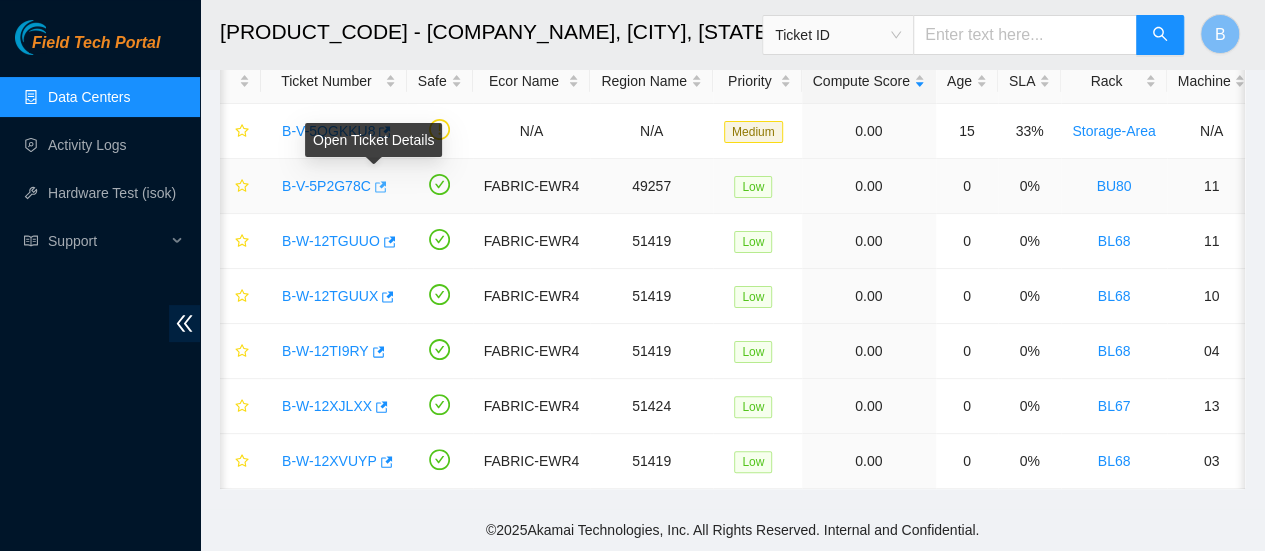 click 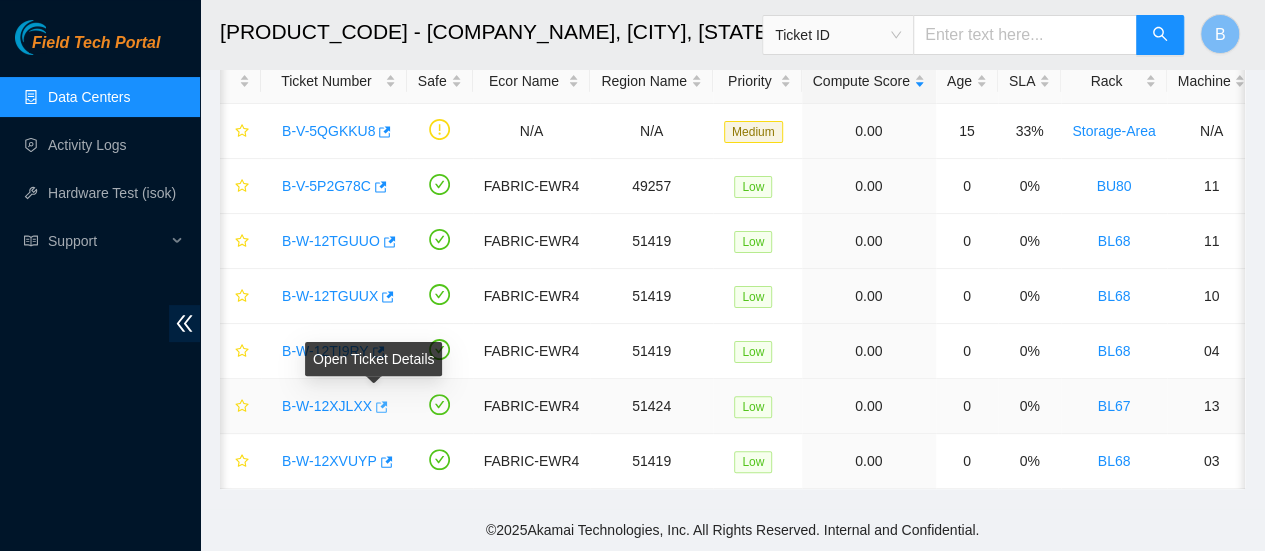 click 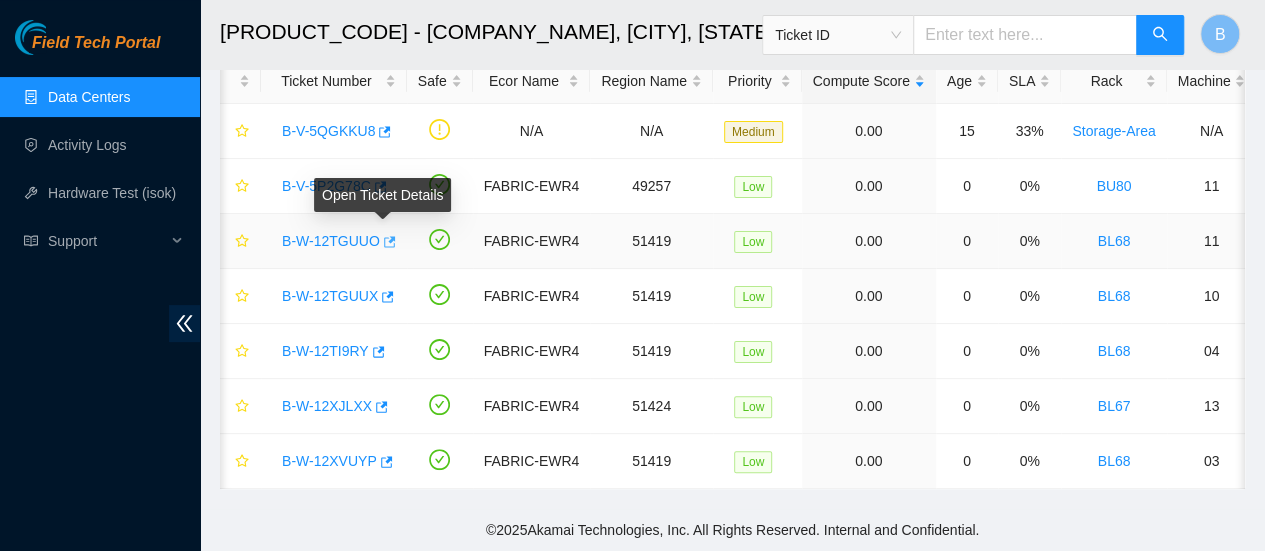 click 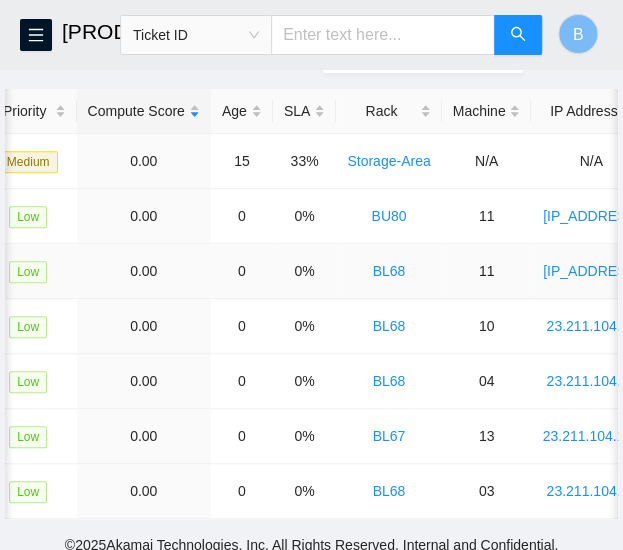 scroll, scrollTop: 0, scrollLeft: 518, axis: horizontal 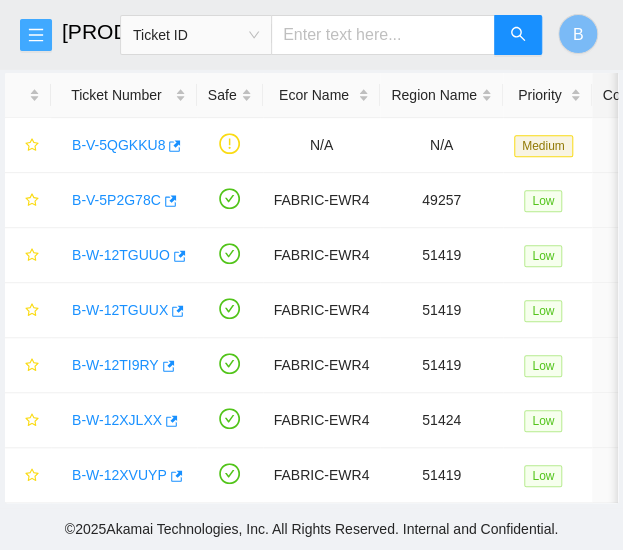 click 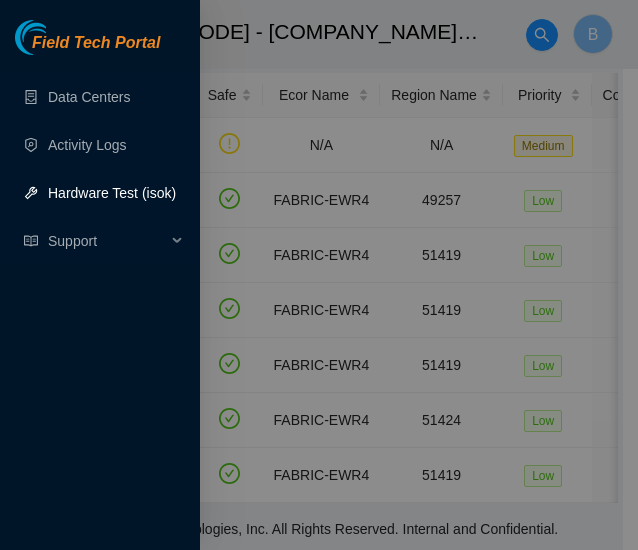 click on "Hardware Test (isok)" at bounding box center (112, 193) 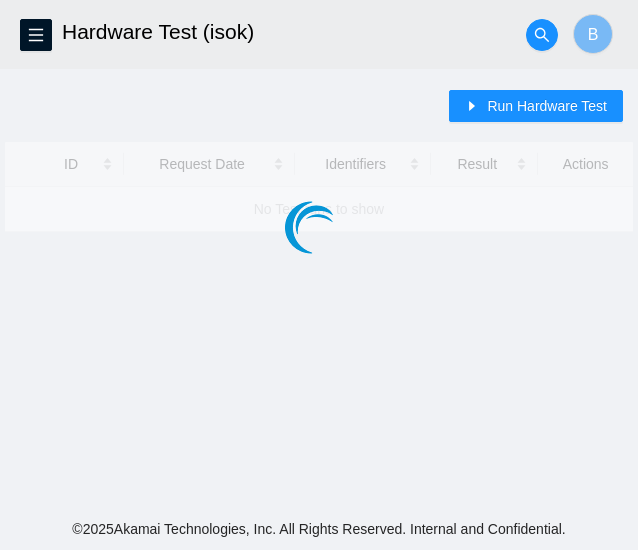 scroll, scrollTop: 0, scrollLeft: 0, axis: both 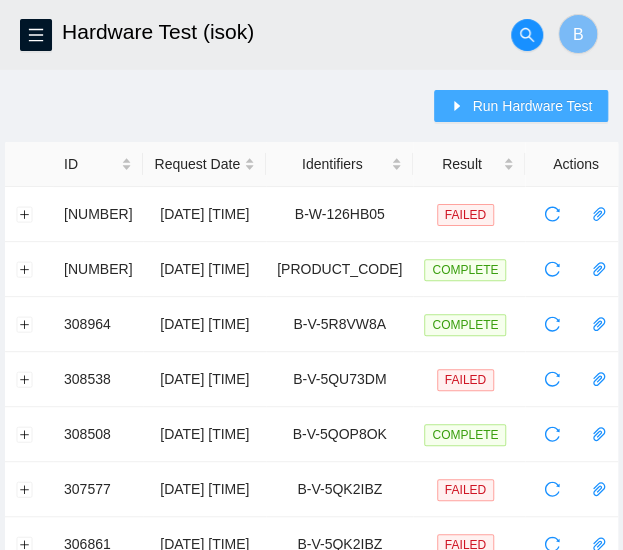 click on "Run Hardware Test" at bounding box center (532, 106) 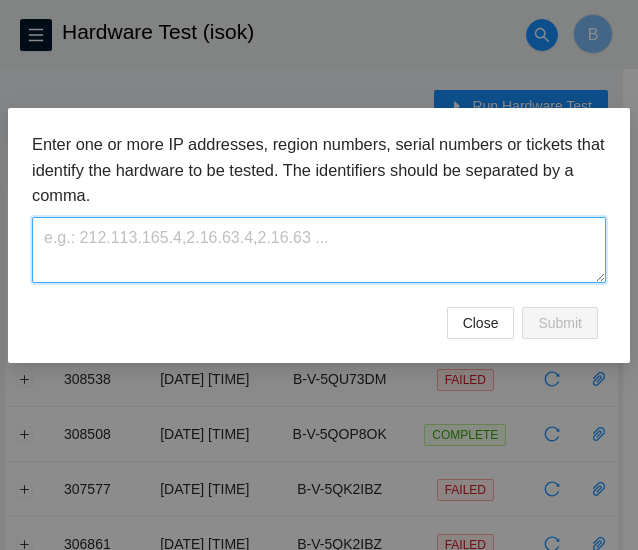 click at bounding box center [319, 249] 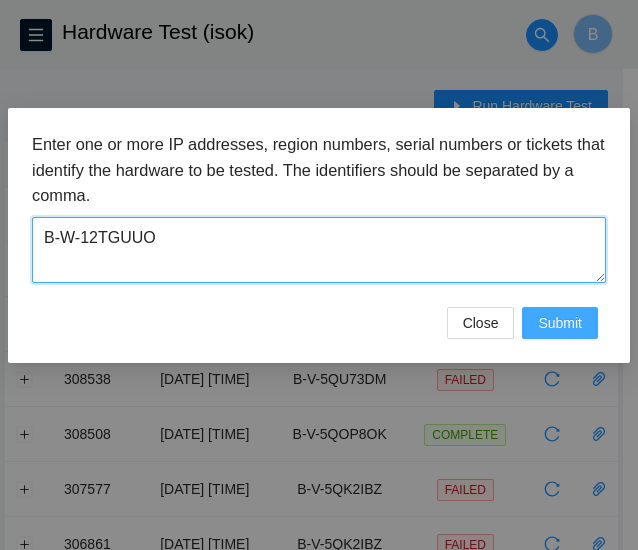 type on "B-W-12TGUUO" 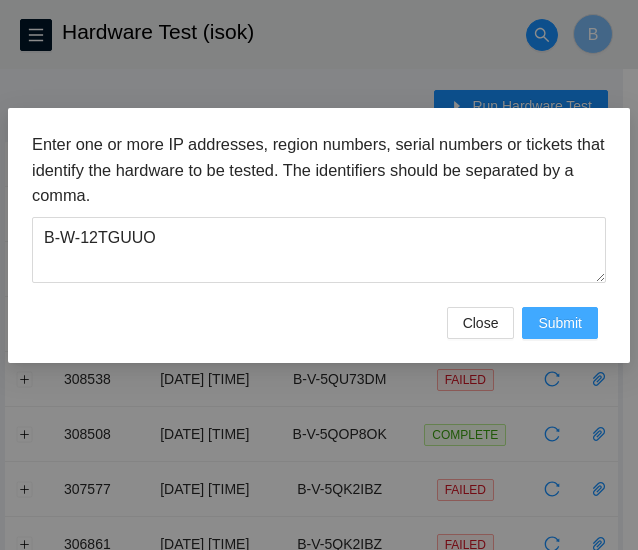 click on "Submit" at bounding box center [560, 323] 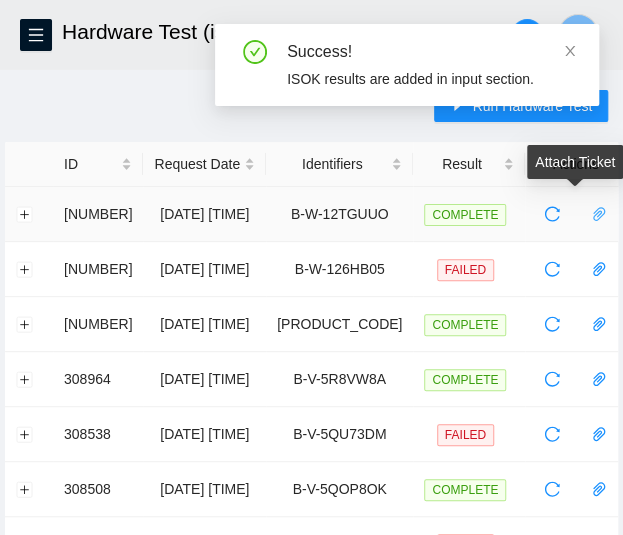 click 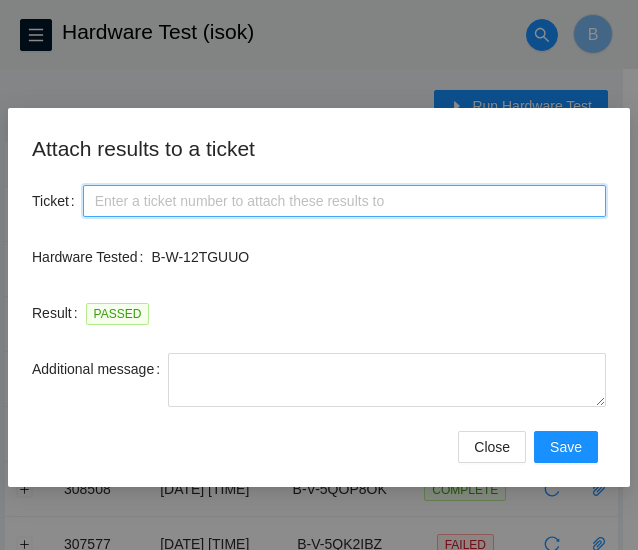 click on "Ticket" at bounding box center (344, 201) 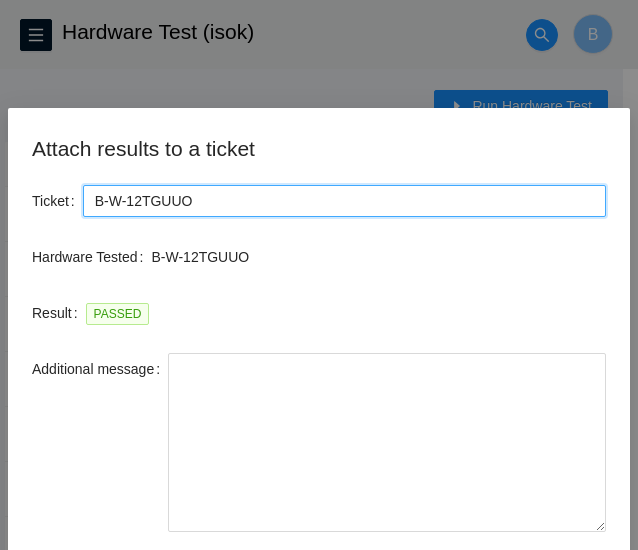 drag, startPoint x: 603, startPoint y: 398, endPoint x: 622, endPoint y: 538, distance: 141.2834 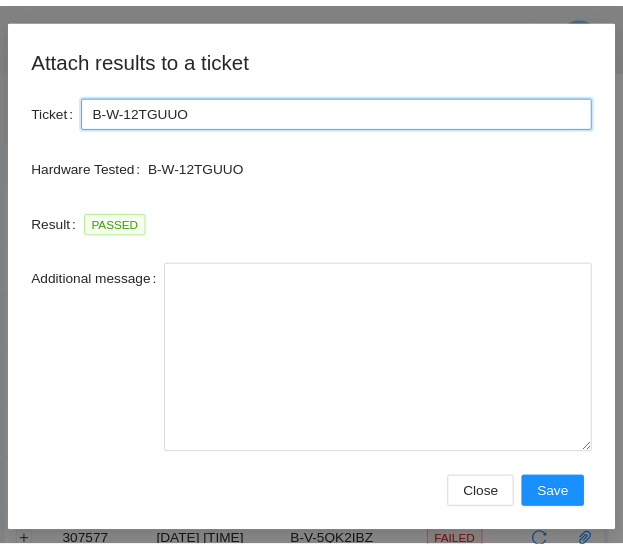 scroll, scrollTop: 94, scrollLeft: 0, axis: vertical 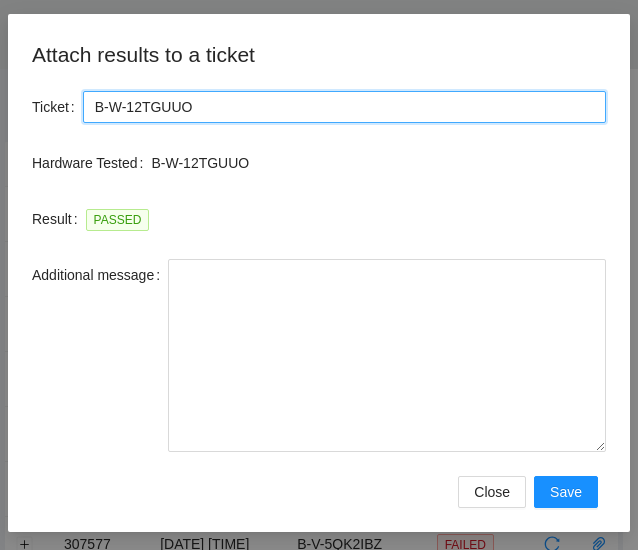 type on "B-W-12TGUUO" 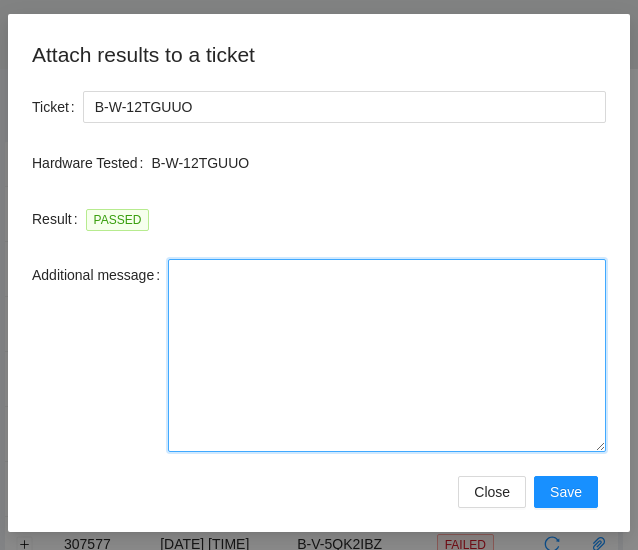 click on "Additional message" at bounding box center (387, 355) 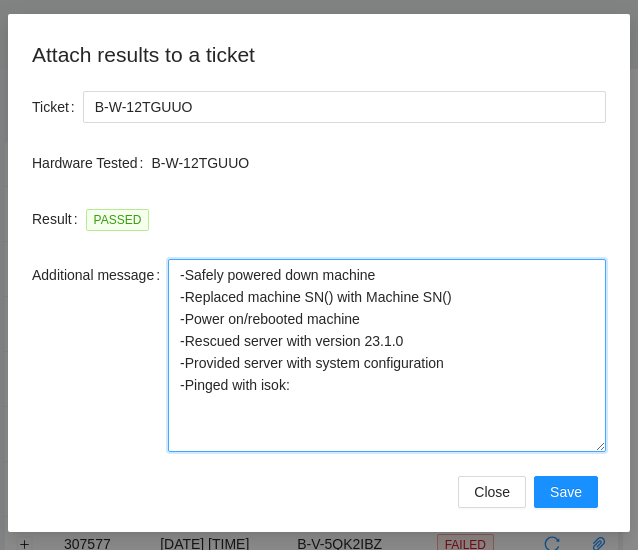 drag, startPoint x: 452, startPoint y: 300, endPoint x: 154, endPoint y: 291, distance: 298.13586 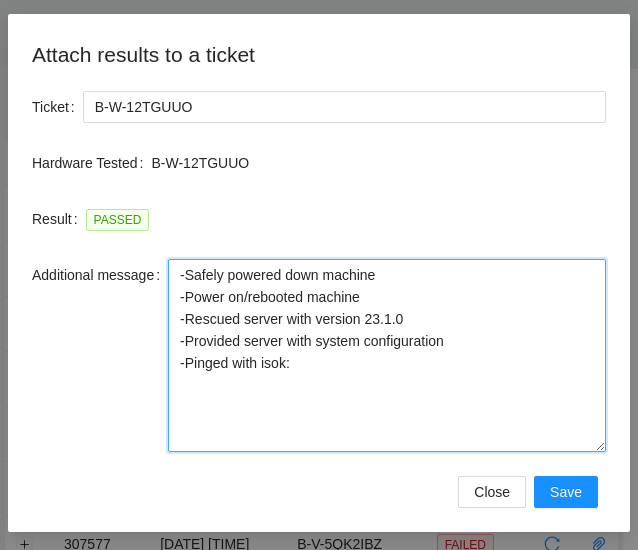 click on "-Safely powered down machine
-Power on/rebooted machine
-Rescued server with version 23.1.0
-Provided server with system configuration
-Pinged with isok:" at bounding box center (387, 355) 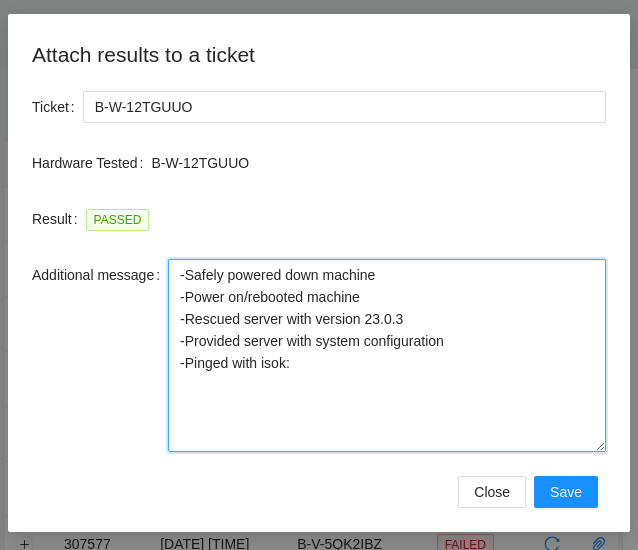 click on "-Safely powered down machine
-Power on/rebooted machine
-Rescued server with version 23.0.3
-Provided server with system configuration
-Pinged with isok:" at bounding box center (387, 355) 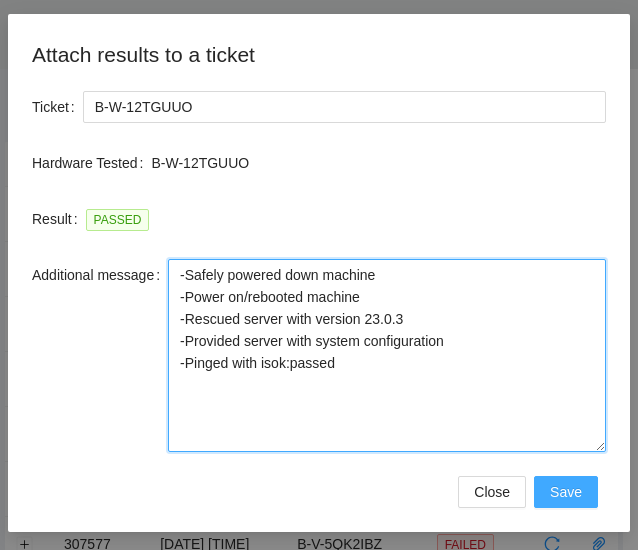 type on "-Safely powered down machine
-Power on/rebooted machine
-Rescued server with version 23.0.3
-Provided server with system configuration
-Pinged with isok:passed" 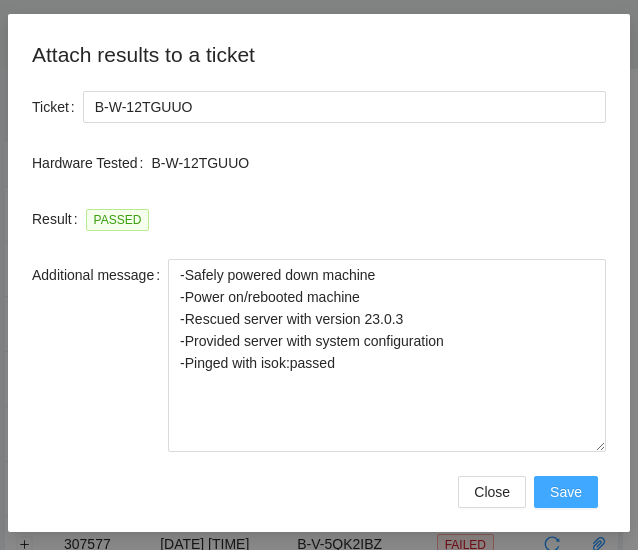 click on "Save" at bounding box center (566, 492) 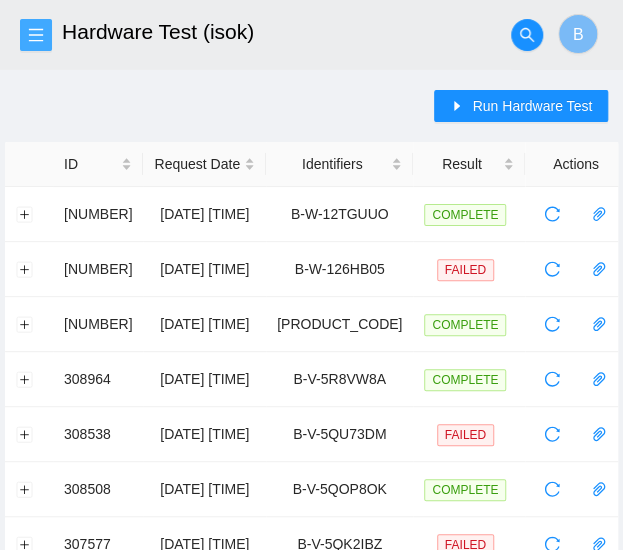 click 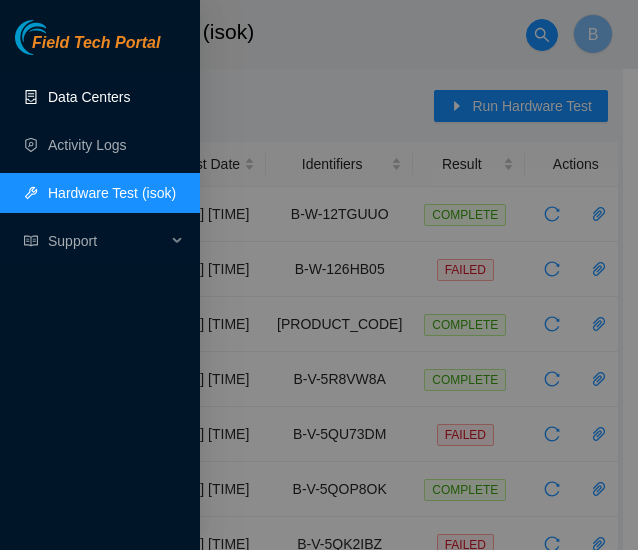 click on "Data Centers" at bounding box center [89, 97] 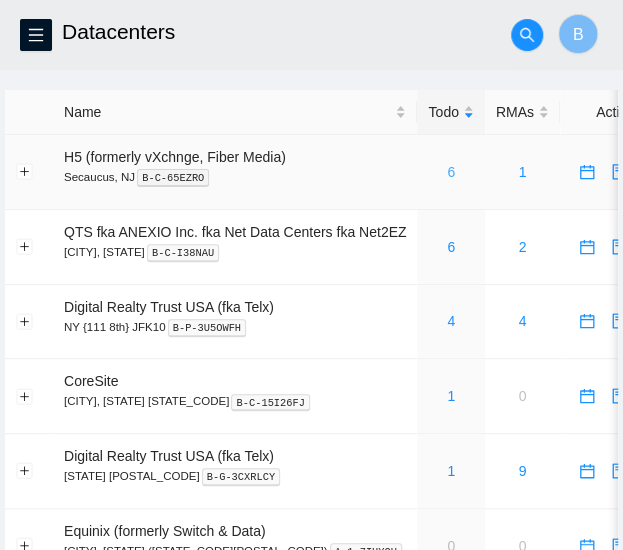 click on "6" at bounding box center (451, 172) 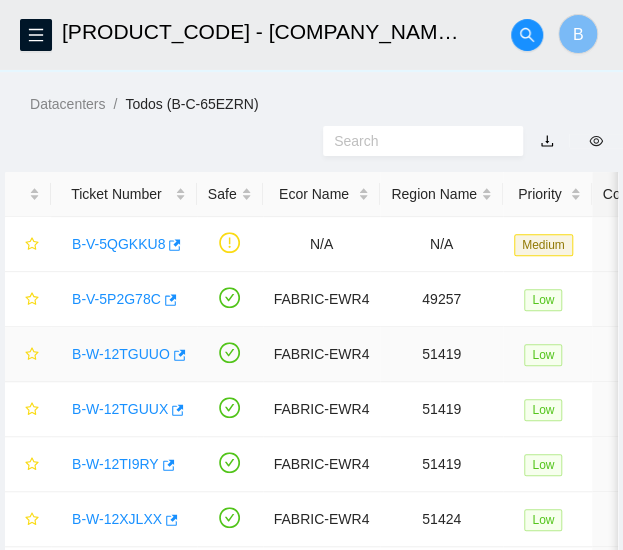 scroll, scrollTop: 107, scrollLeft: 0, axis: vertical 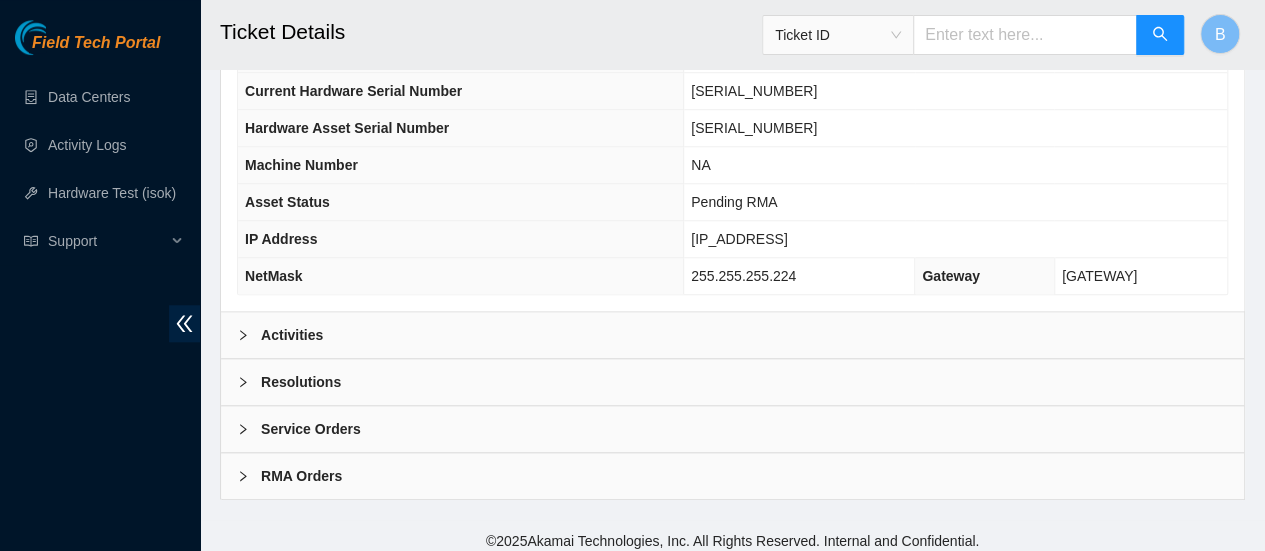 click on "Activities" at bounding box center [292, 335] 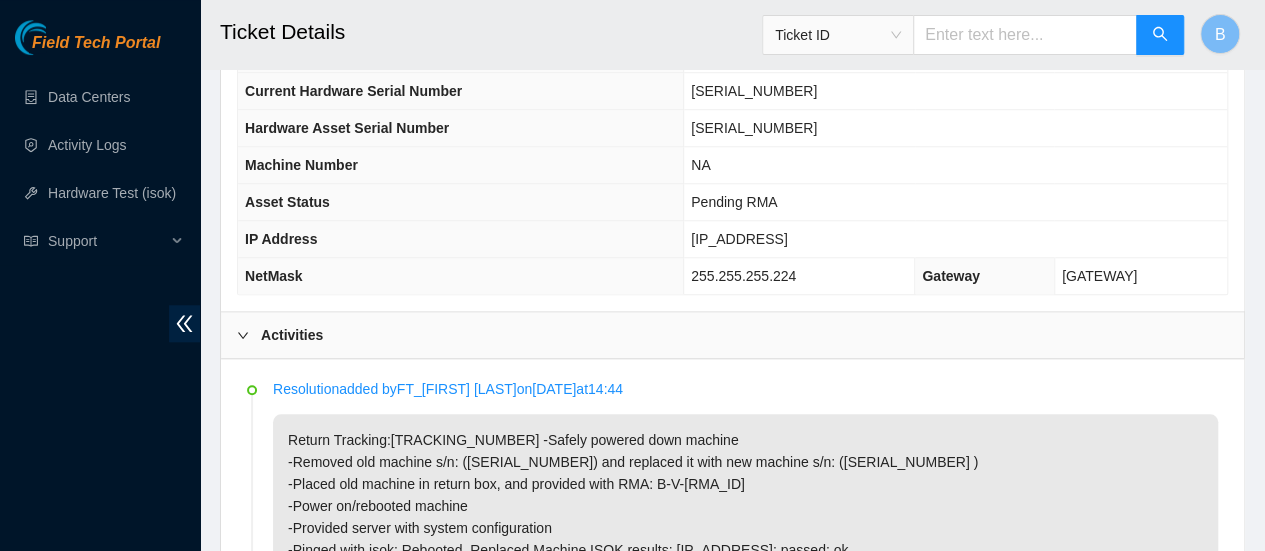 scroll, scrollTop: 1027, scrollLeft: 0, axis: vertical 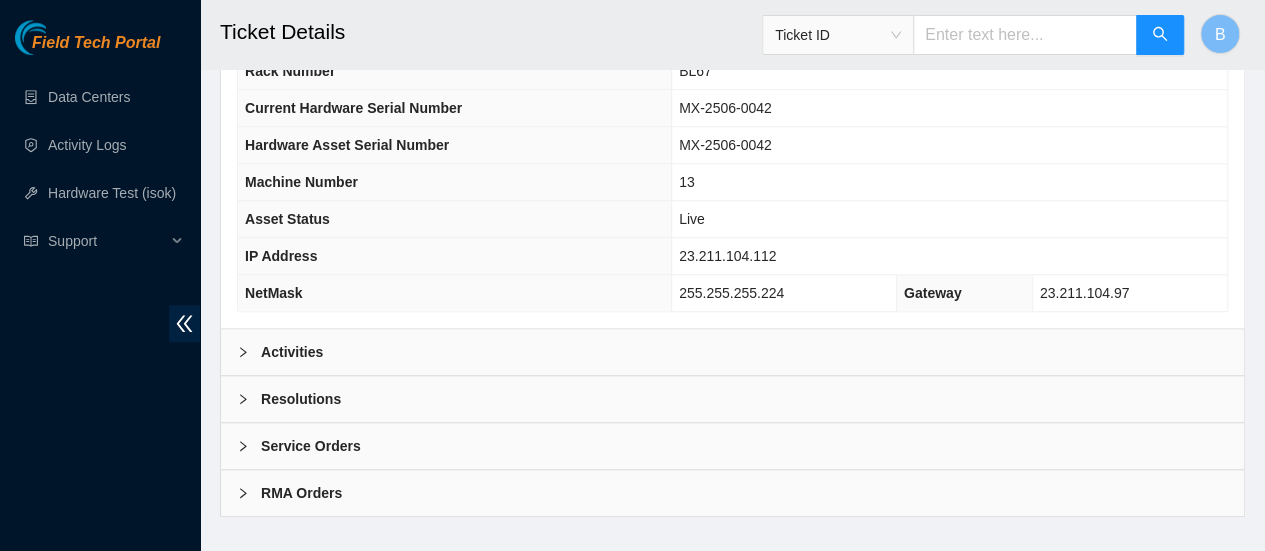 click on "Activities" at bounding box center [732, 352] 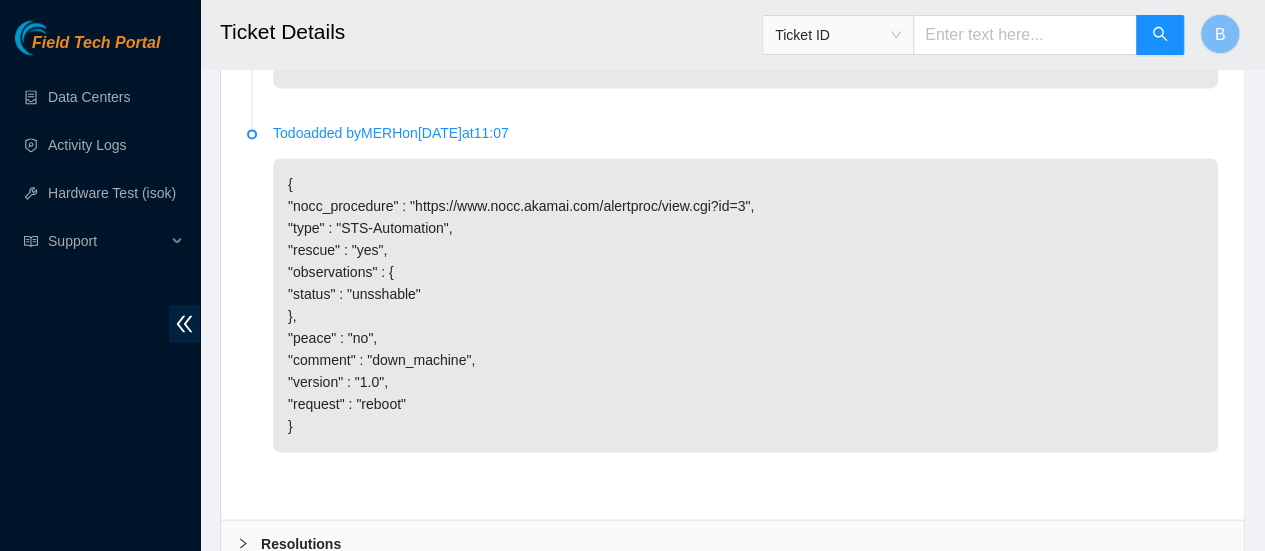 scroll, scrollTop: 1583, scrollLeft: 0, axis: vertical 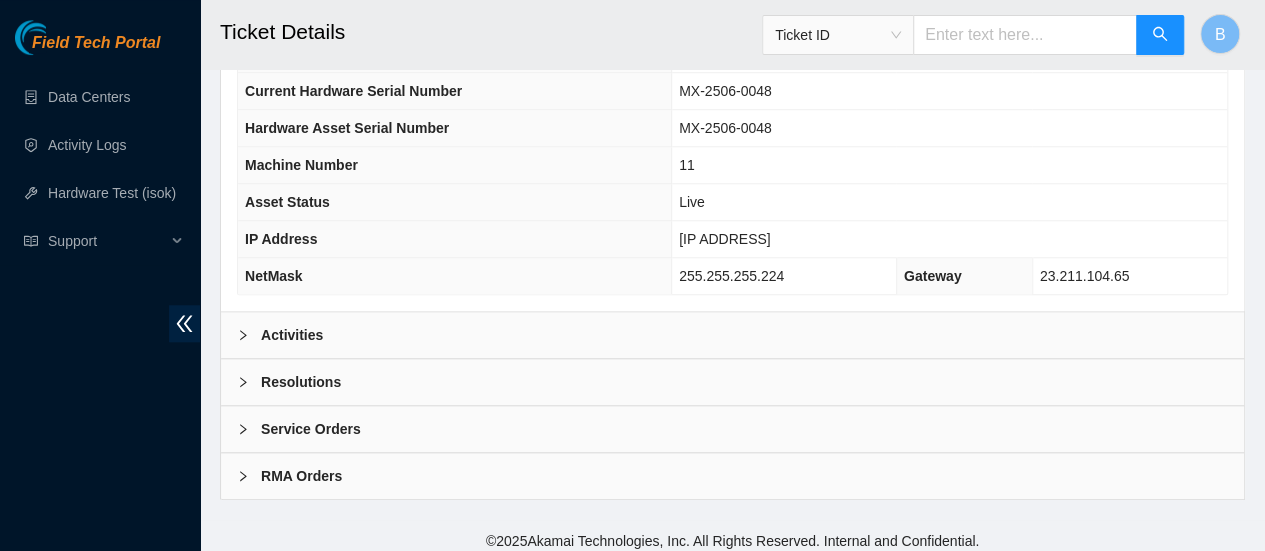 click on "Activities" at bounding box center (292, 335) 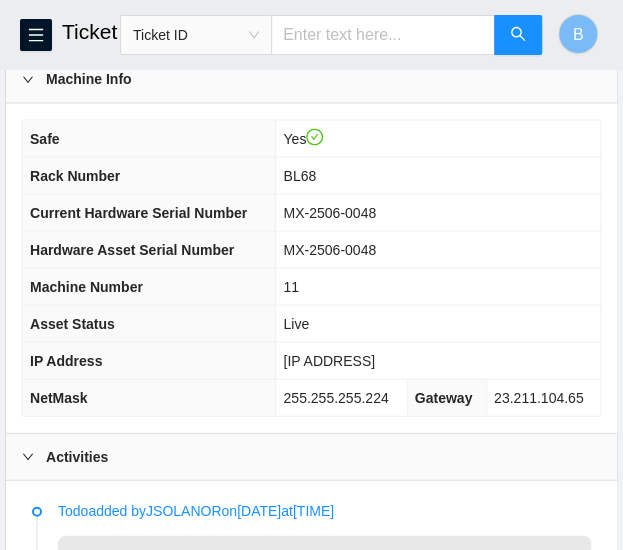 scroll, scrollTop: 802, scrollLeft: 0, axis: vertical 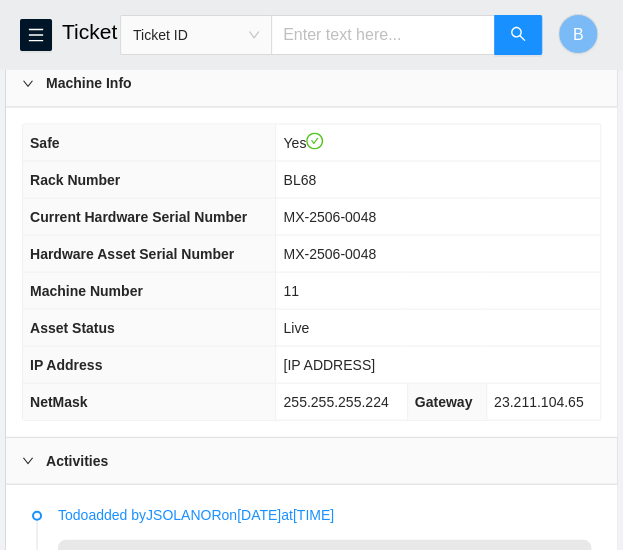 drag, startPoint x: 378, startPoint y: 203, endPoint x: -4, endPoint y: -121, distance: 500.8992 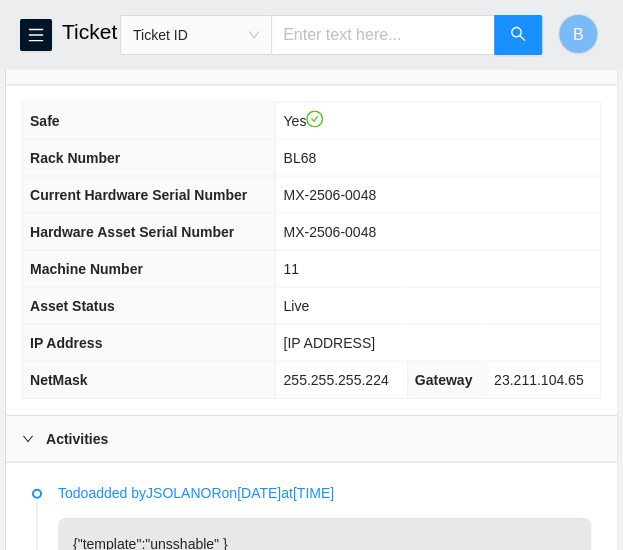 scroll, scrollTop: 824, scrollLeft: 0, axis: vertical 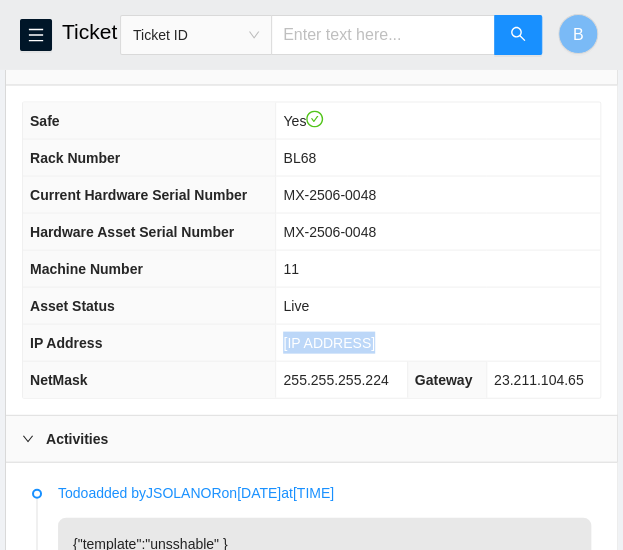 click on "23.211.104.78" at bounding box center [329, 342] 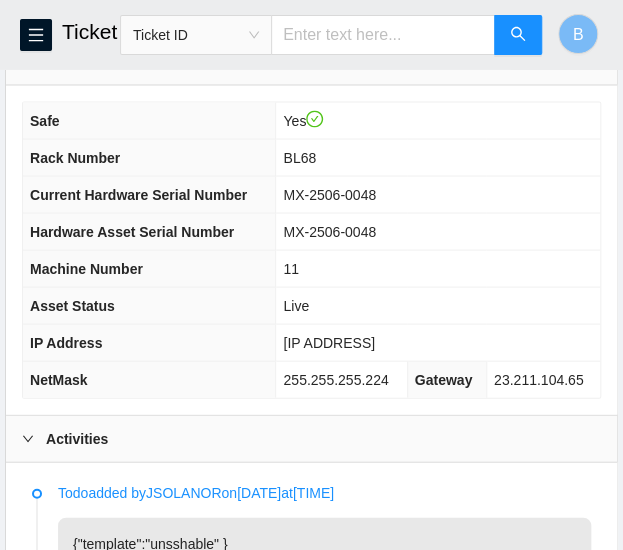 click on "255.255.255.224" at bounding box center (335, 379) 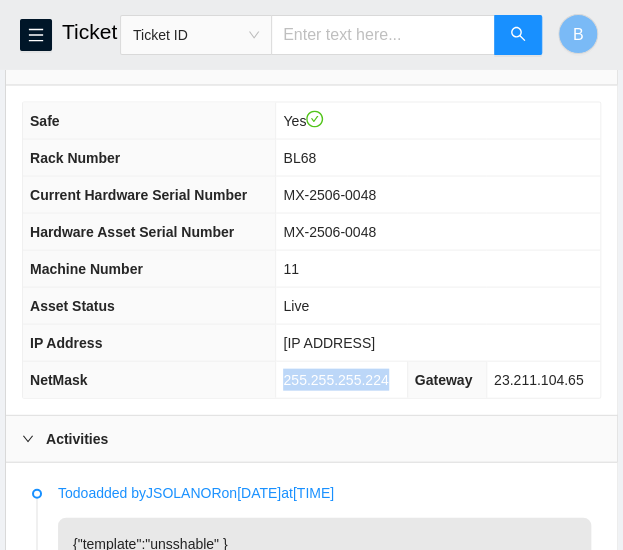 click on "255.255.255.224" at bounding box center [335, 379] 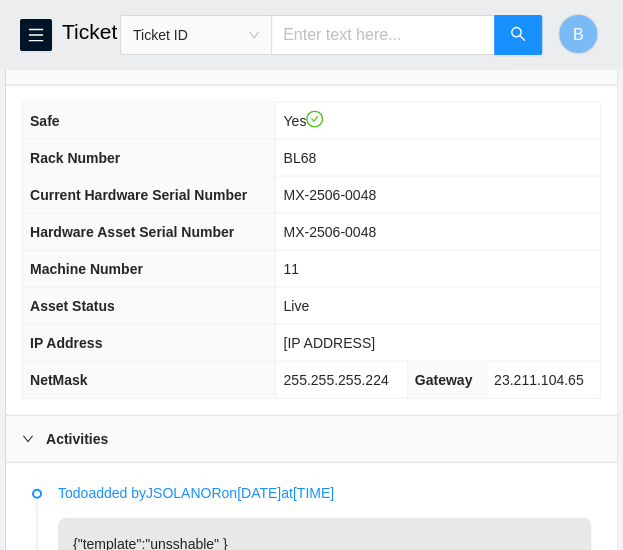 click on "BL68" at bounding box center (299, 157) 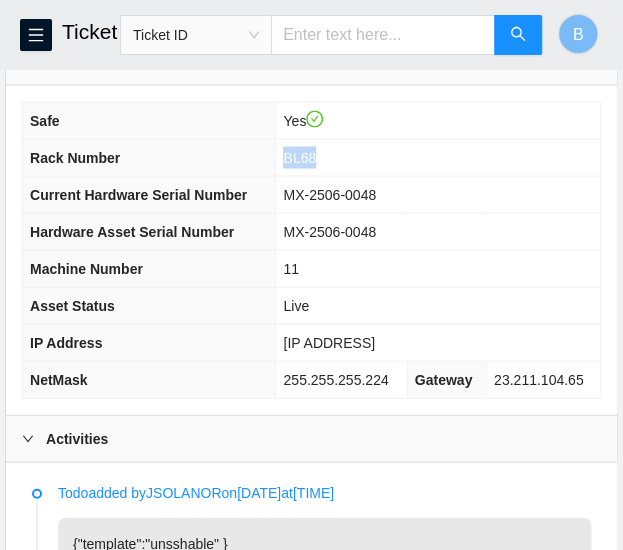 click on "BL68" at bounding box center [299, 157] 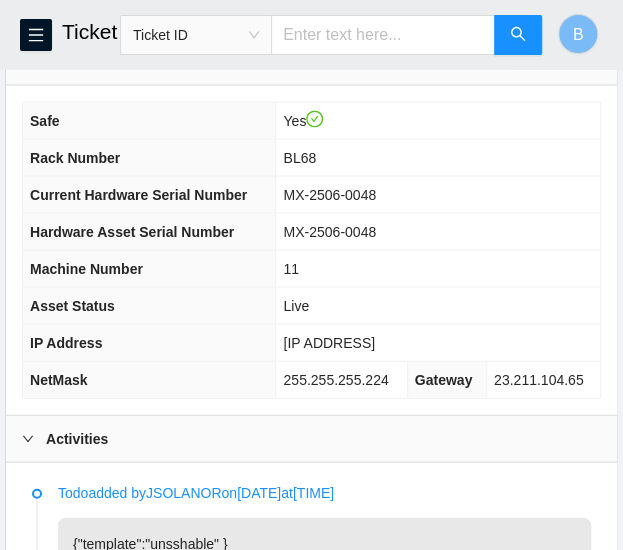 click on "11" at bounding box center (291, 268) 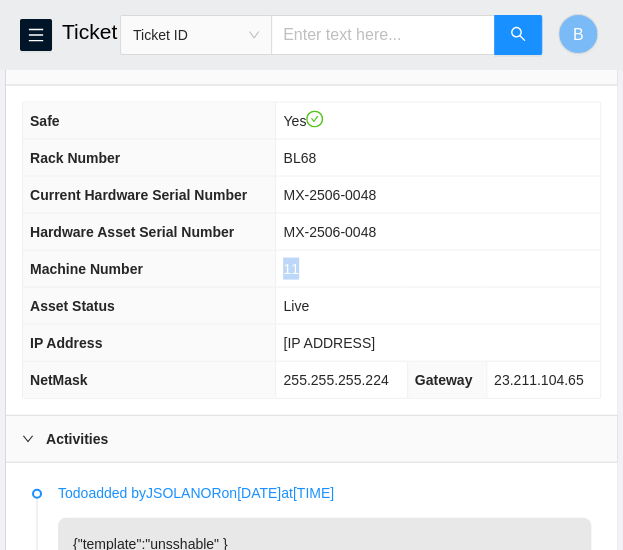 click on "11" at bounding box center [291, 268] 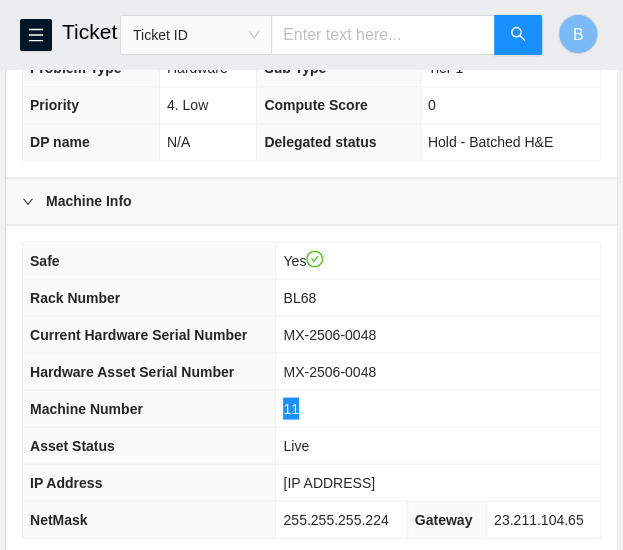 scroll, scrollTop: 428, scrollLeft: 0, axis: vertical 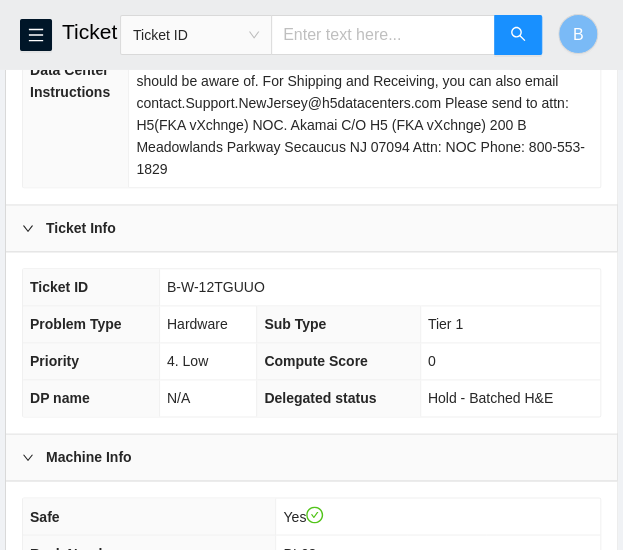 click on "B-W-12TGUUO" at bounding box center [216, 287] 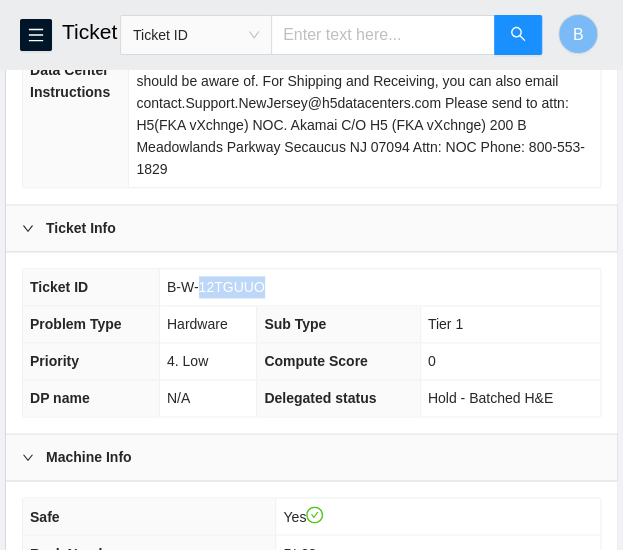click on "B-W-12TGUUO" at bounding box center (216, 287) 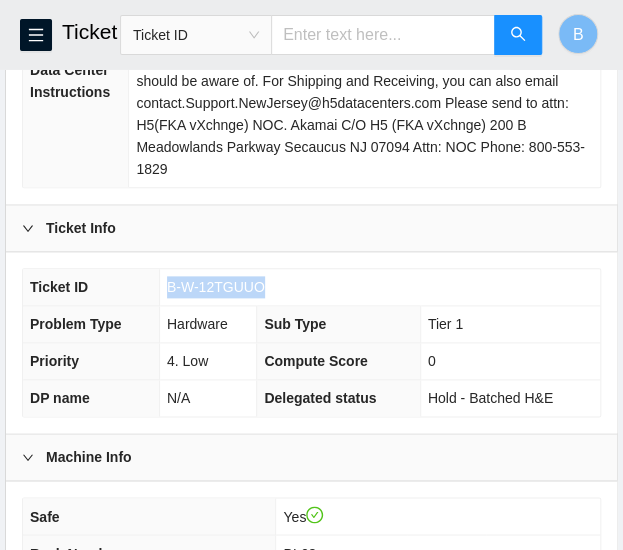 click on "B-W-12TGUUO" at bounding box center (216, 287) 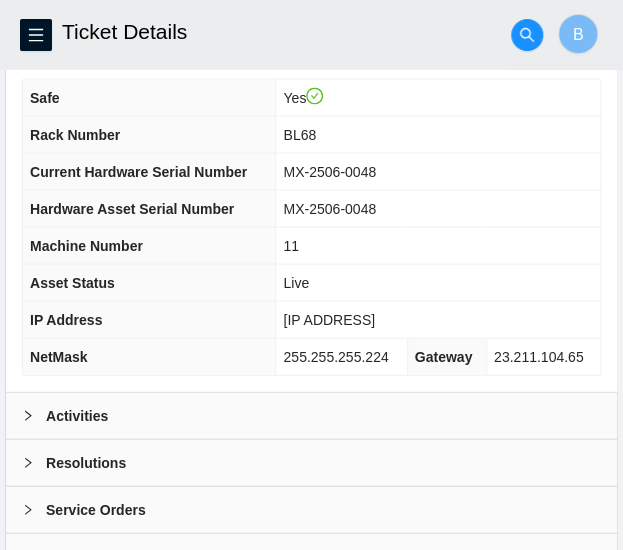 scroll, scrollTop: 893, scrollLeft: 0, axis: vertical 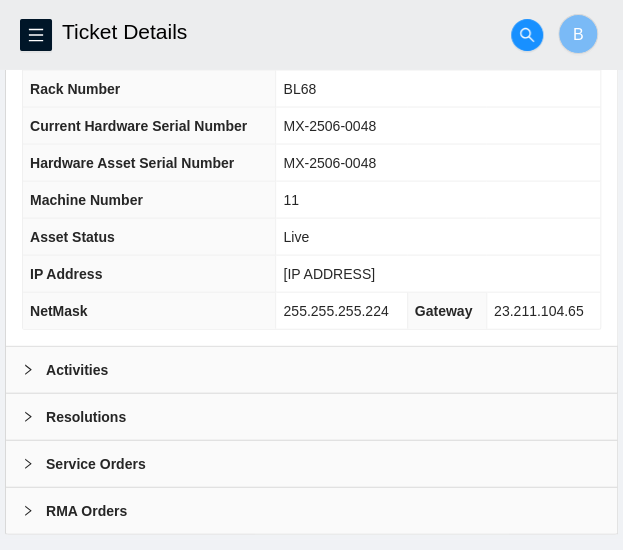 click on "Resolutions" at bounding box center (311, 416) 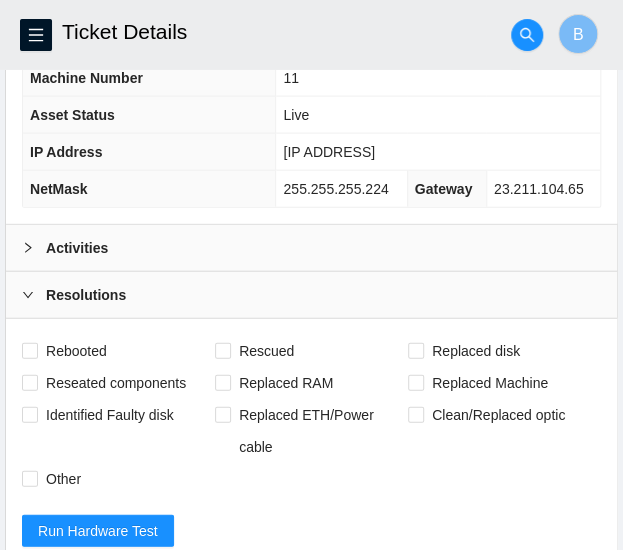 scroll, scrollTop: 1019, scrollLeft: 0, axis: vertical 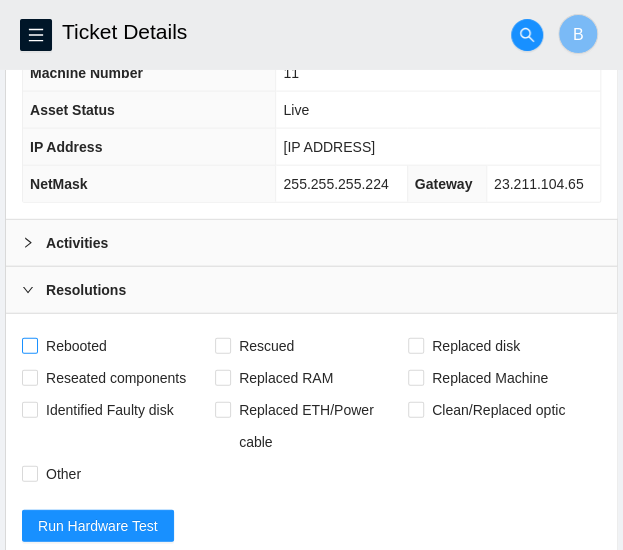 click on "Rebooted" at bounding box center [29, 345] 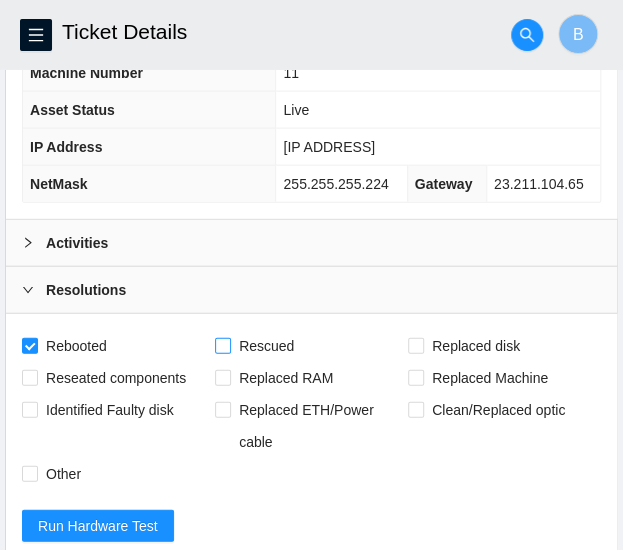 click at bounding box center (223, 346) 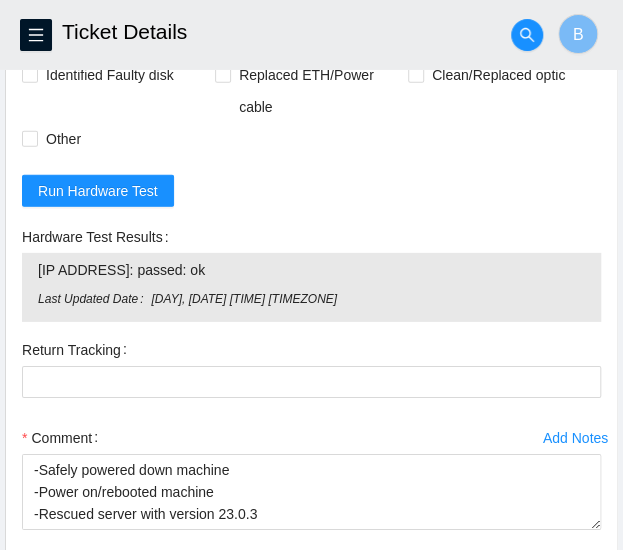 scroll, scrollTop: 1403, scrollLeft: 0, axis: vertical 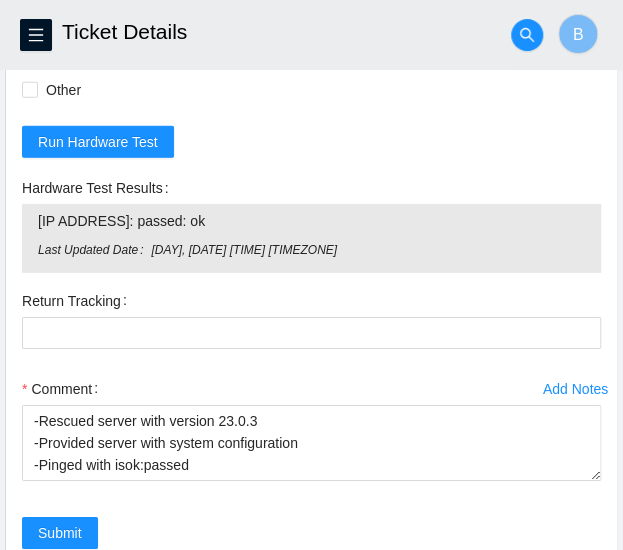 click on "Submit" at bounding box center [60, 545] 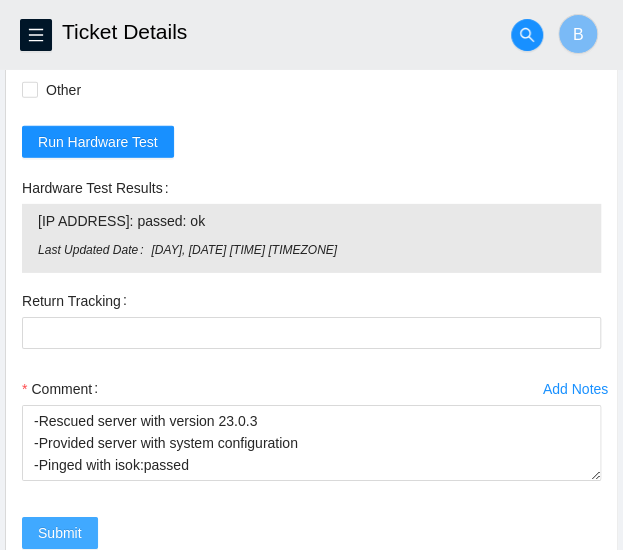 click on "Submit" at bounding box center (60, 533) 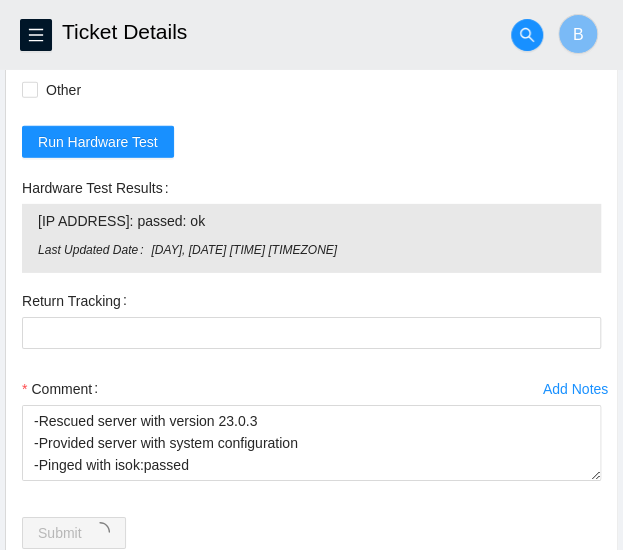 scroll, scrollTop: 0, scrollLeft: 0, axis: both 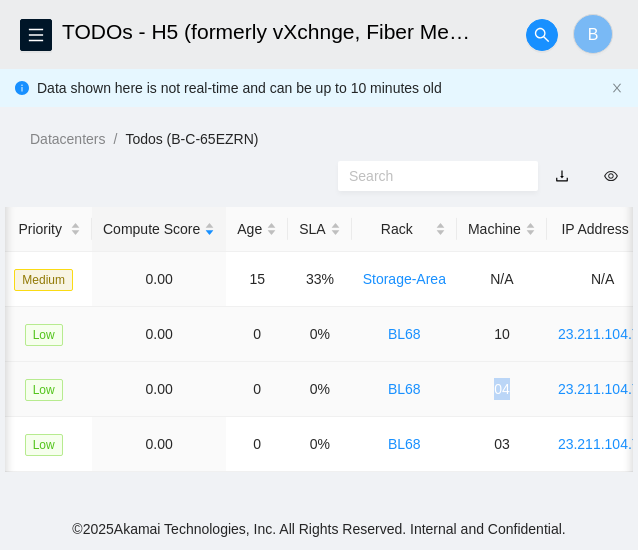 drag, startPoint x: 445, startPoint y: 369, endPoint x: 489, endPoint y: 361, distance: 44.72136 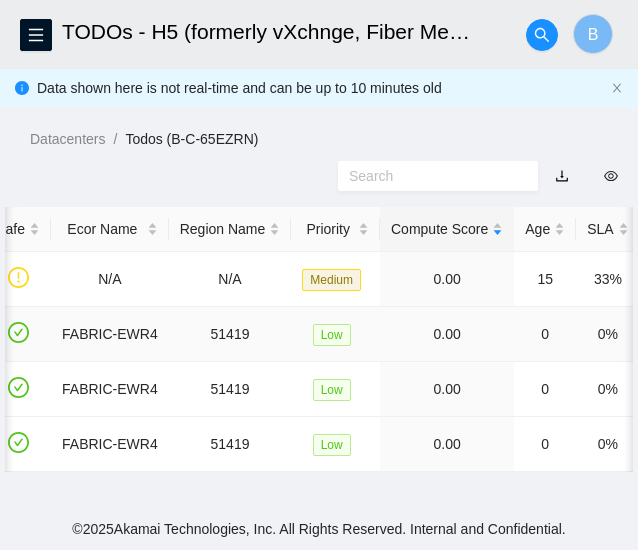 scroll, scrollTop: 0, scrollLeft: 0, axis: both 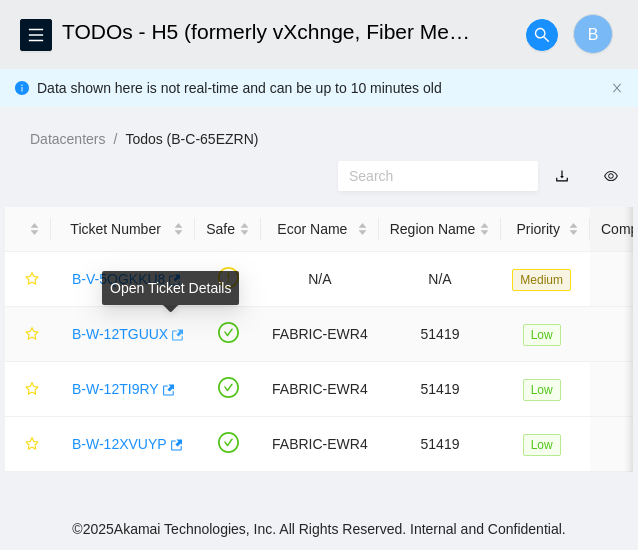 click 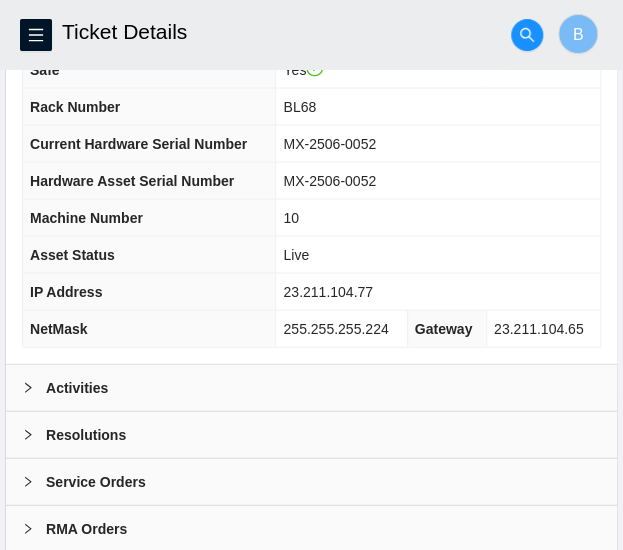 scroll, scrollTop: 878, scrollLeft: 0, axis: vertical 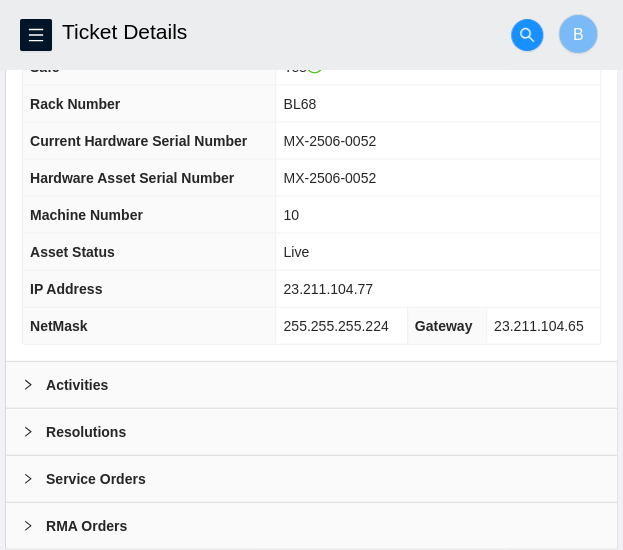 click on "Activities" at bounding box center [77, 384] 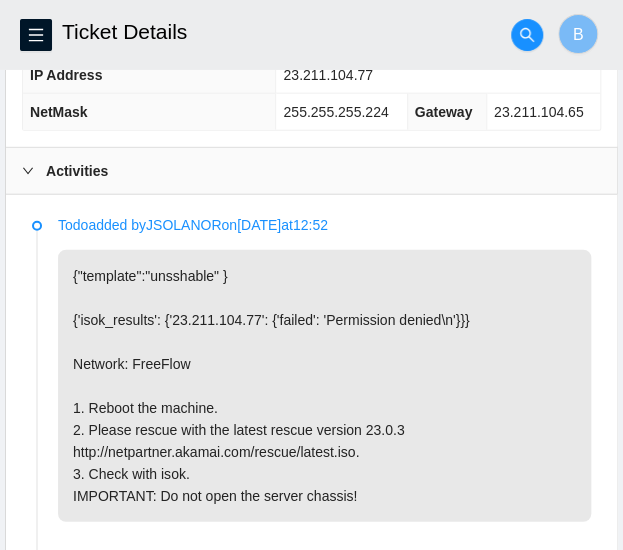 scroll, scrollTop: 1092, scrollLeft: 0, axis: vertical 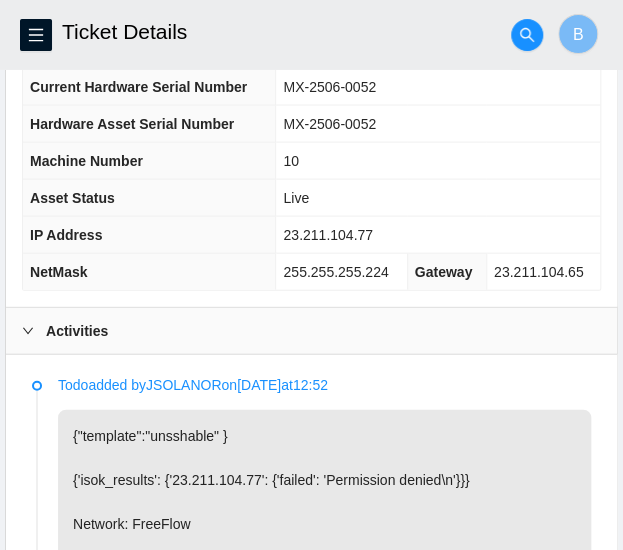 click on "23.211.104.77" at bounding box center (328, 234) 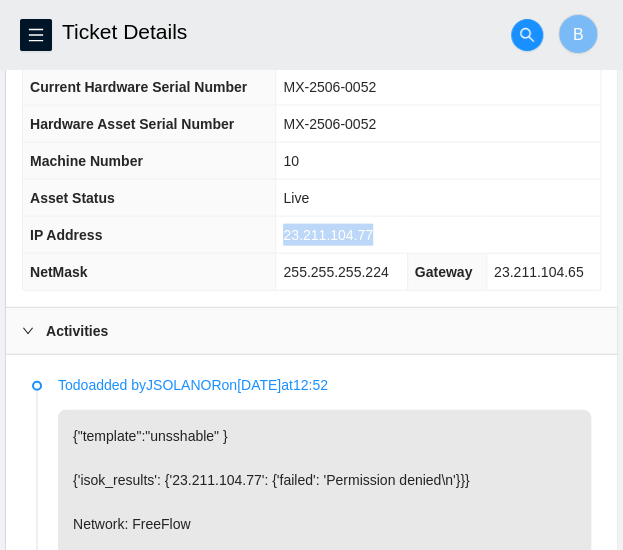 click on "23.211.104.77" at bounding box center [328, 234] 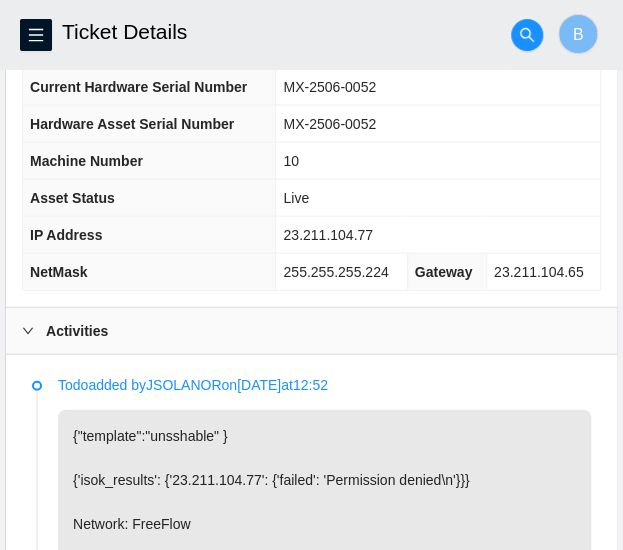 click on "255.255.255.224" at bounding box center [335, 271] 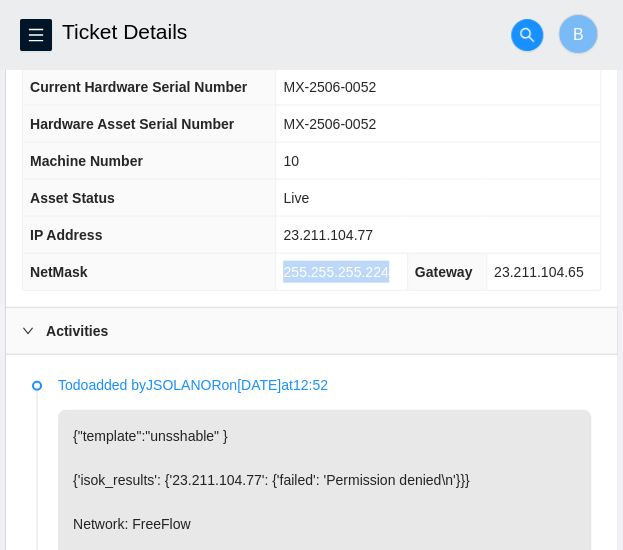 click on "255.255.255.224" at bounding box center [335, 271] 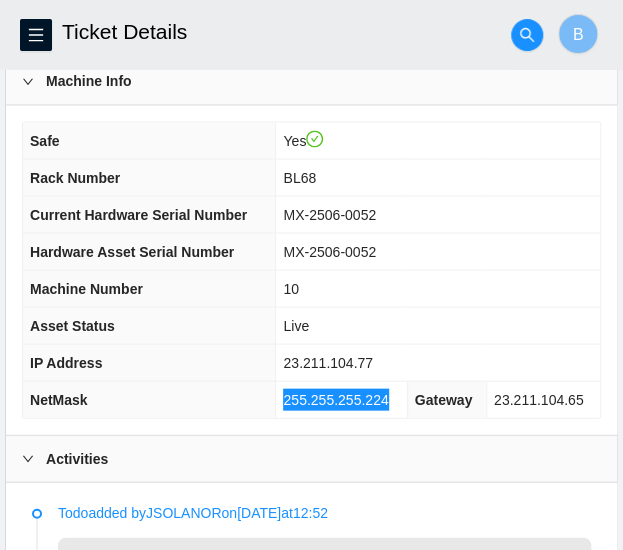 scroll, scrollTop: 804, scrollLeft: 0, axis: vertical 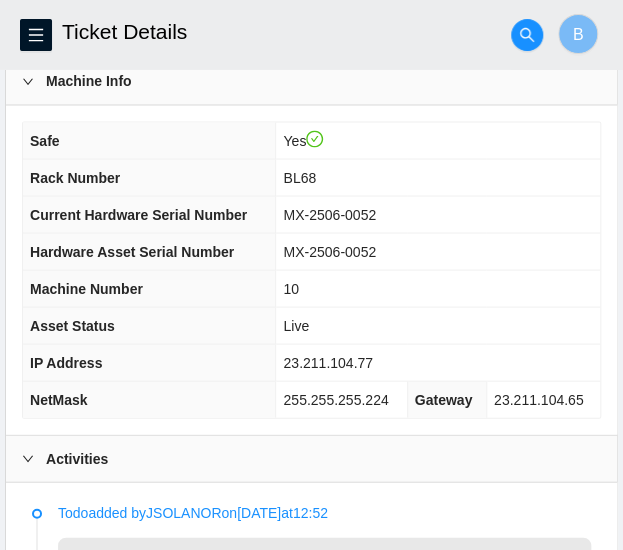 click on "BL68" at bounding box center [299, 177] 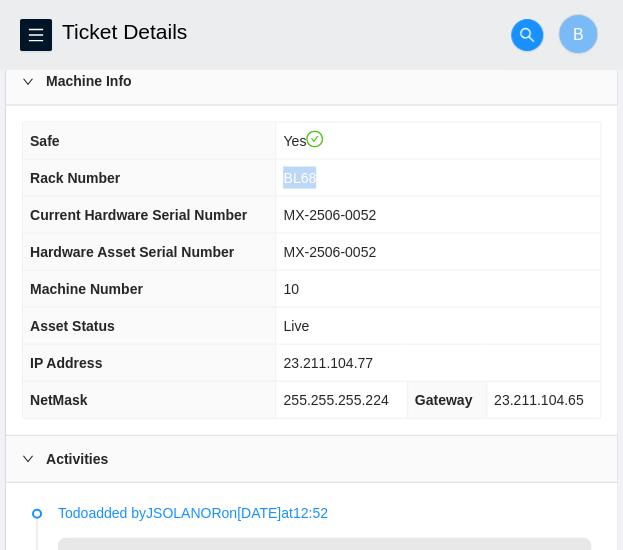 click on "BL68" at bounding box center [299, 177] 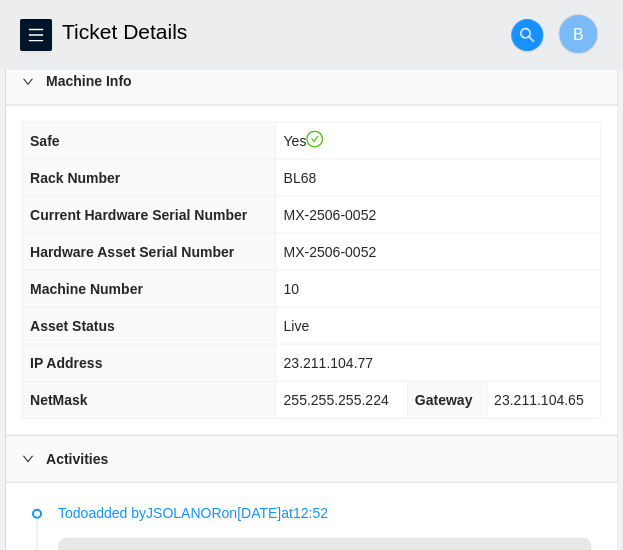 click on "10" at bounding box center (291, 288) 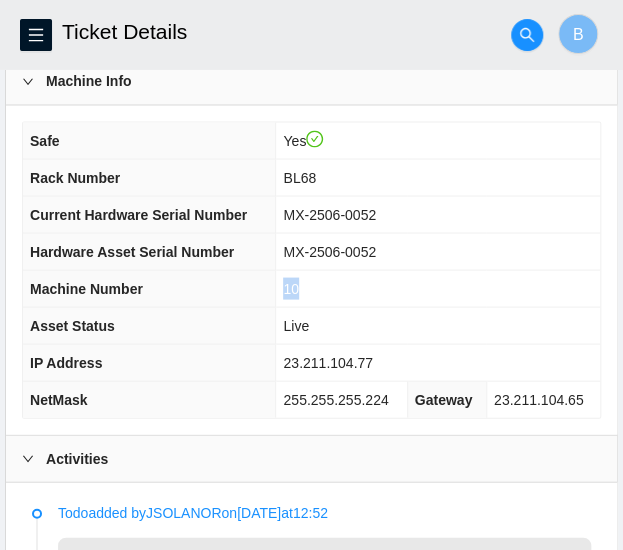 click on "10" at bounding box center [291, 288] 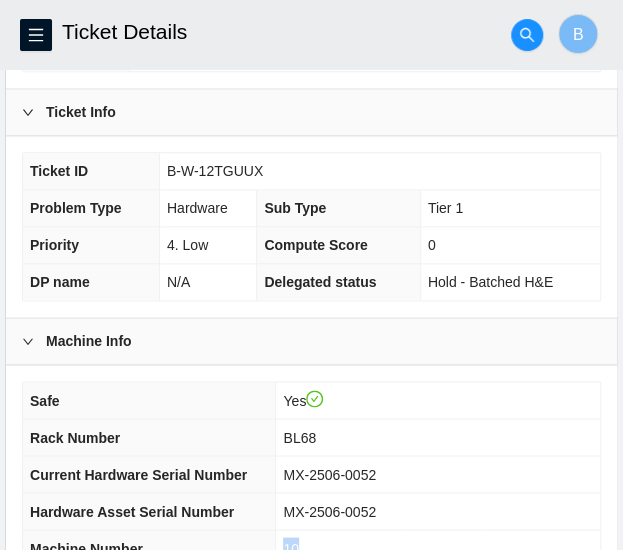 scroll, scrollTop: 542, scrollLeft: 0, axis: vertical 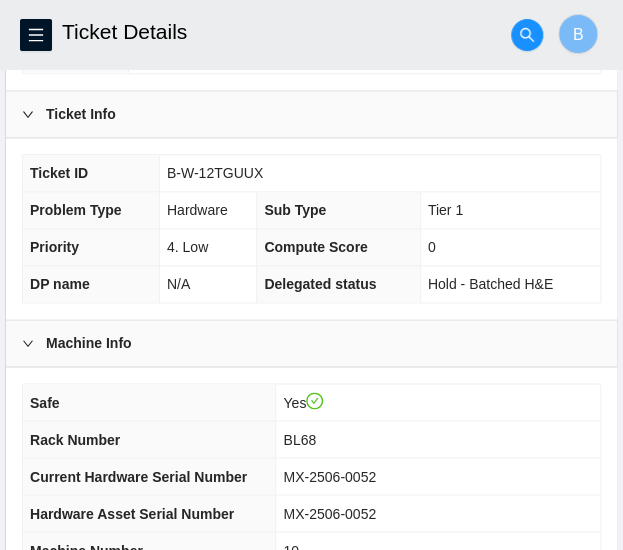 click on "B-W-12TGUUX" at bounding box center [215, 173] 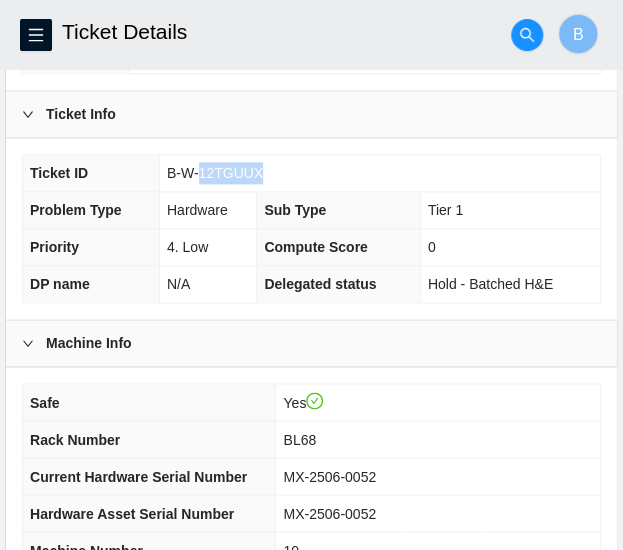 click on "B-W-12TGUUX" at bounding box center [215, 173] 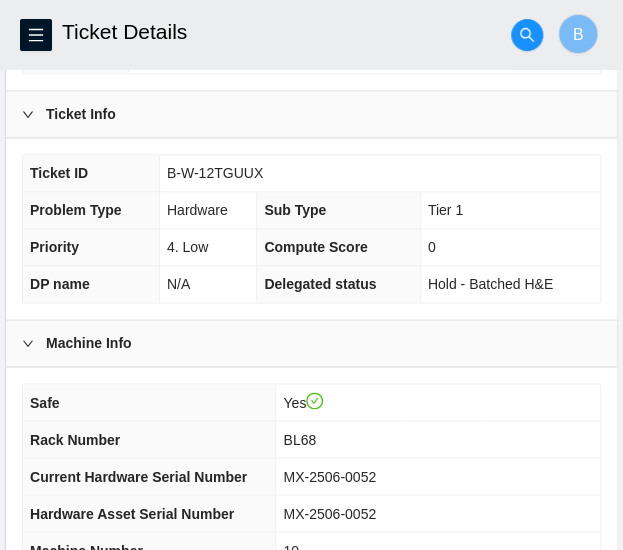 drag, startPoint x: 214, startPoint y: 165, endPoint x: 229, endPoint y: 123, distance: 44.598206 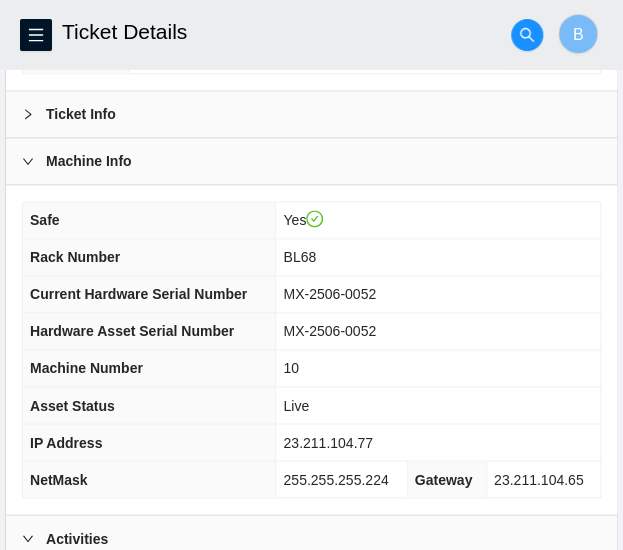 click on "Ticket Info" at bounding box center (311, 114) 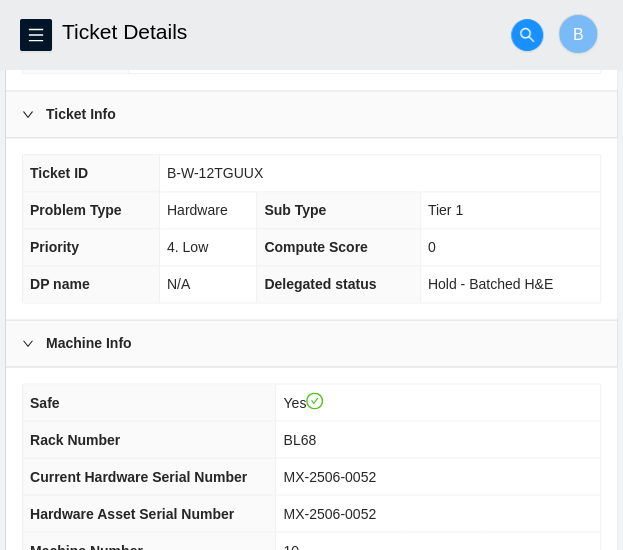 click on "B-W-12TGUUX" at bounding box center [215, 173] 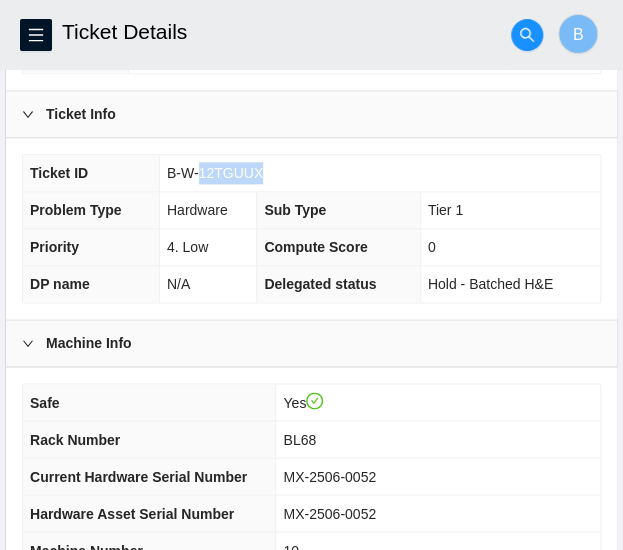click on "B-W-12TGUUX" at bounding box center (215, 173) 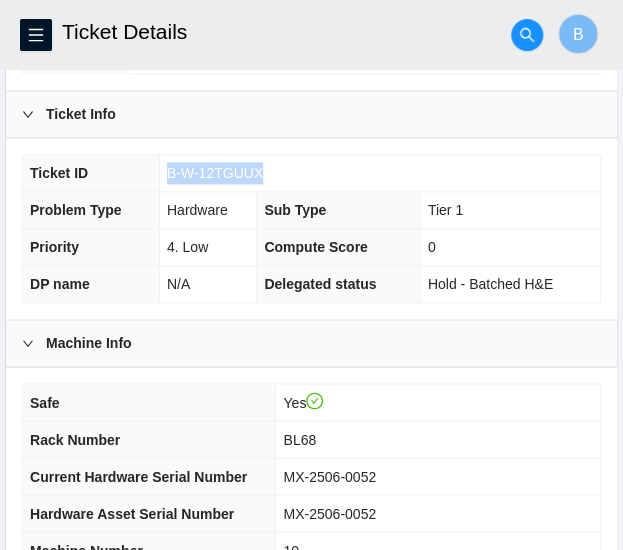 click on "B-W-12TGUUX" at bounding box center [215, 173] 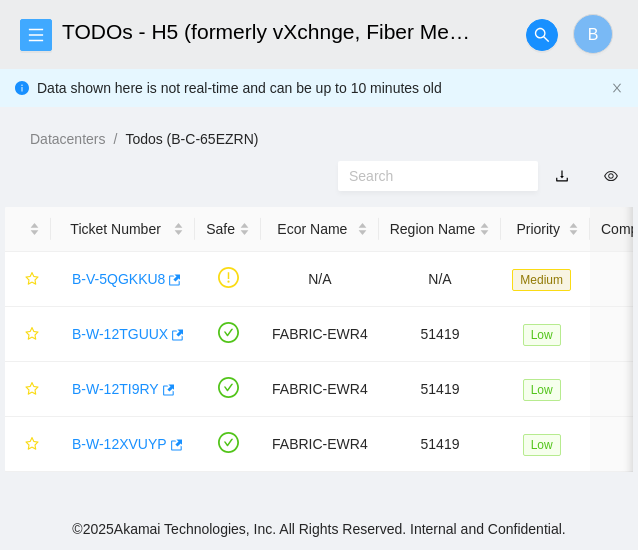 scroll, scrollTop: 0, scrollLeft: 0, axis: both 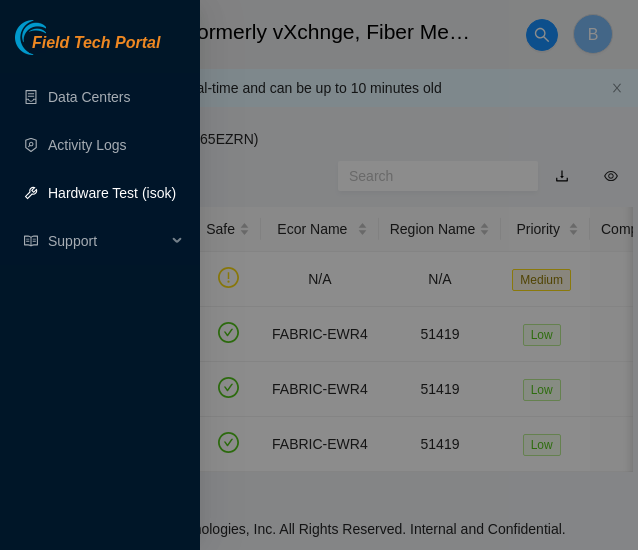 click on "Hardware Test (isok)" at bounding box center (112, 193) 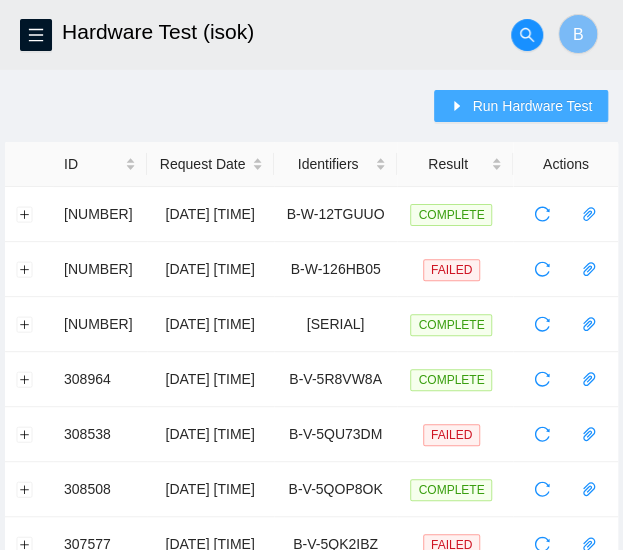click on "Run Hardware Test" at bounding box center (532, 106) 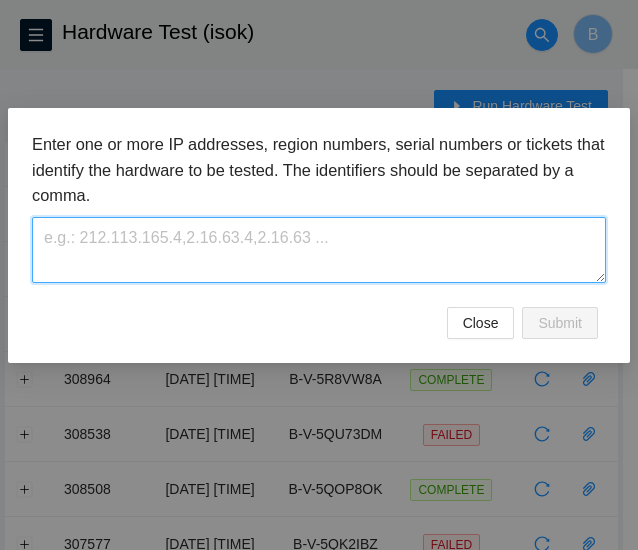 click at bounding box center (319, 249) 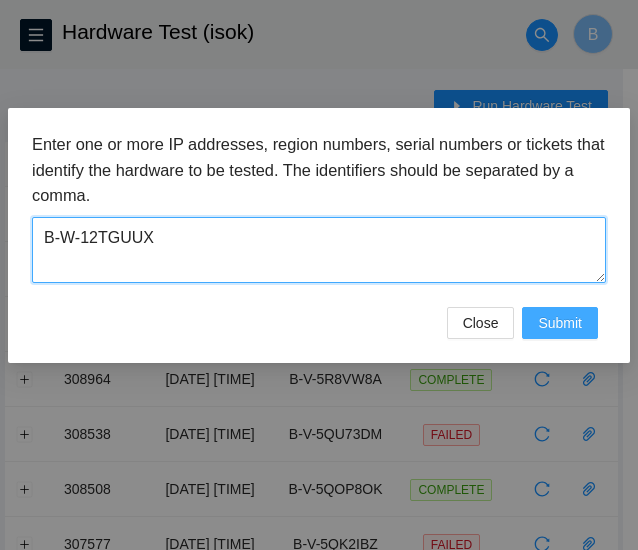 type on "B-W-12TGUUX" 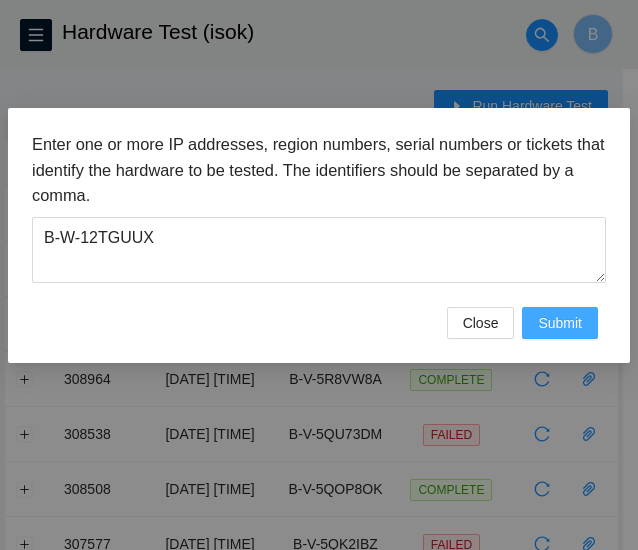 click on "Submit" at bounding box center [560, 323] 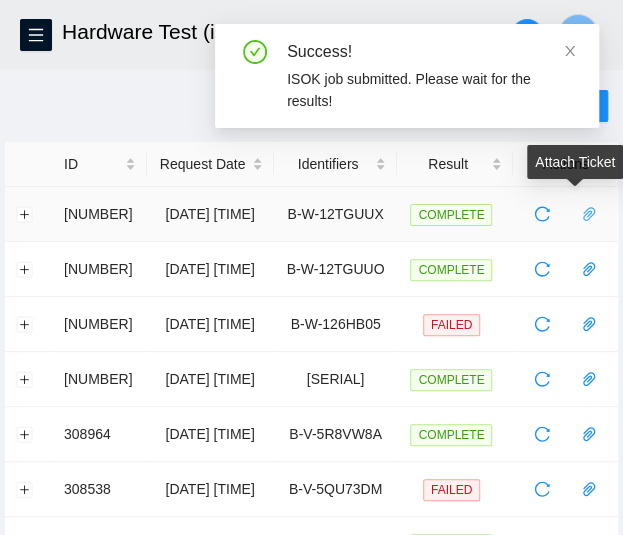 click 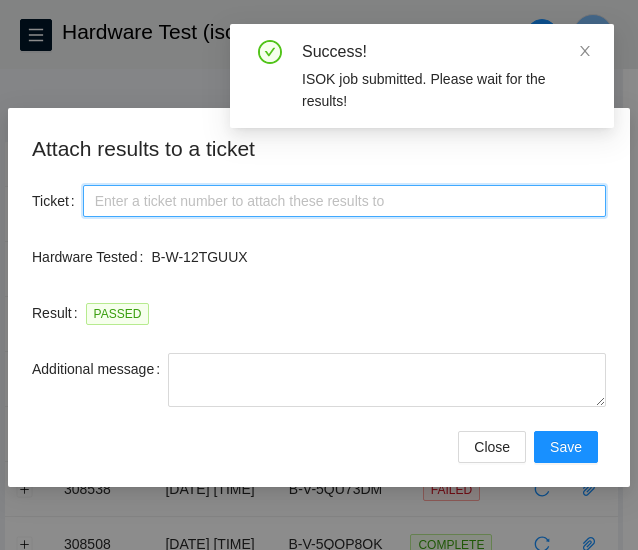 click on "Ticket" at bounding box center (344, 201) 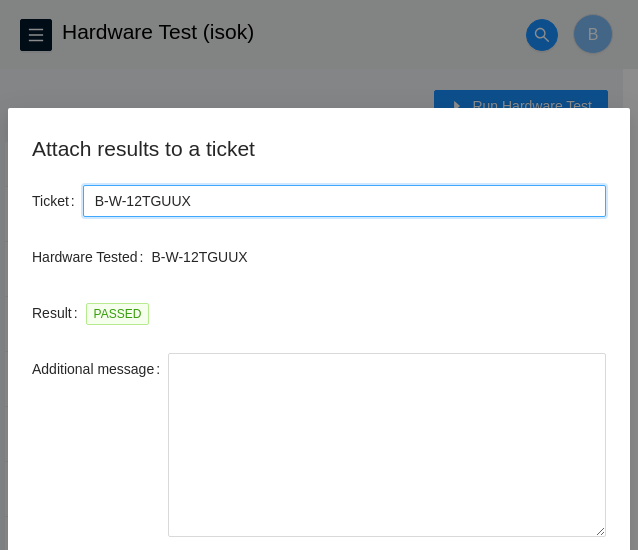drag, startPoint x: 603, startPoint y: 401, endPoint x: 605, endPoint y: 536, distance: 135.01482 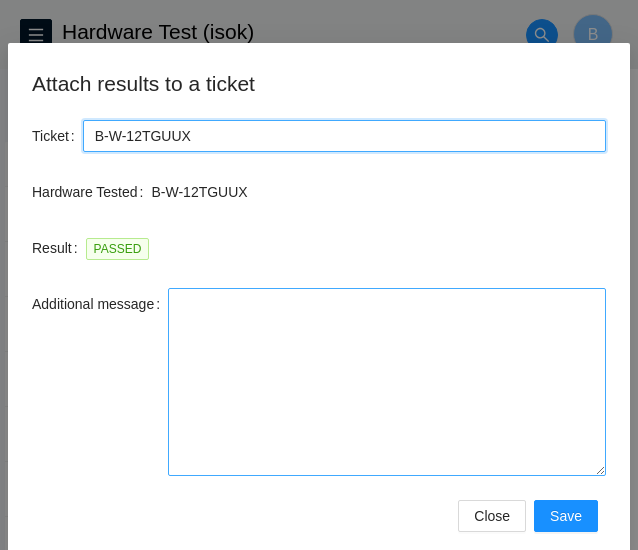 scroll, scrollTop: 69, scrollLeft: 0, axis: vertical 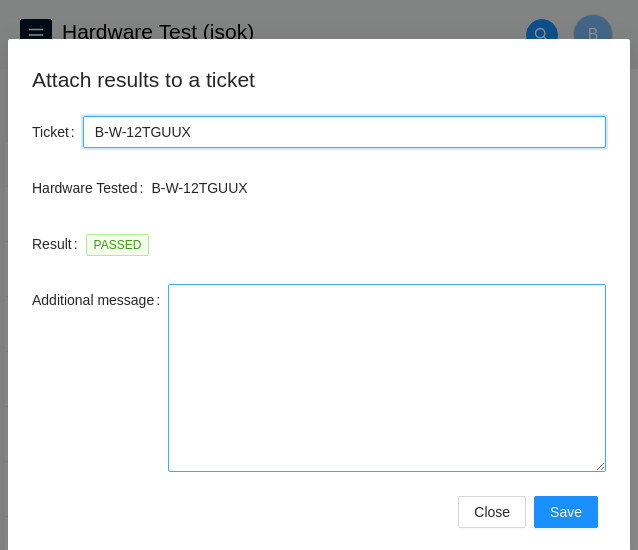 type on "B-W-12TGUUX" 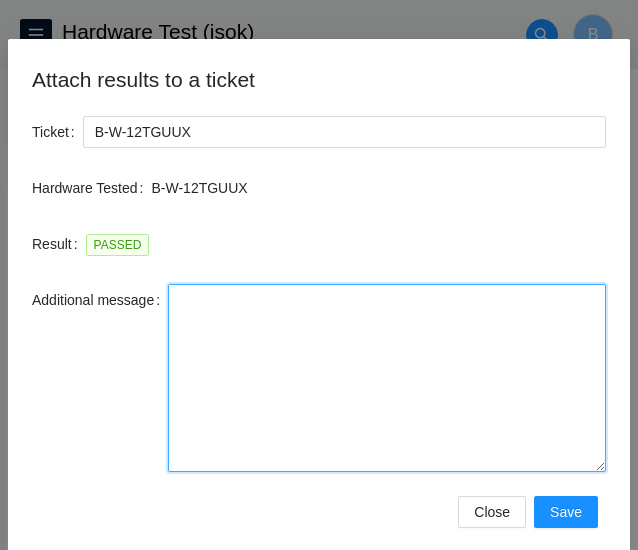 click on "Additional message" at bounding box center (387, 378) 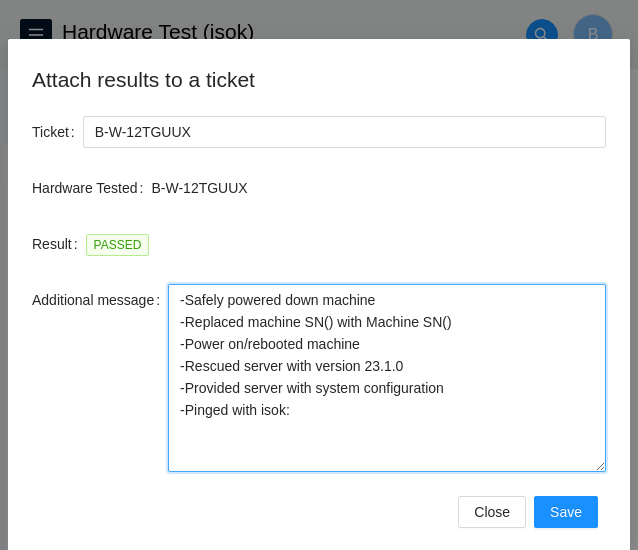 drag, startPoint x: 445, startPoint y: 324, endPoint x: 166, endPoint y: 317, distance: 279.0878 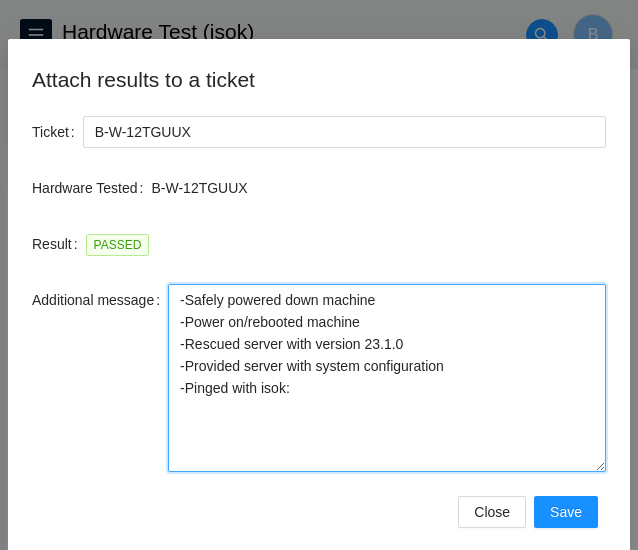 click on "-Safely powered down machine
-Power on/rebooted machine
-Rescued server with version 23.1.0
-Provided server with system configuration
-Pinged with isok:" at bounding box center (387, 378) 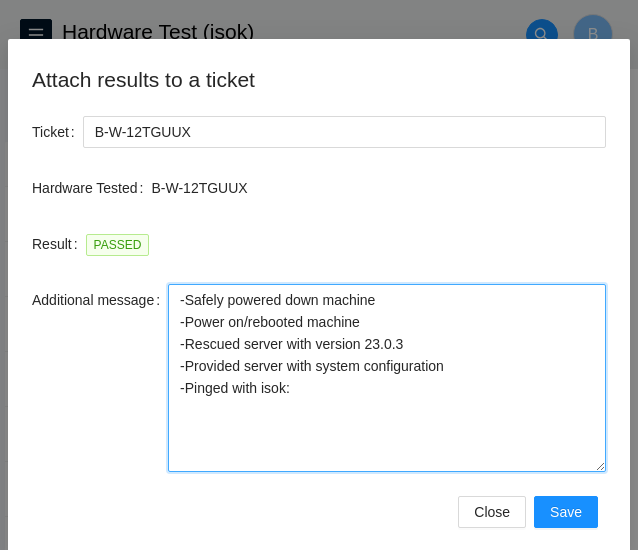 click on "-Safely powered down machine
-Power on/rebooted machine
-Rescued server with version 23.0.3
-Provided server with system configuration
-Pinged with isok:" at bounding box center (387, 378) 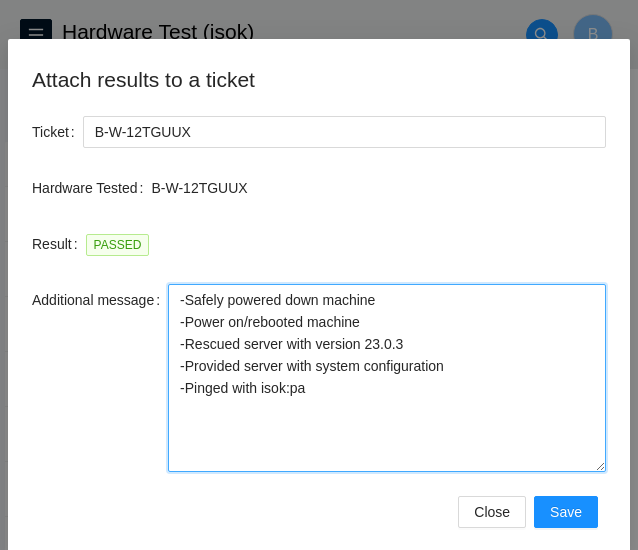 click on "-Safely powered down machine
-Power on/rebooted machine
-Rescued server with version 23.0.3
-Provided server with system configuration
-Pinged with isok:pa" at bounding box center (387, 378) 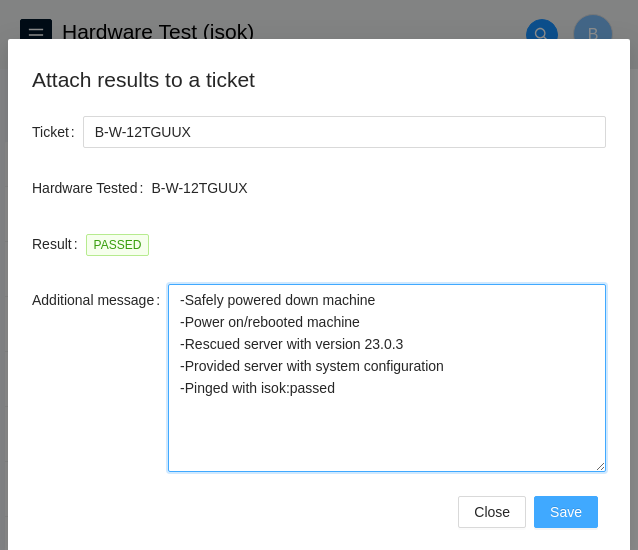 type on "-Safely powered down machine
-Power on/rebooted machine
-Rescued server with version 23.0.3
-Provided server with system configuration
-Pinged with isok:passed" 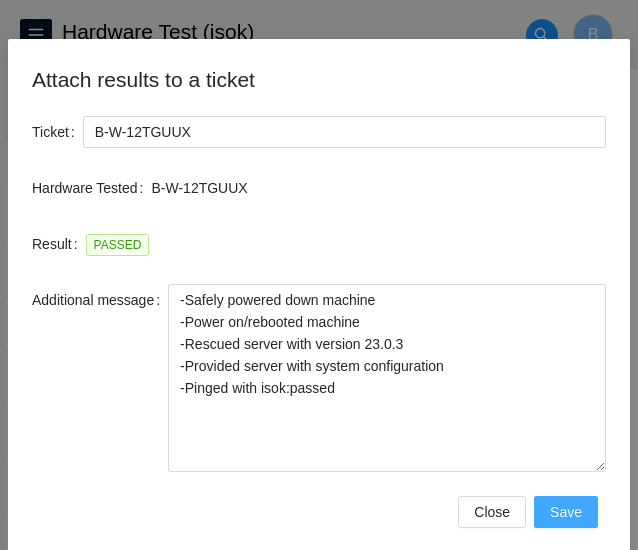 click on "Save" at bounding box center (566, 512) 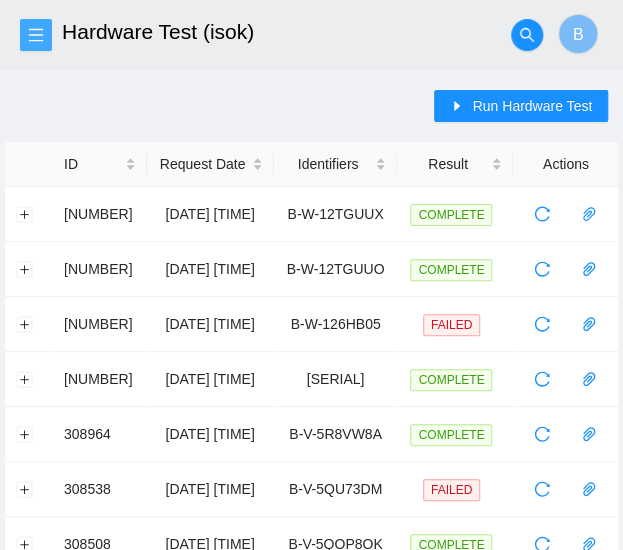 click at bounding box center [36, 35] 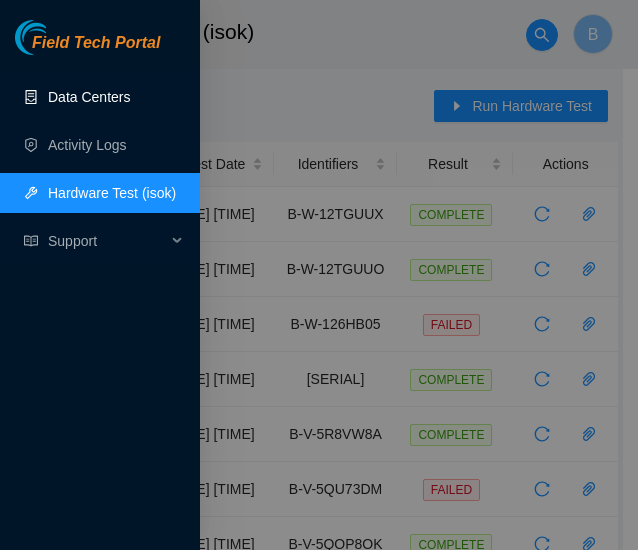click on "Data Centers" at bounding box center [89, 97] 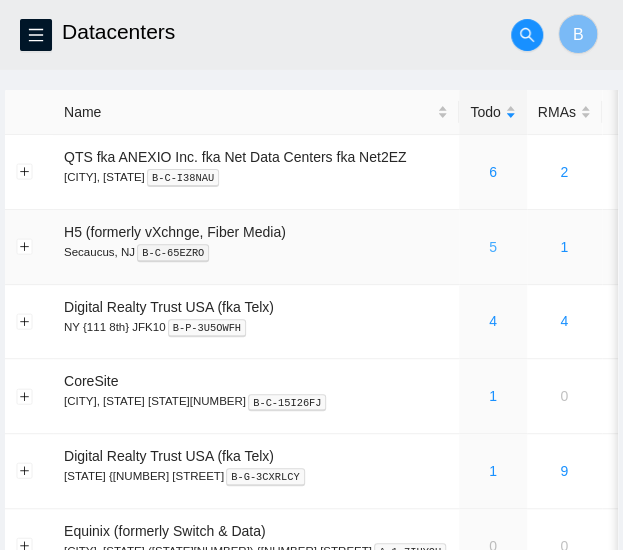 click on "5" at bounding box center [493, 247] 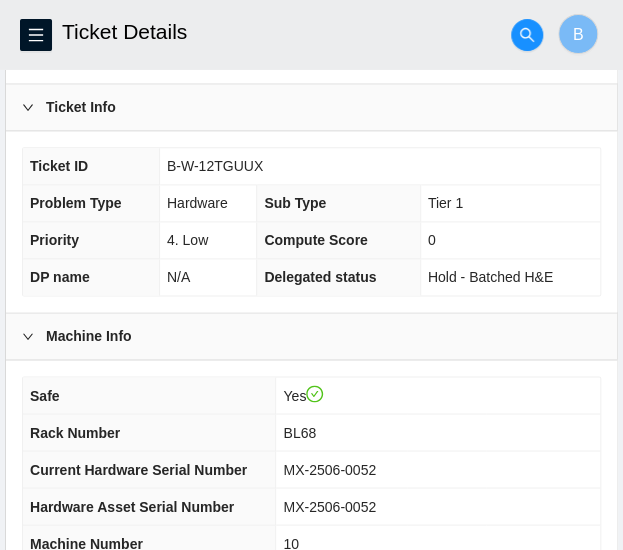 scroll, scrollTop: 914, scrollLeft: 0, axis: vertical 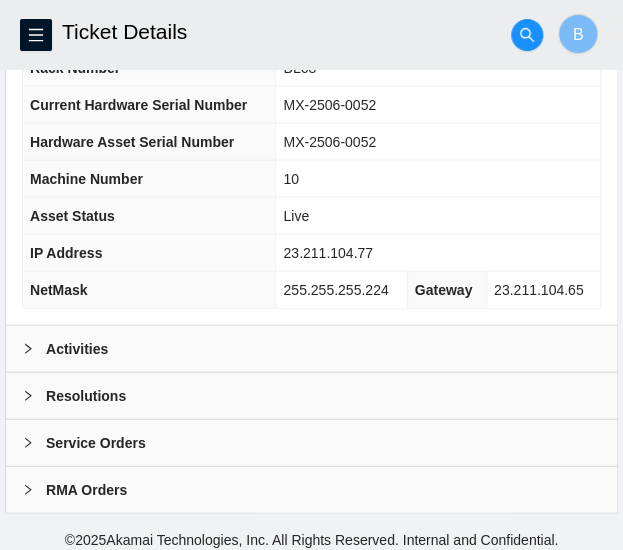 click 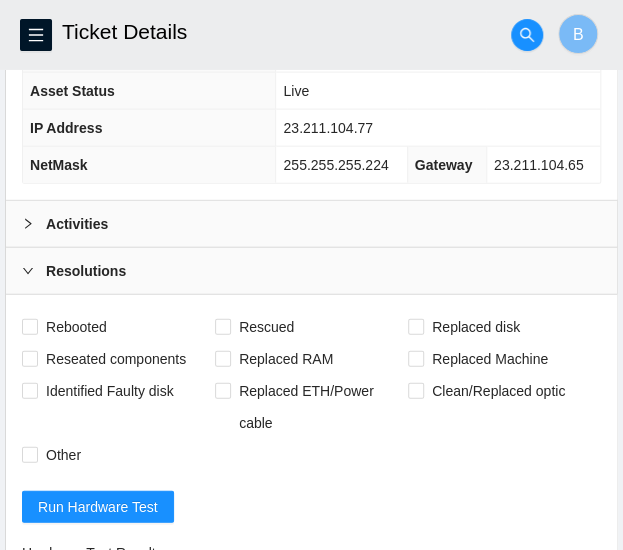 scroll, scrollTop: 1039, scrollLeft: 0, axis: vertical 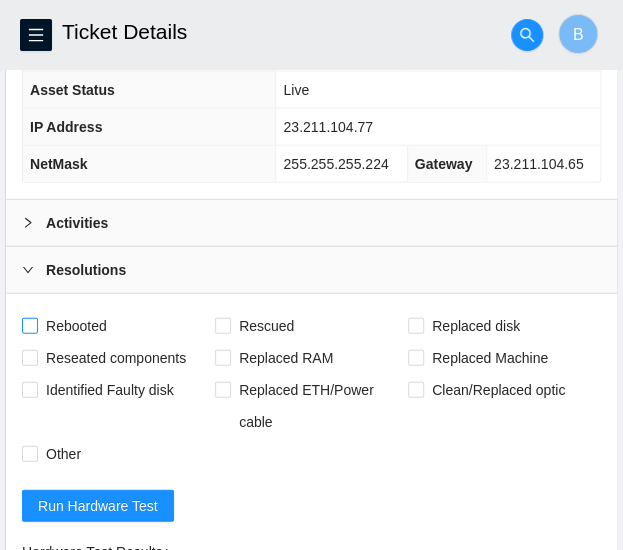 click at bounding box center (30, 326) 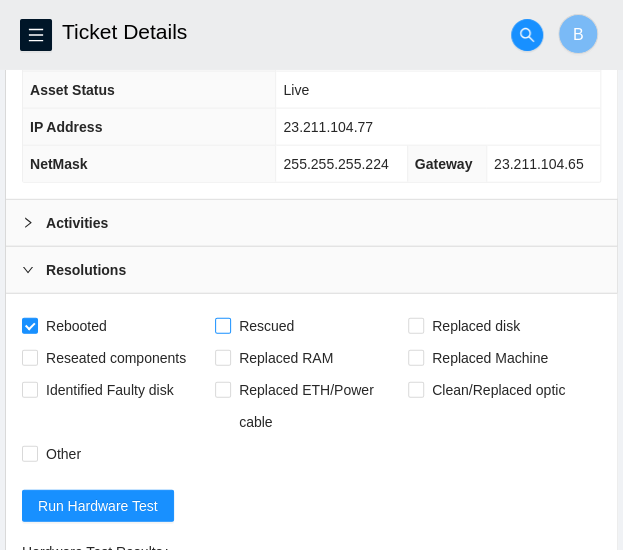 click on "Rescued" at bounding box center [222, 325] 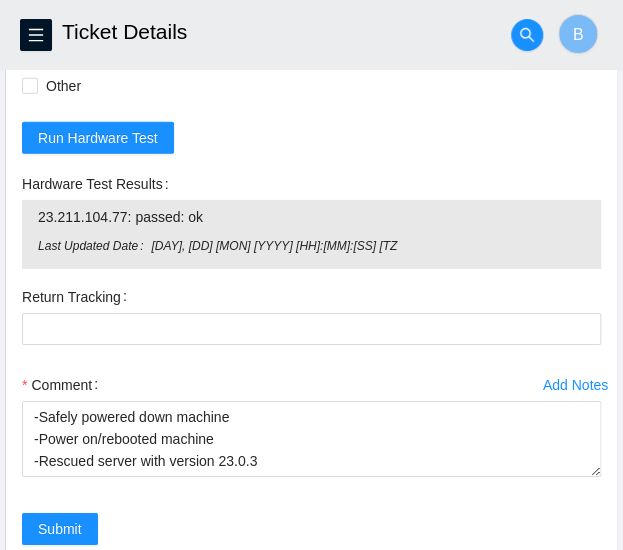 scroll, scrollTop: 1436, scrollLeft: 0, axis: vertical 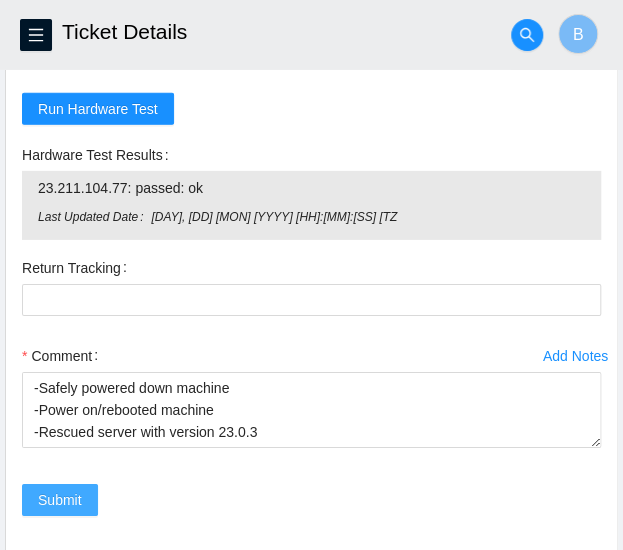 click on "Submit" at bounding box center (60, 500) 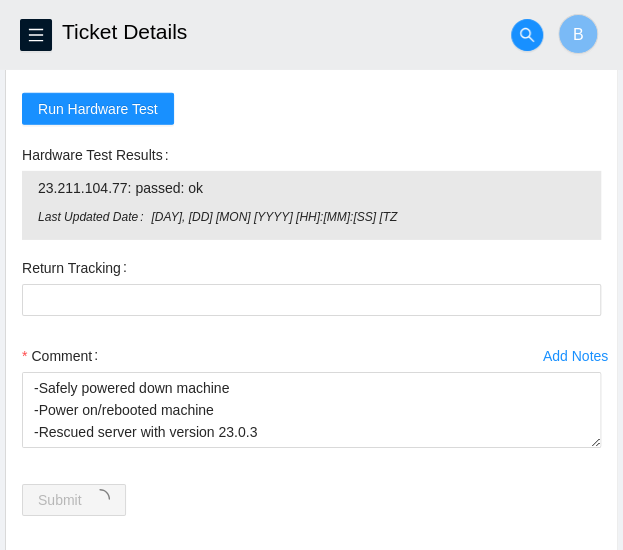 scroll, scrollTop: 0, scrollLeft: 0, axis: both 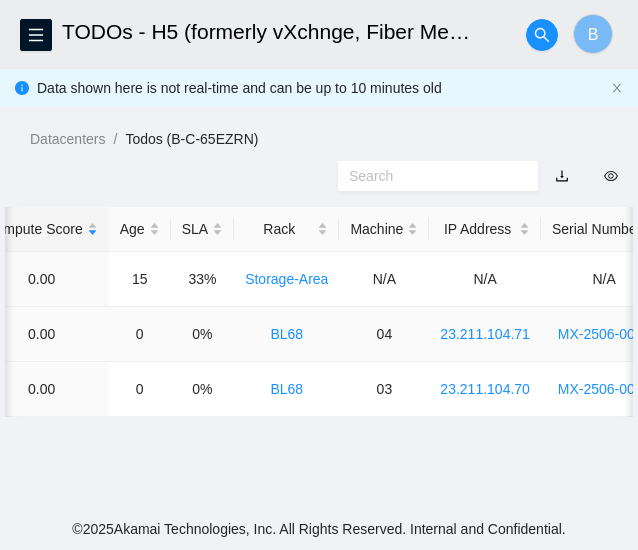 click on "BL68" at bounding box center [286, 334] 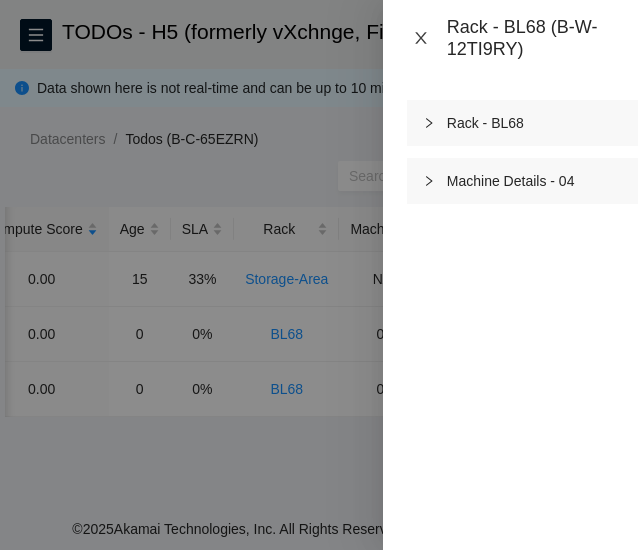 drag, startPoint x: 273, startPoint y: 329, endPoint x: 422, endPoint y: 29, distance: 334.96417 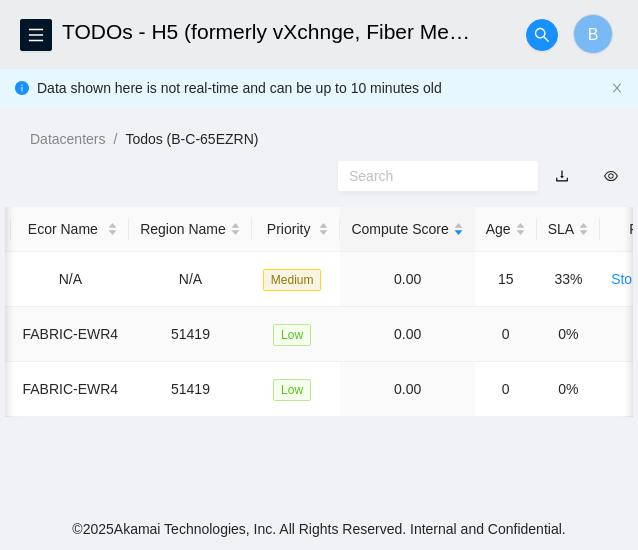 scroll, scrollTop: 0, scrollLeft: 0, axis: both 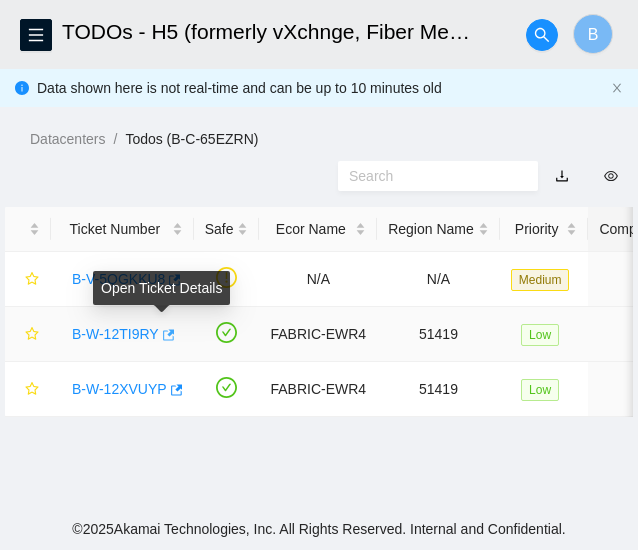 click 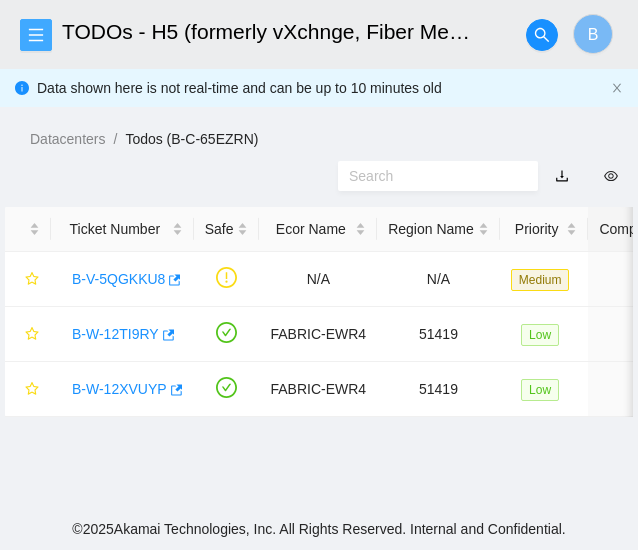 click at bounding box center [36, 35] 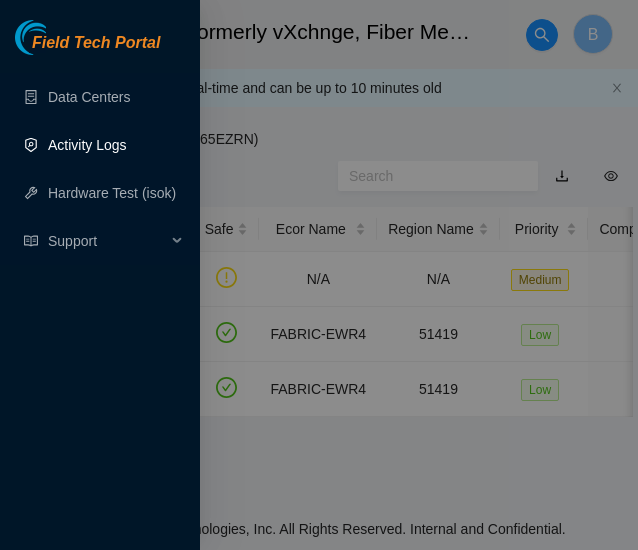 click on "Activity Logs" at bounding box center [87, 145] 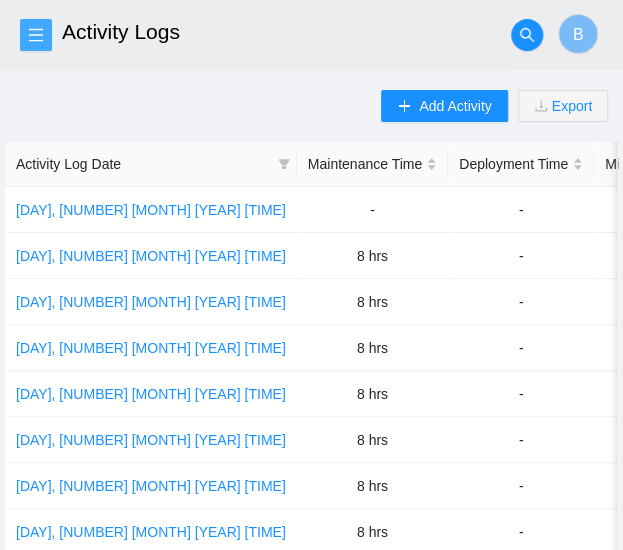 click at bounding box center [36, 35] 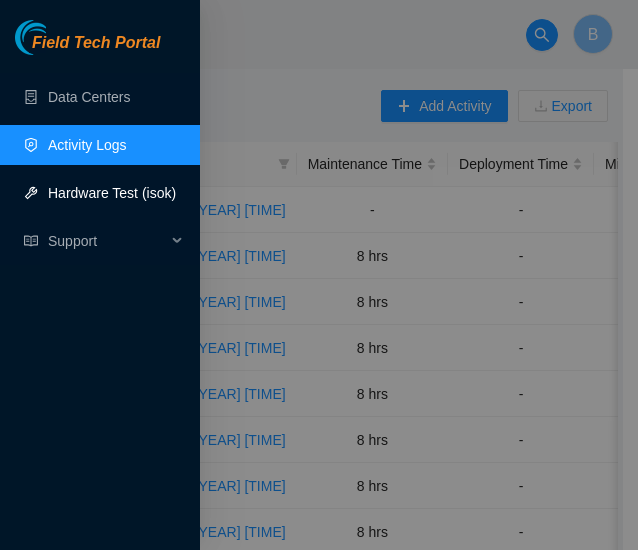 click on "Hardware Test (isok)" at bounding box center [112, 193] 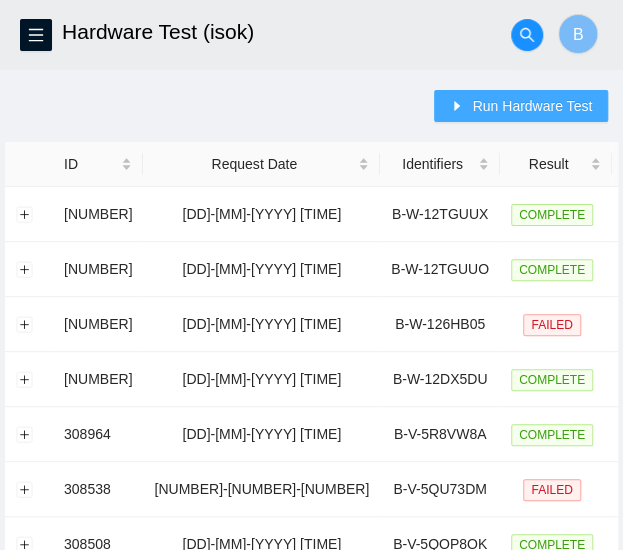 click on "Run Hardware Test" at bounding box center [532, 106] 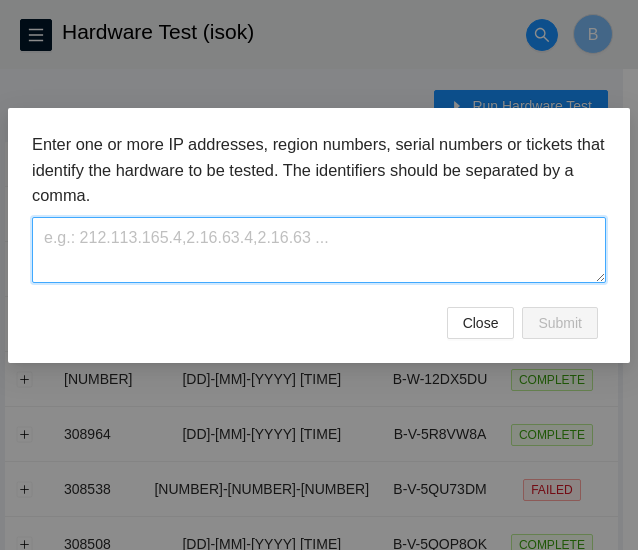 click at bounding box center (319, 249) 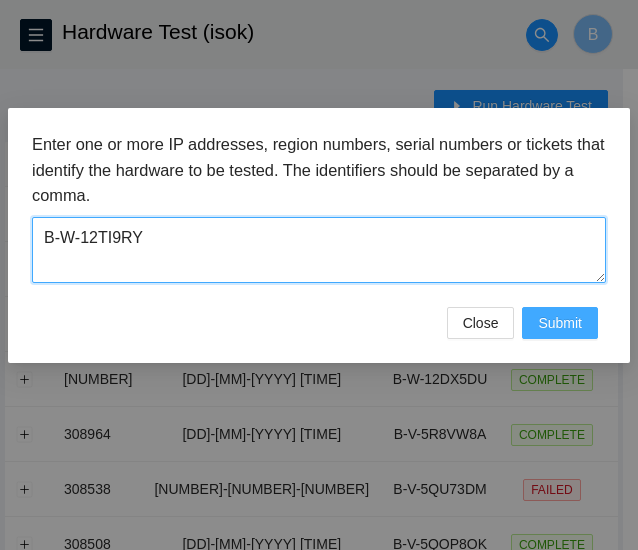 type on "B-W-12TI9RY" 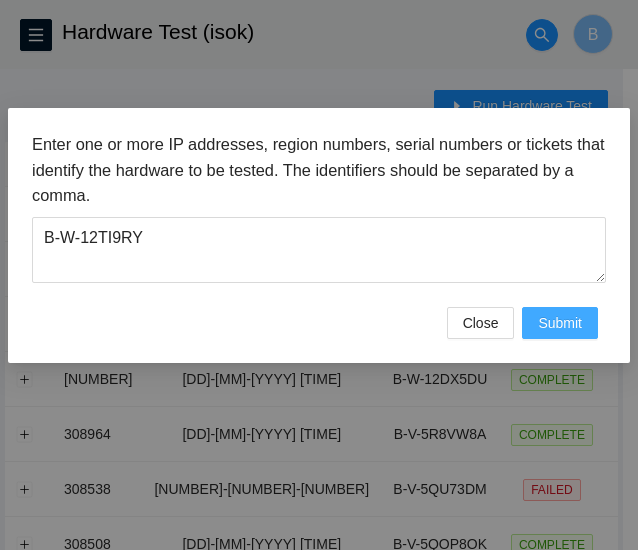 click on "Submit" at bounding box center (560, 323) 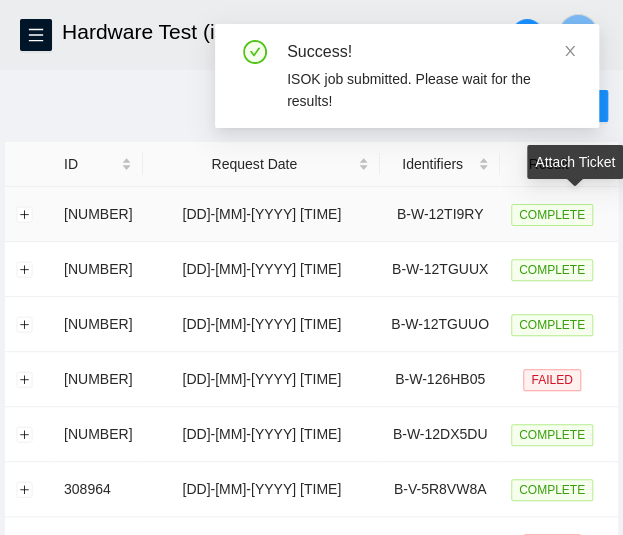 click 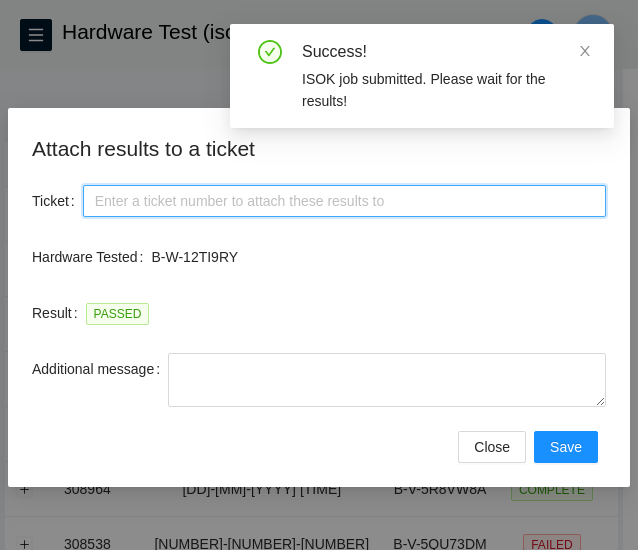 click on "Ticket" at bounding box center (344, 201) 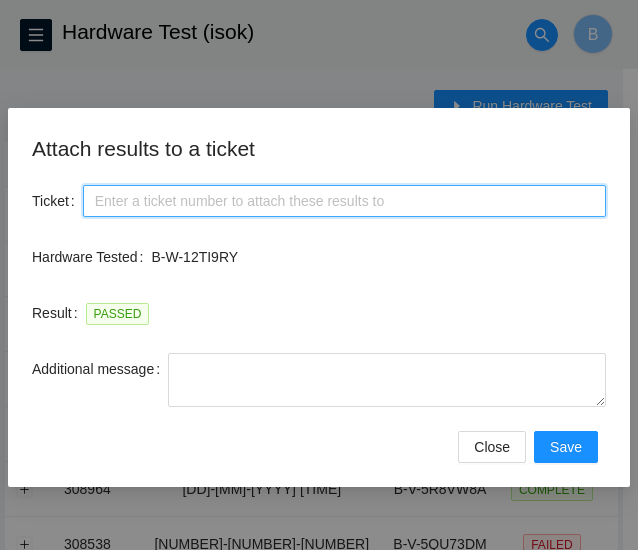 paste on "B-W-12TI9RY" 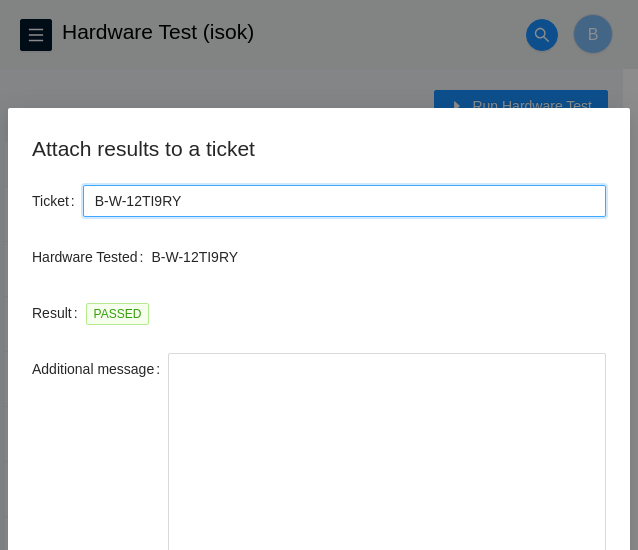 drag, startPoint x: 602, startPoint y: 401, endPoint x: 618, endPoint y: 598, distance: 197.64868 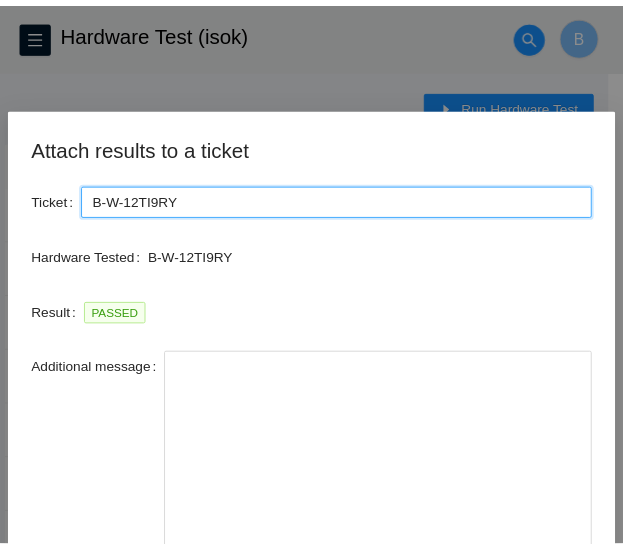 scroll, scrollTop: 121, scrollLeft: 0, axis: vertical 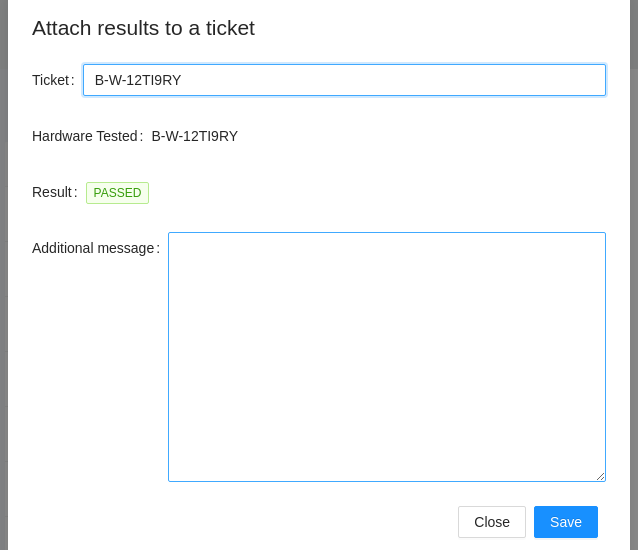 type on "B-W-12TI9RY" 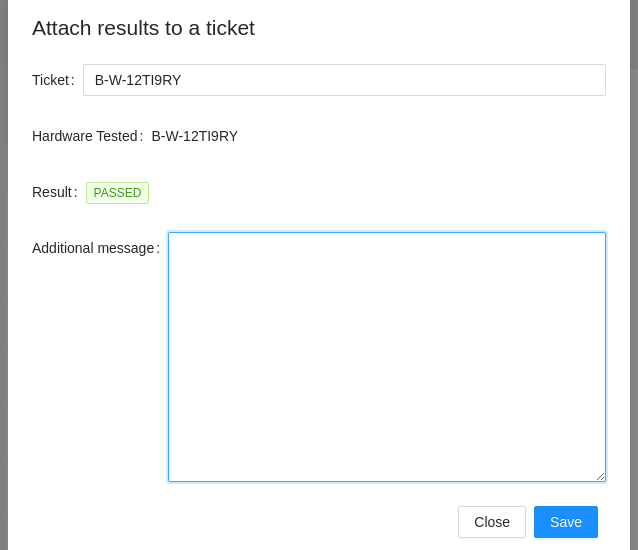click on "Additional message" at bounding box center (387, 357) 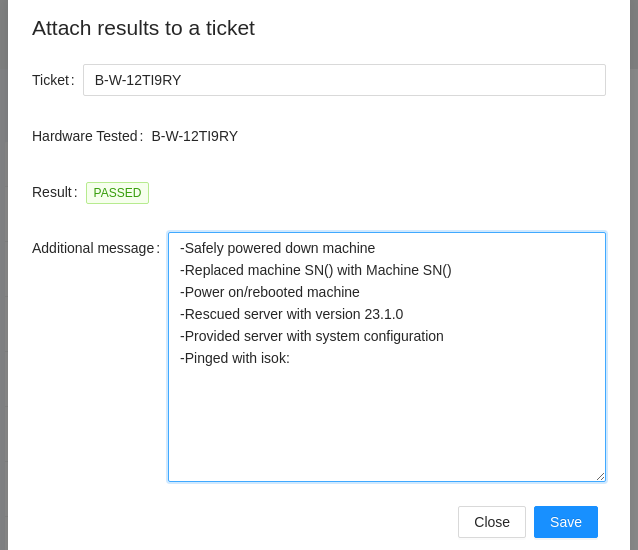 drag, startPoint x: 448, startPoint y: 271, endPoint x: 159, endPoint y: 270, distance: 289.00174 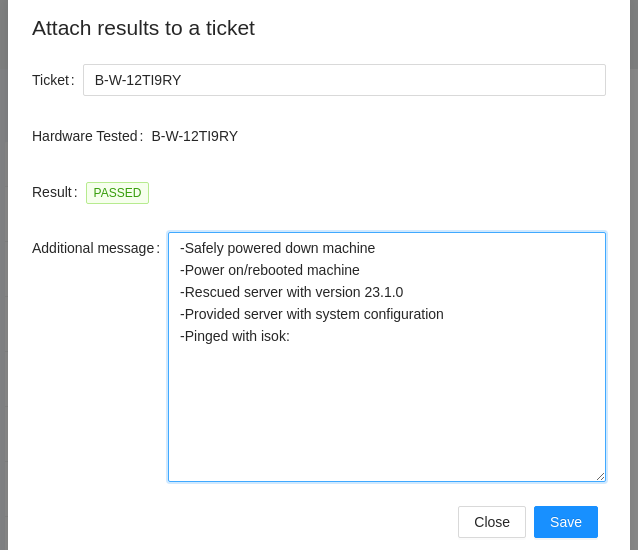 click on "-Safely powered down machine
-Power on/rebooted machine
-Rescued server with version 23.1.0
-Provided server with system configuration
-Pinged with isok:" at bounding box center (387, 357) 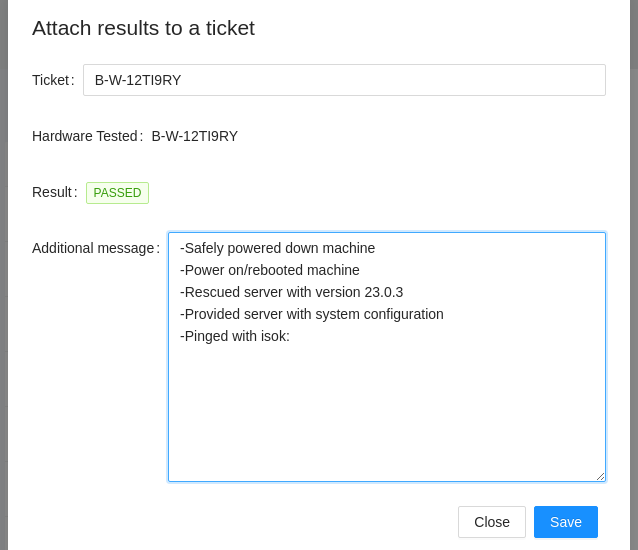 click on "-Safely powered down machine
-Power on/rebooted machine
-Rescued server with version 23.0.3
-Provided server with system configuration
-Pinged with isok:" at bounding box center [387, 357] 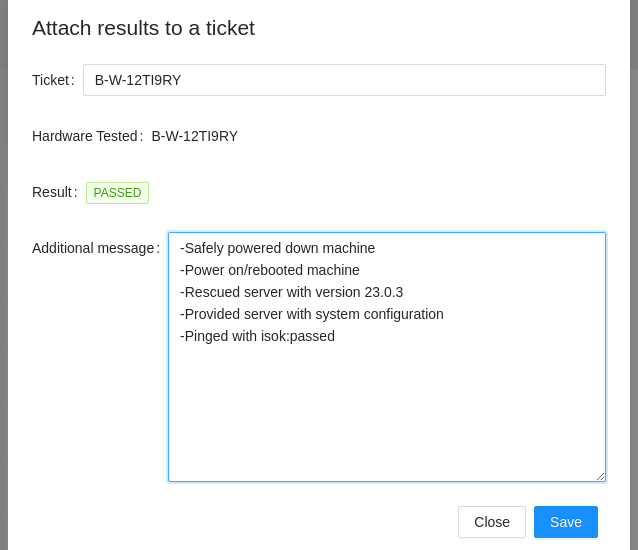 type on "-Safely powered down machine
-Power on/rebooted machine
-Rescued server with version 23.0.3
-Provided server with system configuration
-Pinged with isok:passed" 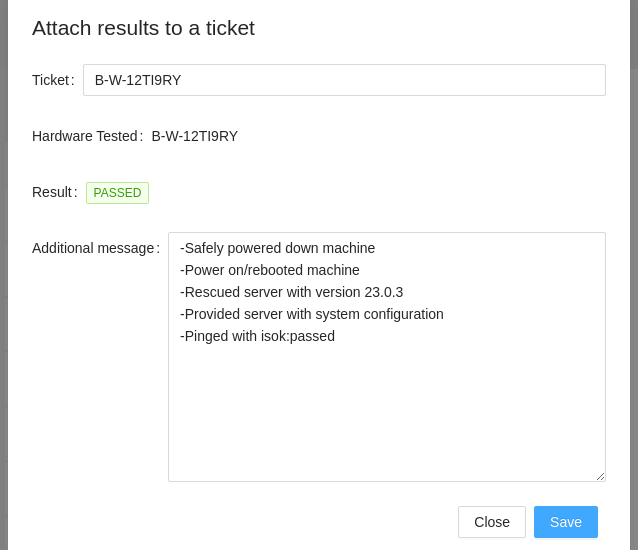 click on "Save" at bounding box center (566, 522) 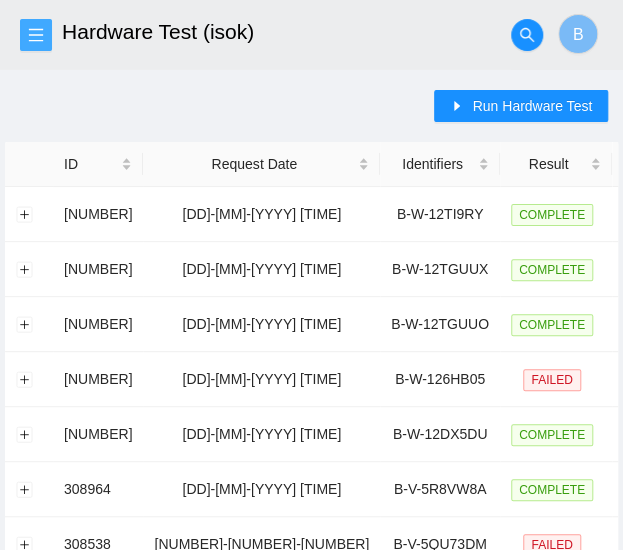 click at bounding box center [36, 35] 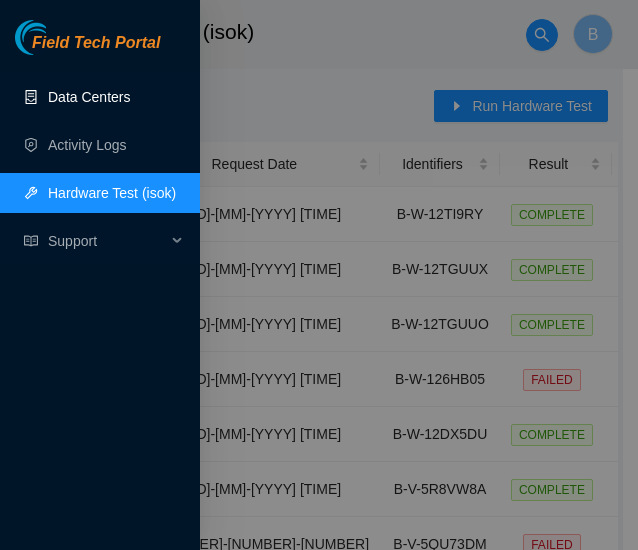 click on "Data Centers" at bounding box center [89, 97] 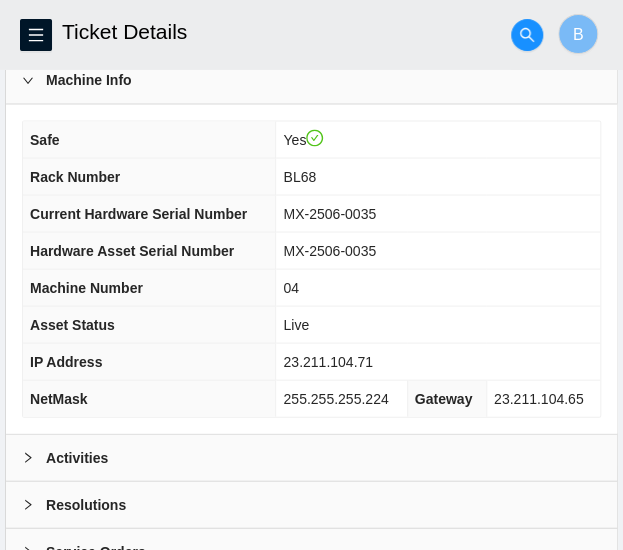 scroll, scrollTop: 914, scrollLeft: 0, axis: vertical 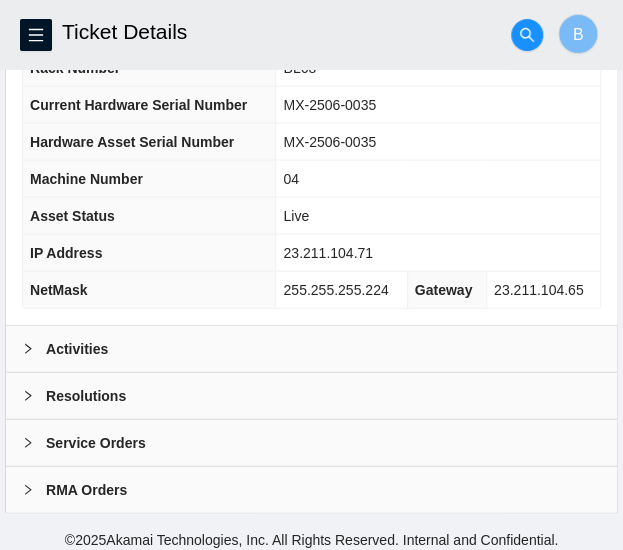 click on "Activities" at bounding box center (77, 348) 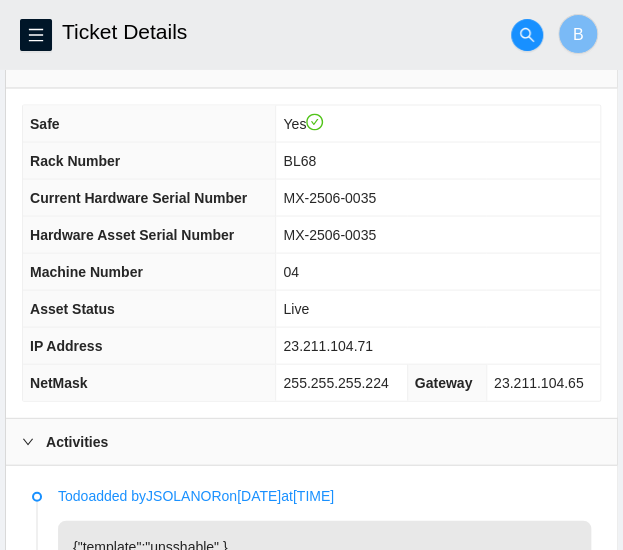 scroll, scrollTop: 819, scrollLeft: 0, axis: vertical 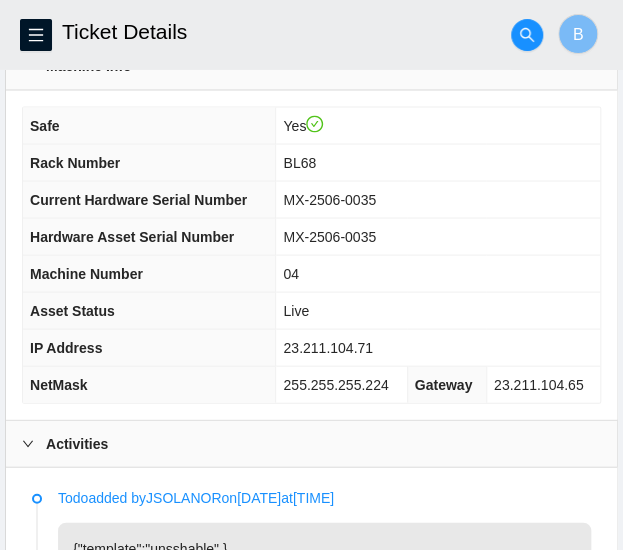 click on "23.211.104.71" at bounding box center [328, 347] 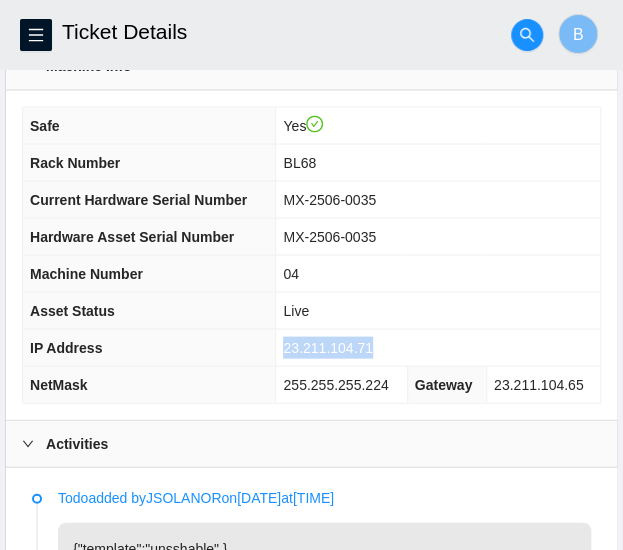 click on "23.211.104.71" at bounding box center [328, 347] 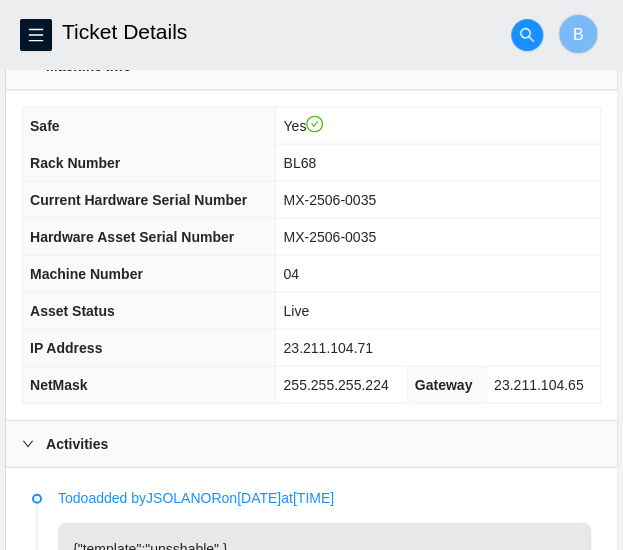 click on "255.255.255.224" at bounding box center [335, 384] 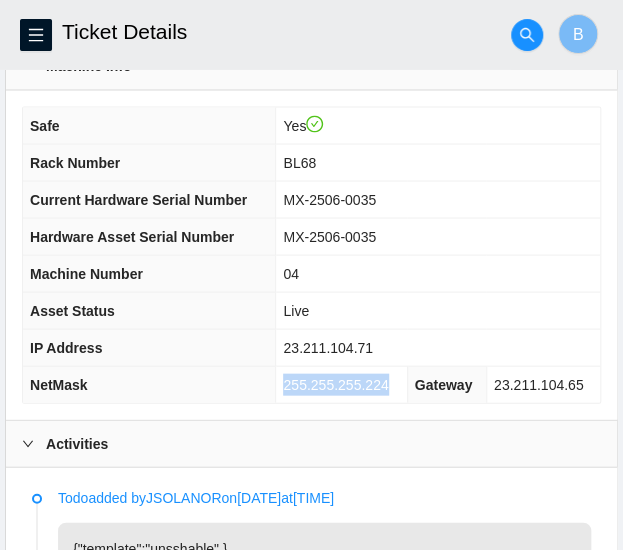 click on "255.255.255.224" at bounding box center (335, 384) 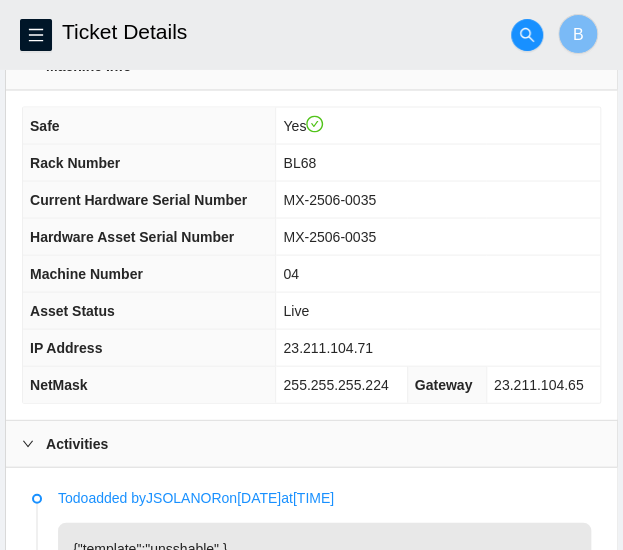 click on "BL68" at bounding box center (299, 162) 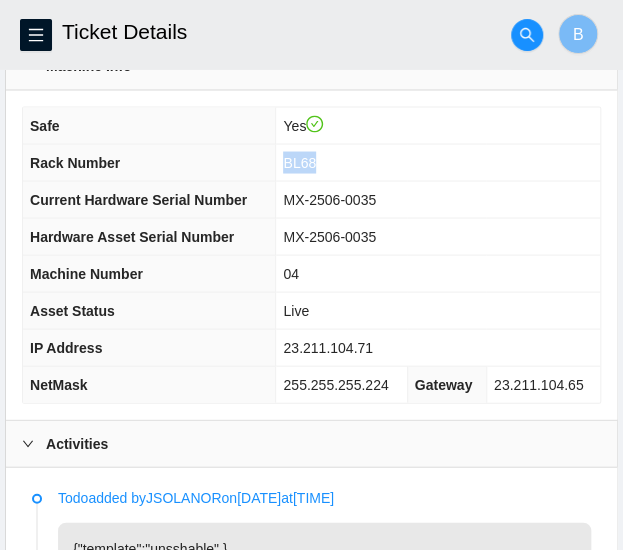 click on "BL68" at bounding box center [299, 162] 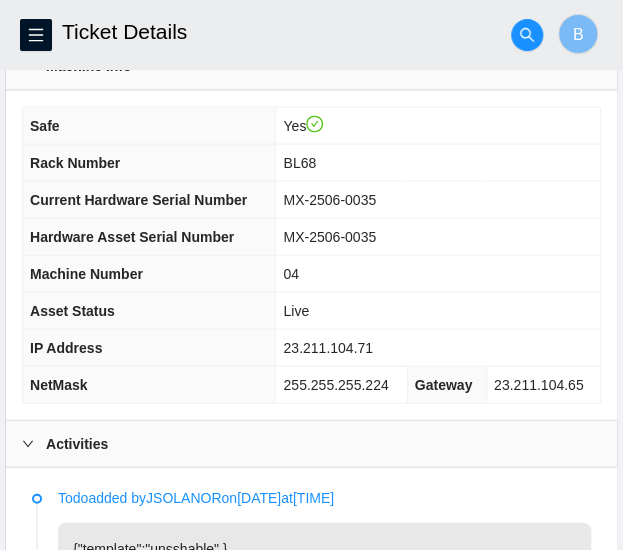 click on "04" at bounding box center [291, 273] 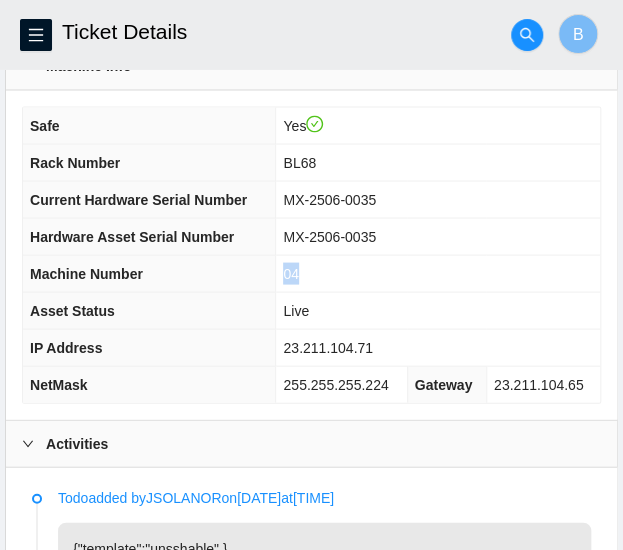 click on "04" at bounding box center [291, 273] 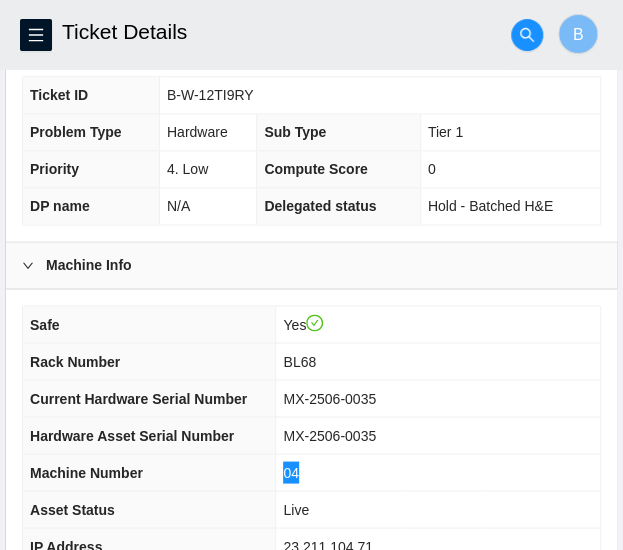 scroll, scrollTop: 619, scrollLeft: 0, axis: vertical 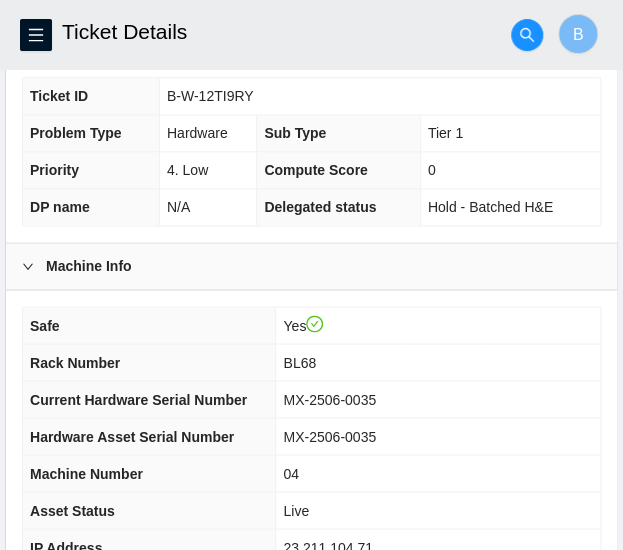 click on "B-W-12TI9RY" at bounding box center [210, 96] 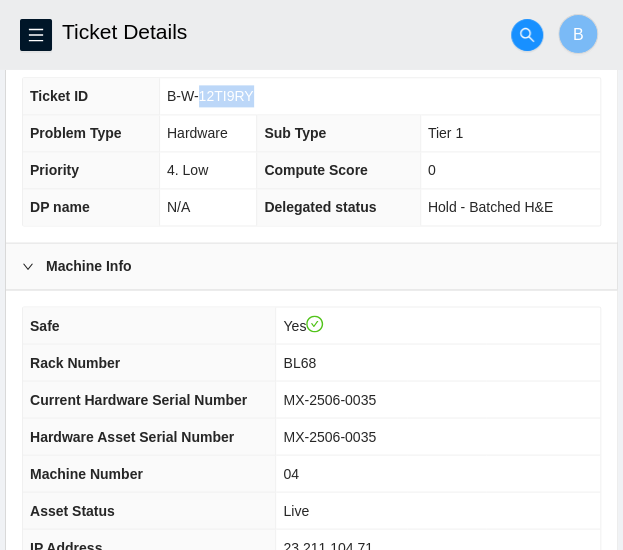 click on "B-W-12TI9RY" at bounding box center (210, 96) 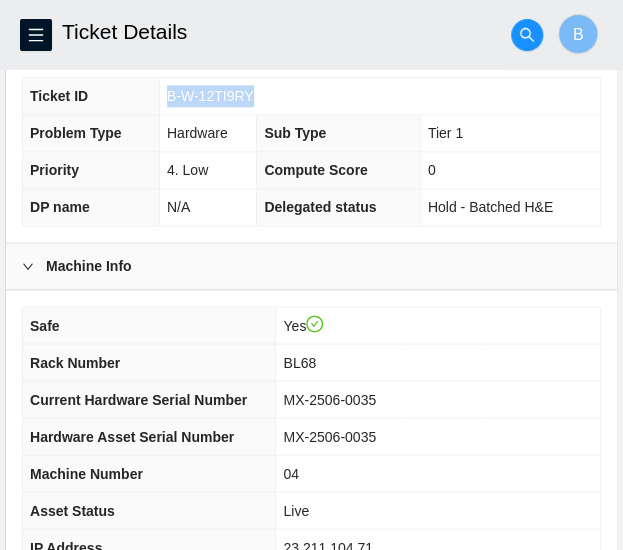 click on "B-W-12TI9RY" at bounding box center [210, 96] 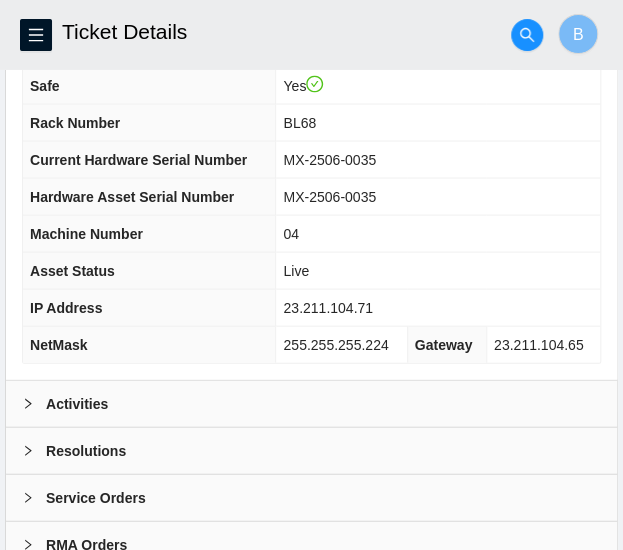 scroll, scrollTop: 914, scrollLeft: 0, axis: vertical 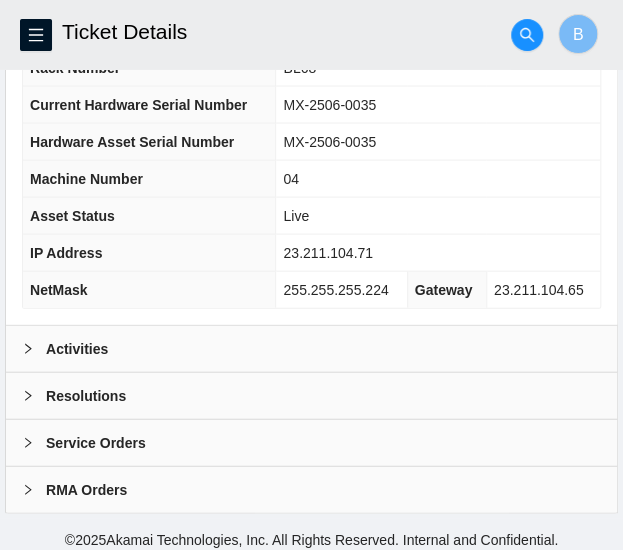 click 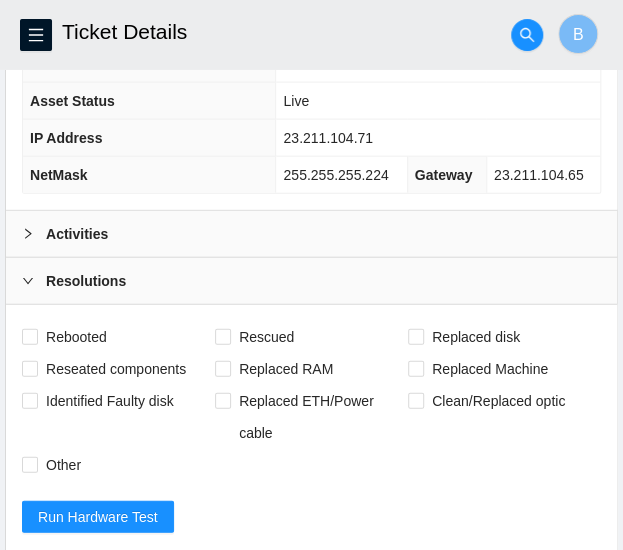 scroll, scrollTop: 1031, scrollLeft: 0, axis: vertical 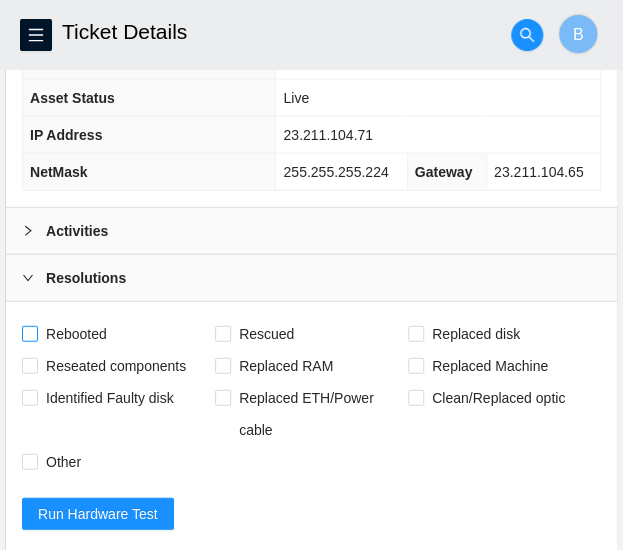 click on "Rebooted" at bounding box center [29, 333] 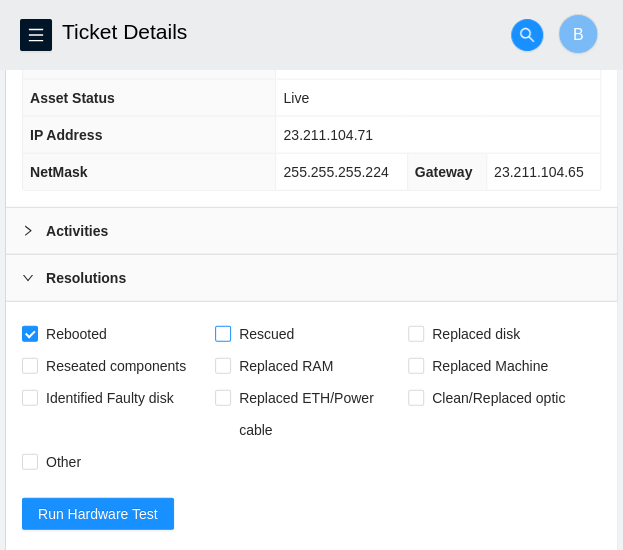 click on "Rescued" at bounding box center [222, 333] 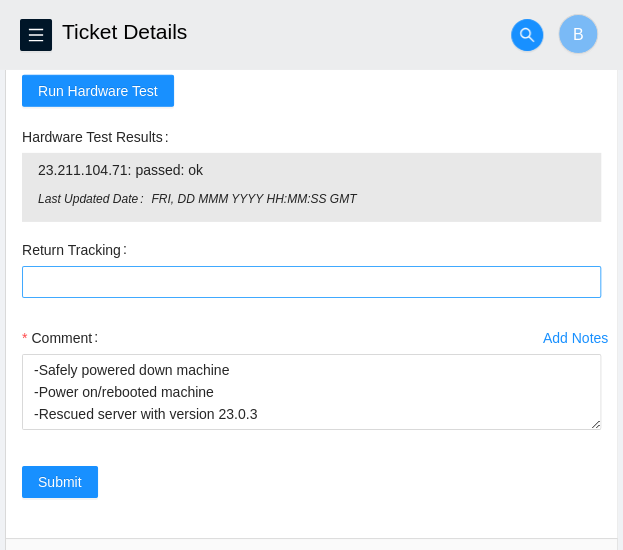 scroll, scrollTop: 1455, scrollLeft: 0, axis: vertical 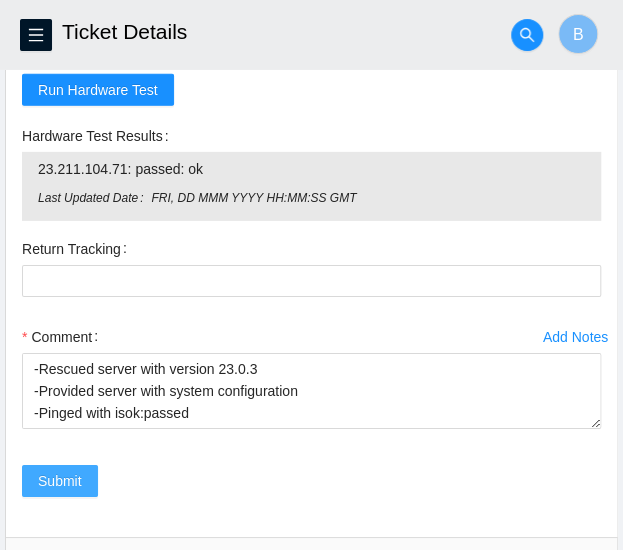 click on "Submit" at bounding box center [60, 481] 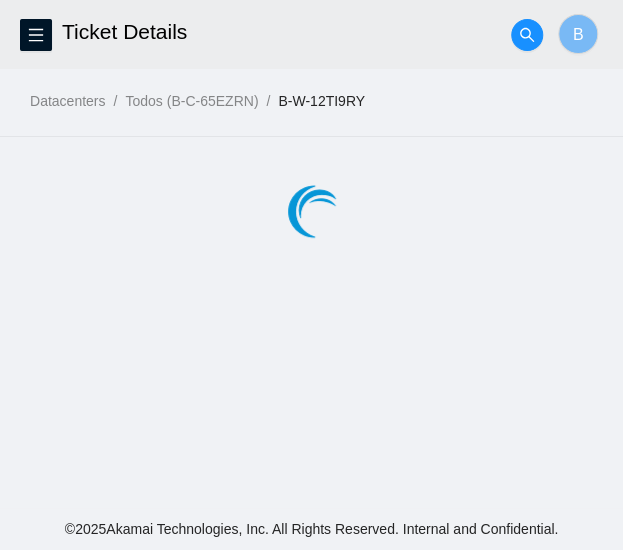 scroll, scrollTop: 0, scrollLeft: 0, axis: both 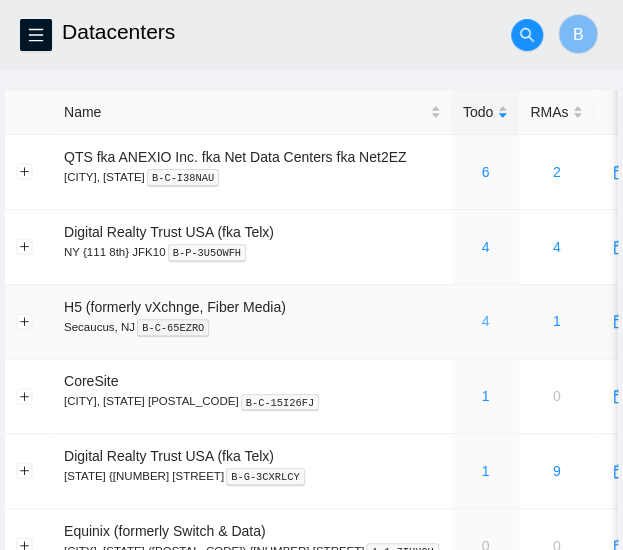 click on "4" at bounding box center [486, 321] 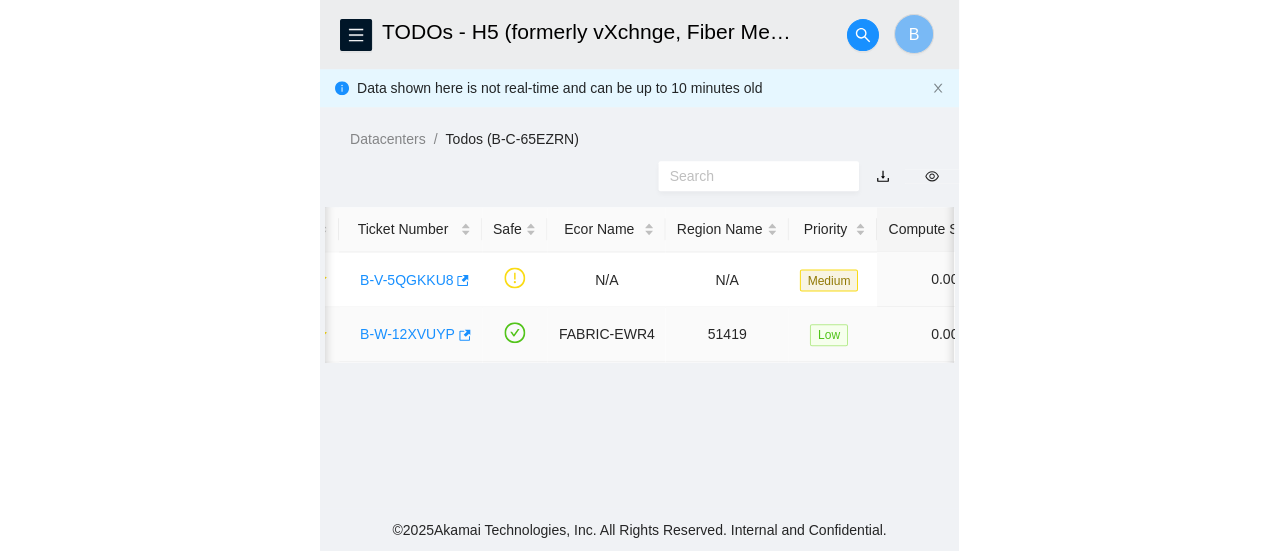 scroll, scrollTop: 0, scrollLeft: 0, axis: both 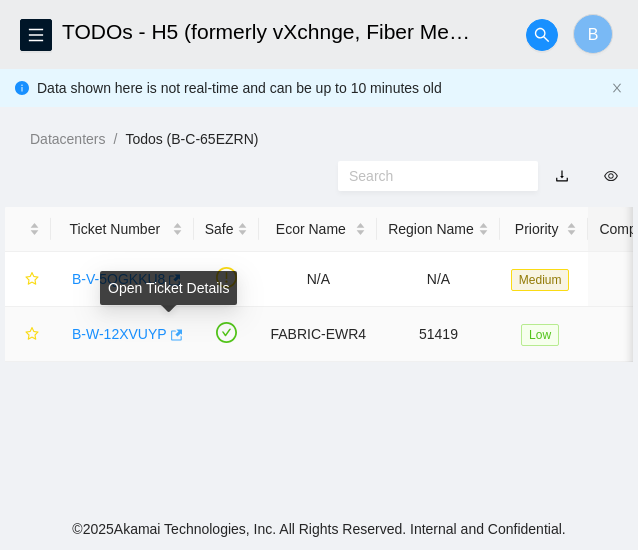click 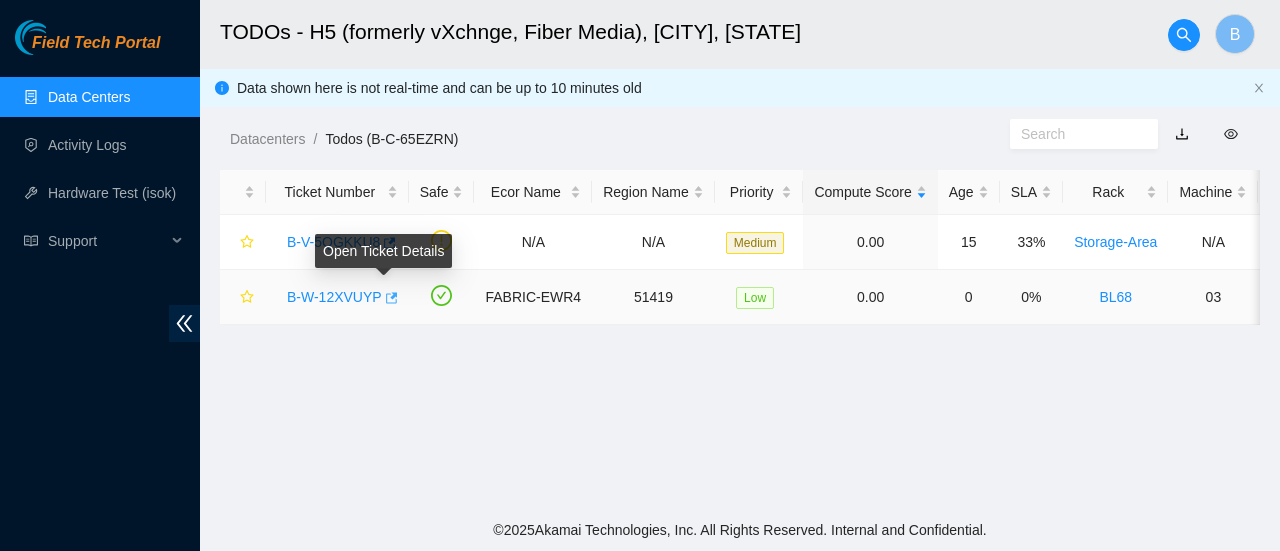 click 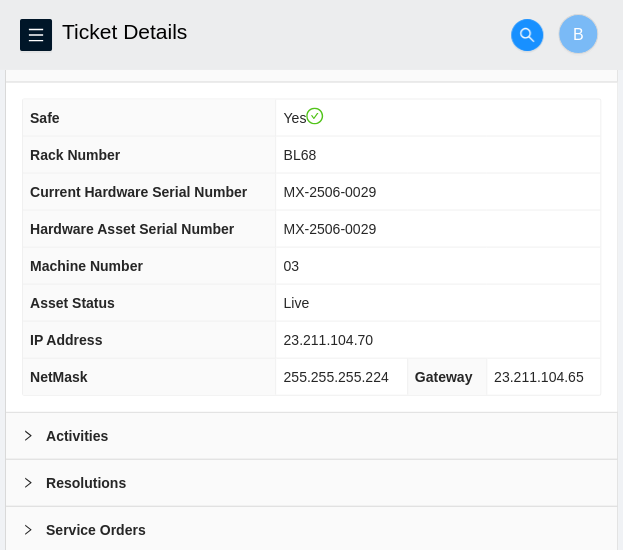 scroll, scrollTop: 835, scrollLeft: 0, axis: vertical 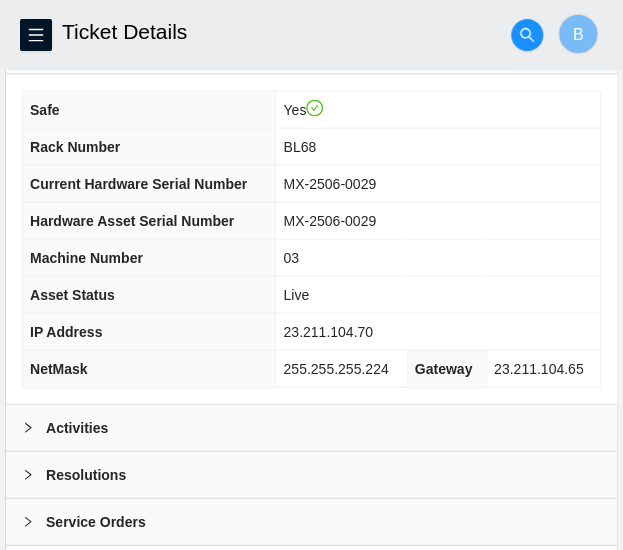 click 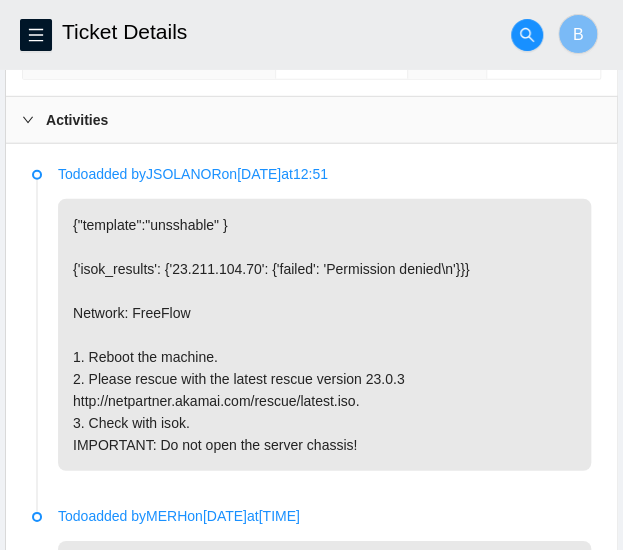 scroll, scrollTop: 1147, scrollLeft: 0, axis: vertical 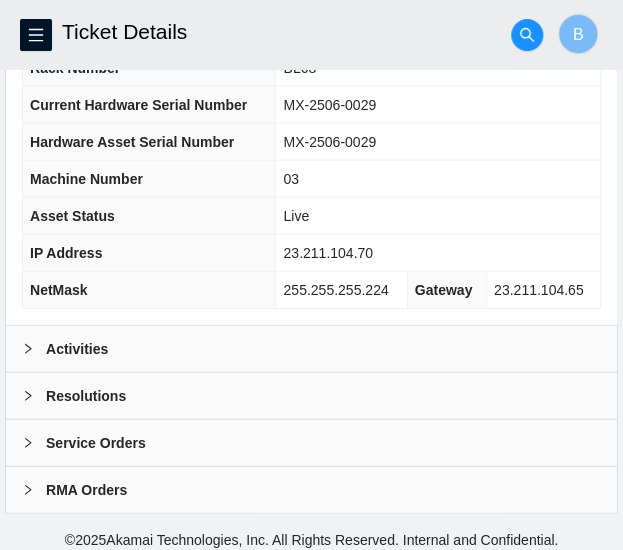 click on "23.211.104.70" at bounding box center [328, 252] 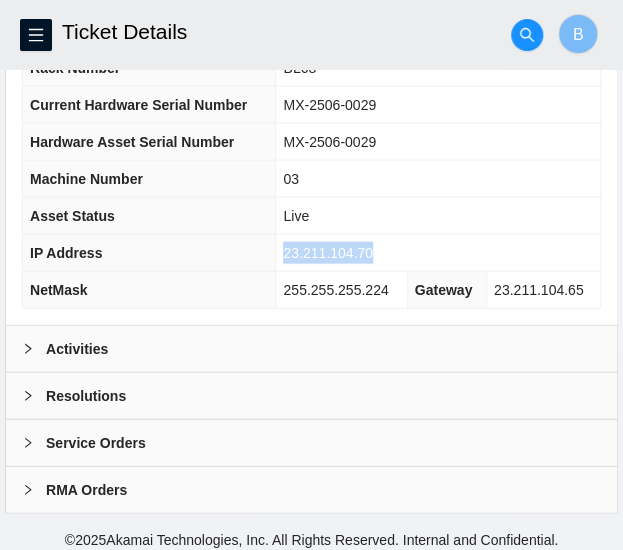click on "23.211.104.70" at bounding box center (328, 252) 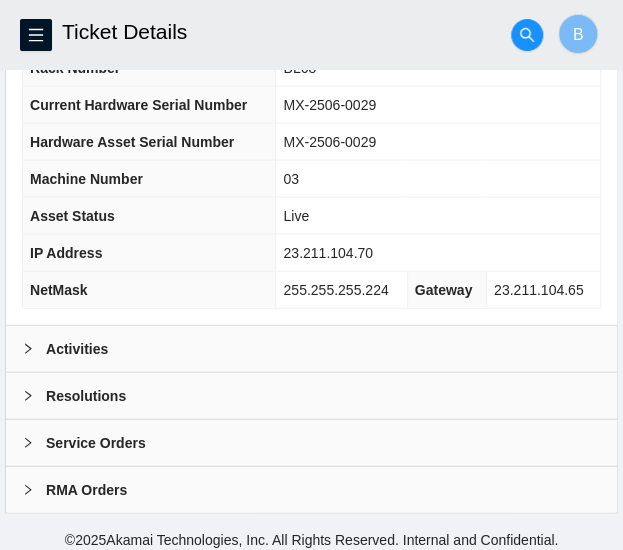 click on "255.255.255.224" at bounding box center (335, 289) 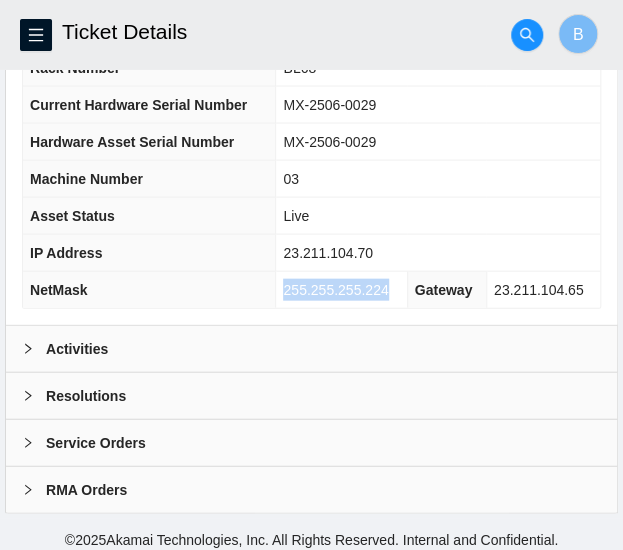 click on "255.255.255.224" at bounding box center [335, 289] 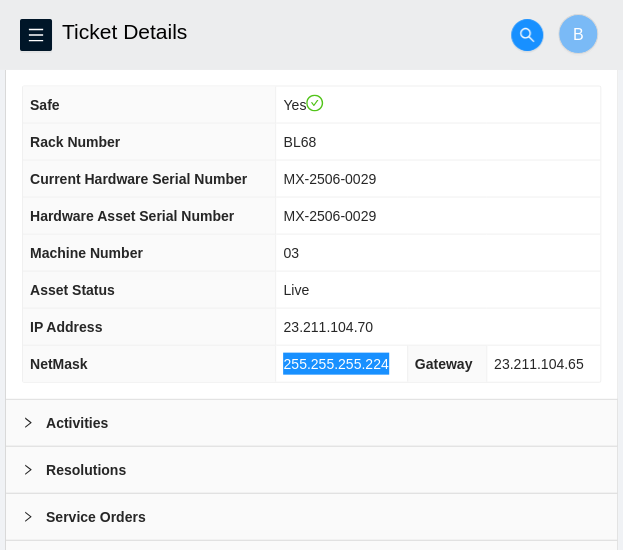 scroll, scrollTop: 838, scrollLeft: 0, axis: vertical 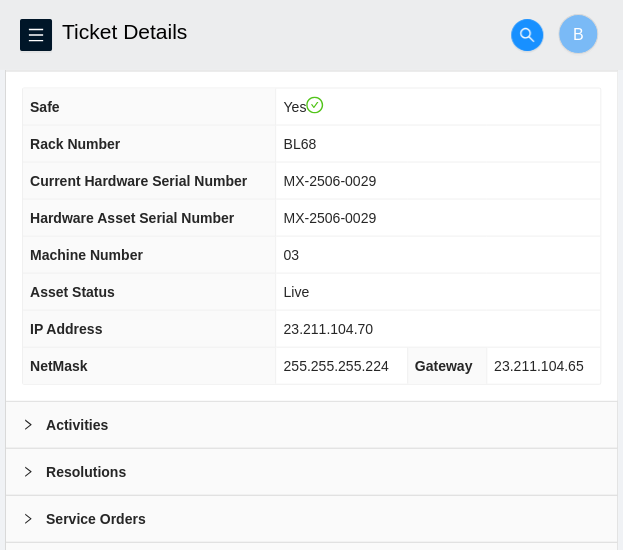 click on "BL68" at bounding box center (299, 143) 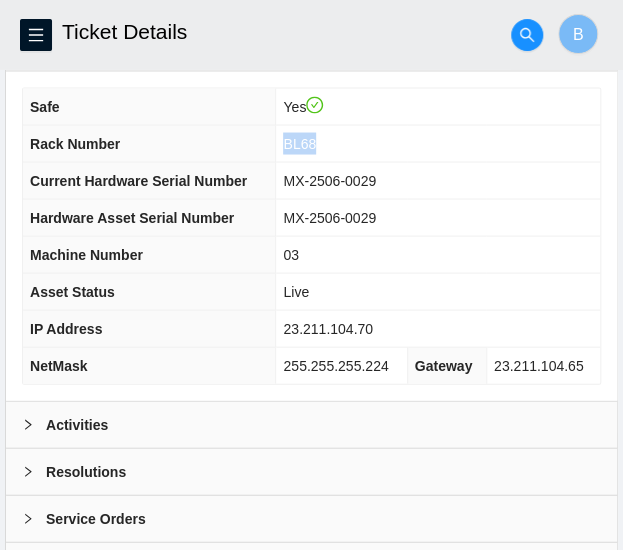 click on "BL68" at bounding box center (299, 143) 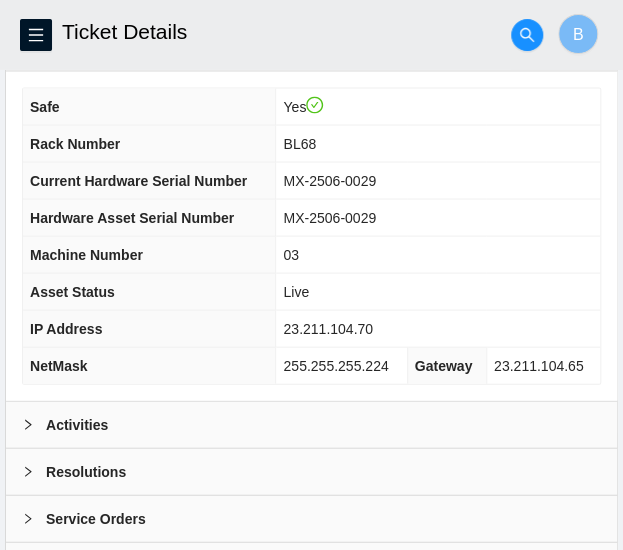 click on "03" at bounding box center [291, 254] 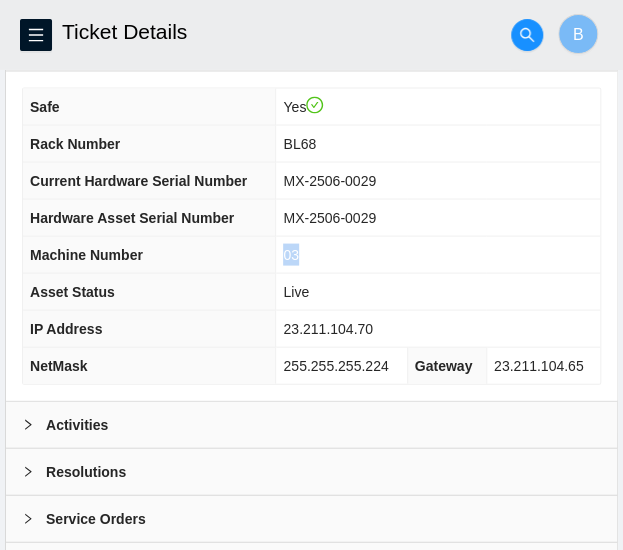 click on "03" at bounding box center (291, 254) 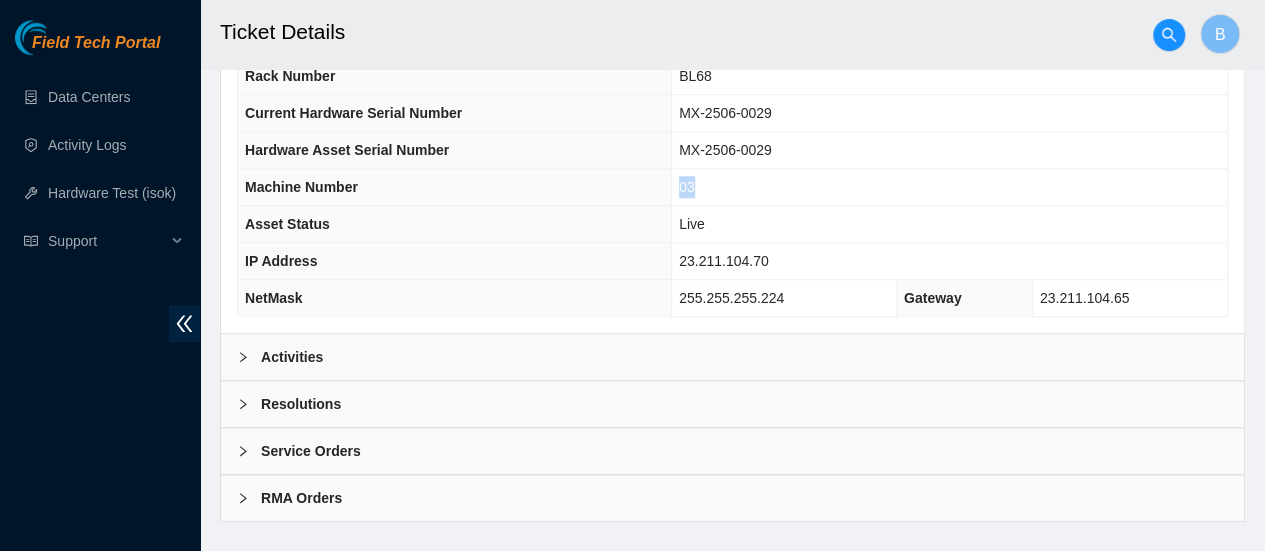 scroll, scrollTop: 817, scrollLeft: 0, axis: vertical 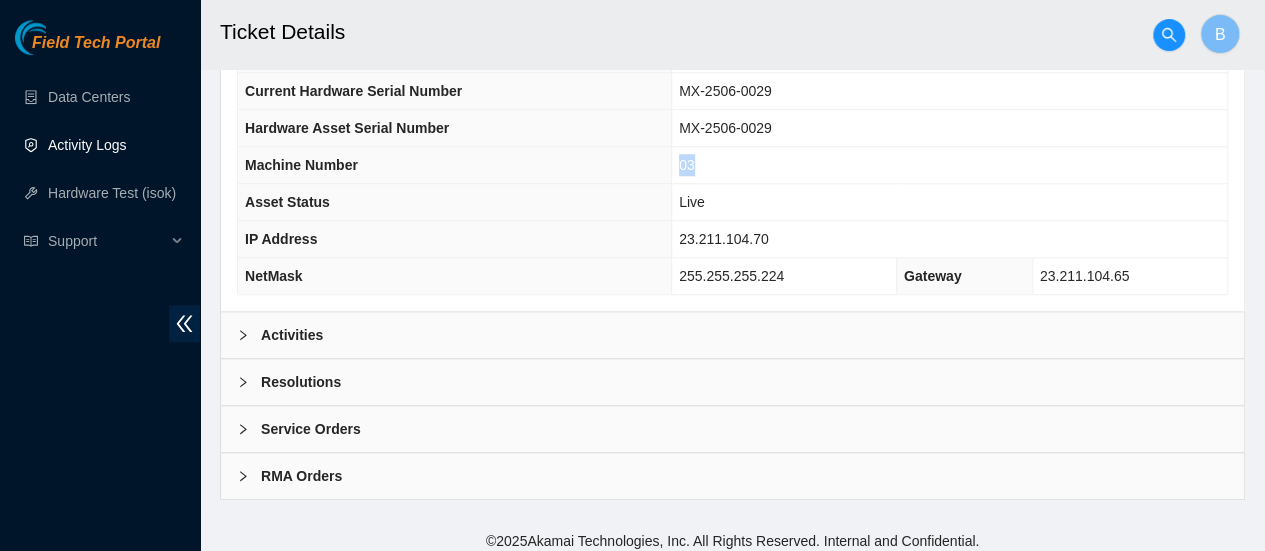 click on "Activity Logs" at bounding box center [87, 145] 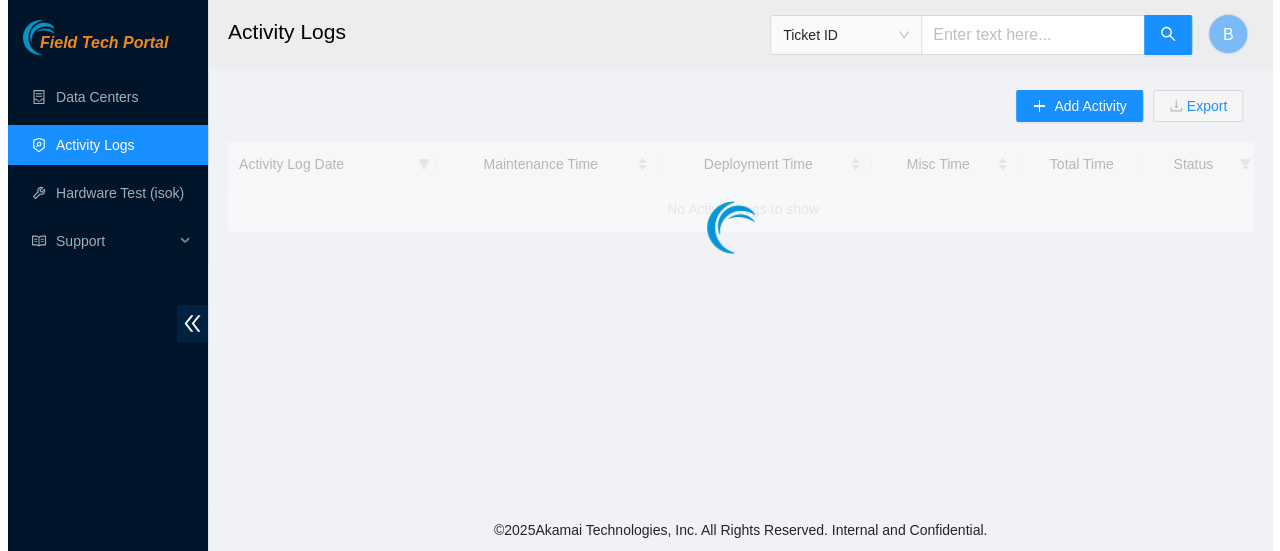 scroll, scrollTop: 0, scrollLeft: 0, axis: both 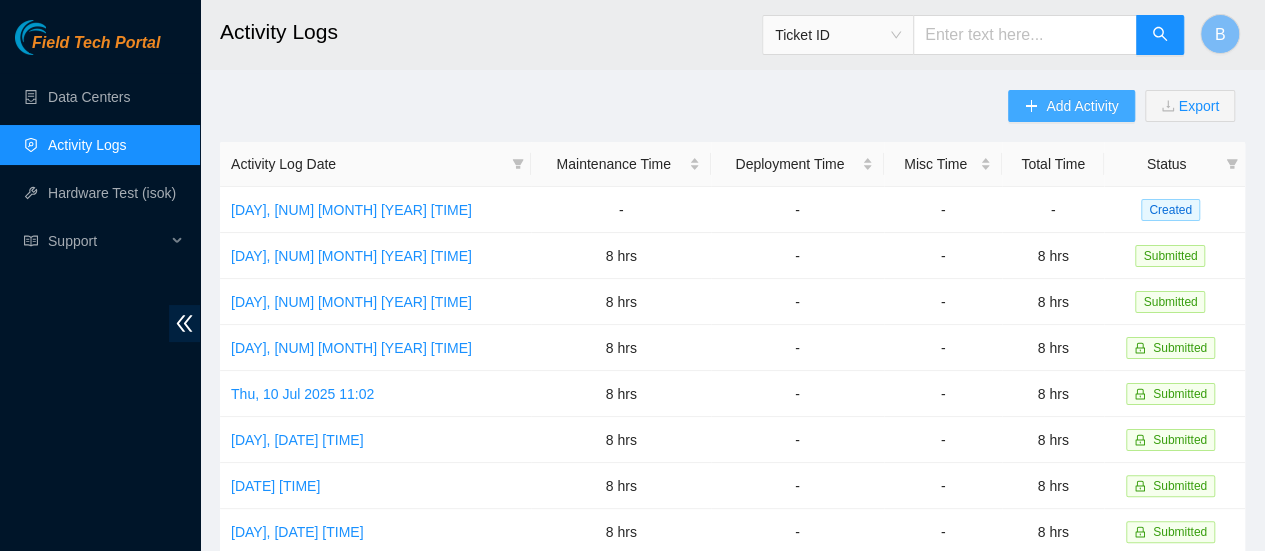click on "Add Activity" at bounding box center [1082, 106] 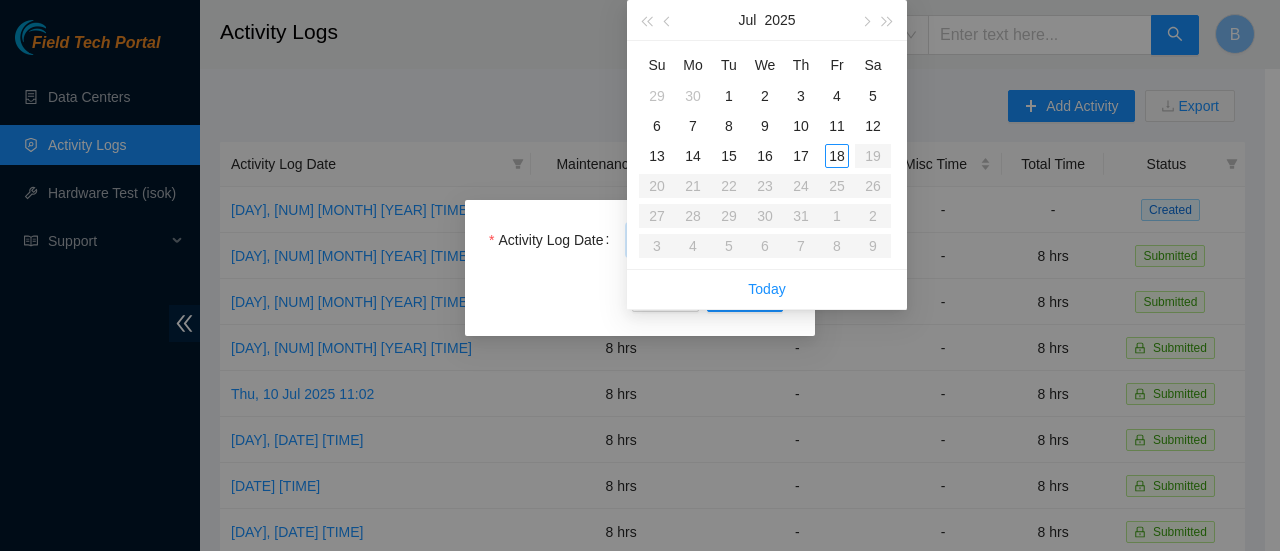 click on "Field Tech Portal Data Centers Activity Logs Hardware Test (isok) Support   Activity Logs    Ticket ID B Add Activity Export Activity Log Date Maintenance Time Deployment Time Misc Time Total Time Status             Fri, 18 Jul 2025 11:15 - - - - Created Wed, 16 Jul 2025 10:55 8 hrs  - - 8 hrs  Submitted Mon, 14 Jul 2025 12:01 8 hrs  - - 8 hrs  Submitted Fri, 11 Jul 2025 12:09 8 hrs  - - 8 hrs  Submitted Thu, 10 Jul 2025 11:02 8 hrs  - - 8 hrs  Submitted Wed, 09 Jul 2025 11:02 8 hrs  - - 8 hrs  Submitted Tue, 08 Jul 2025 11:03 8 hrs  - - 8 hrs  Submitted Mon, 07 Jul 2025 15:12 8 hrs  - - 8 hrs  Submitted Fri, 04 Jul 2025 09:57 8 hrs  - - 8 hrs  Submitted Thu, 03 Jul 2025 10:05 8 hrs  - - 8 hrs  Submitted Wed, 02 Jul 2025 11:53 8 hrs  - - 8 hrs  Submitted Tue, 01 Jul 2025 10:21 8 hrs  - - 8 hrs  Submitted Mon, 30 Jun 2025 10:54 8 hrs  - - 8 hrs  Submitted Fri, 27 Jun 2025 11:40 8 hrs  - - 8 hrs  Submitted Thu, 26 Jun 2025 12:31 8 hrs  - - 8 hrs  Submitted Wed, 25 Jun 2025 10:38 8 hrs  - - 8 hrs  8 hrs" at bounding box center (632, 275) 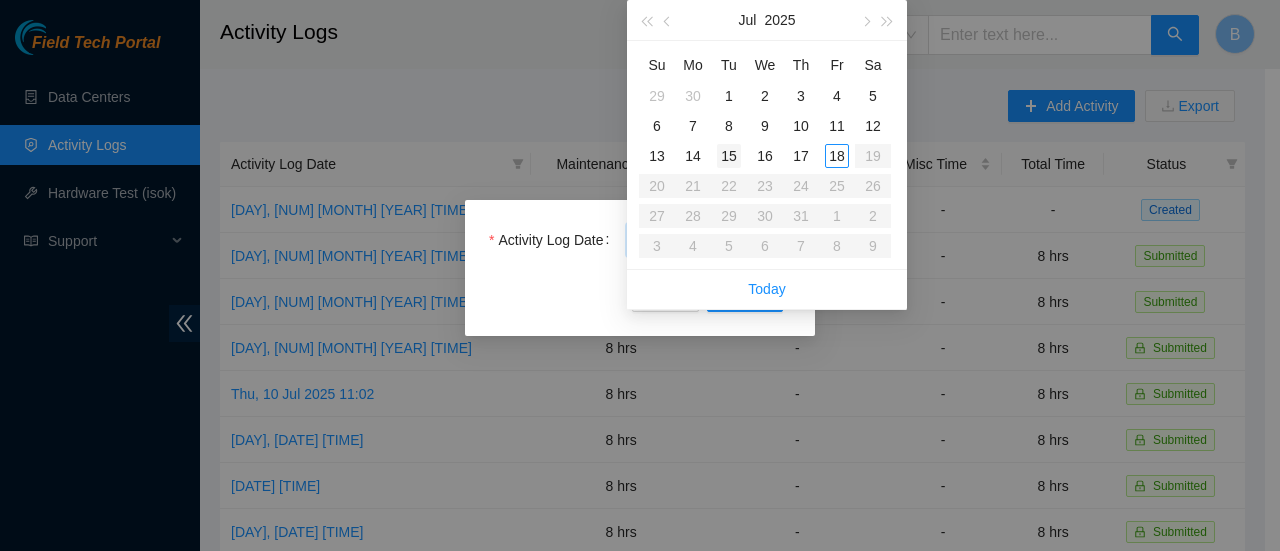 type on "2025-07-15" 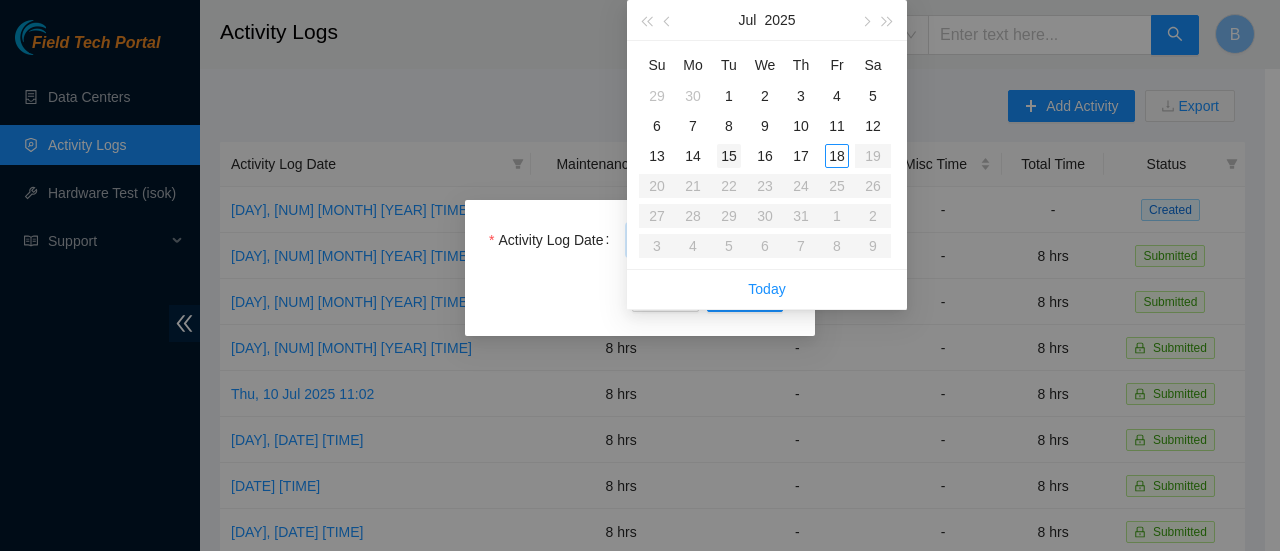 click on "15" at bounding box center (729, 156) 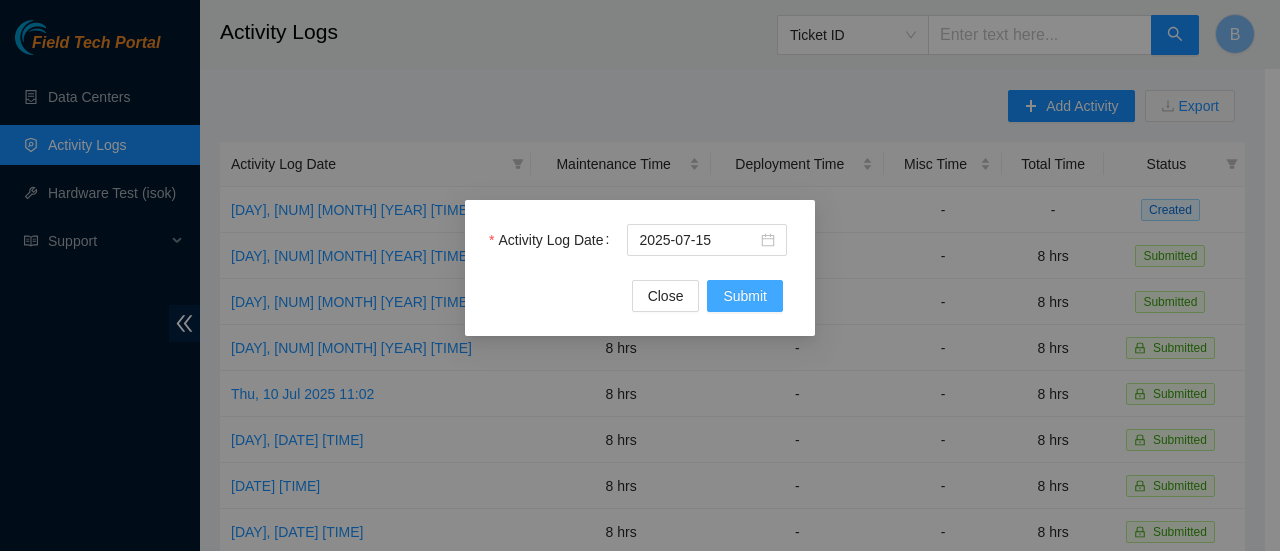 click on "Submit" at bounding box center (745, 296) 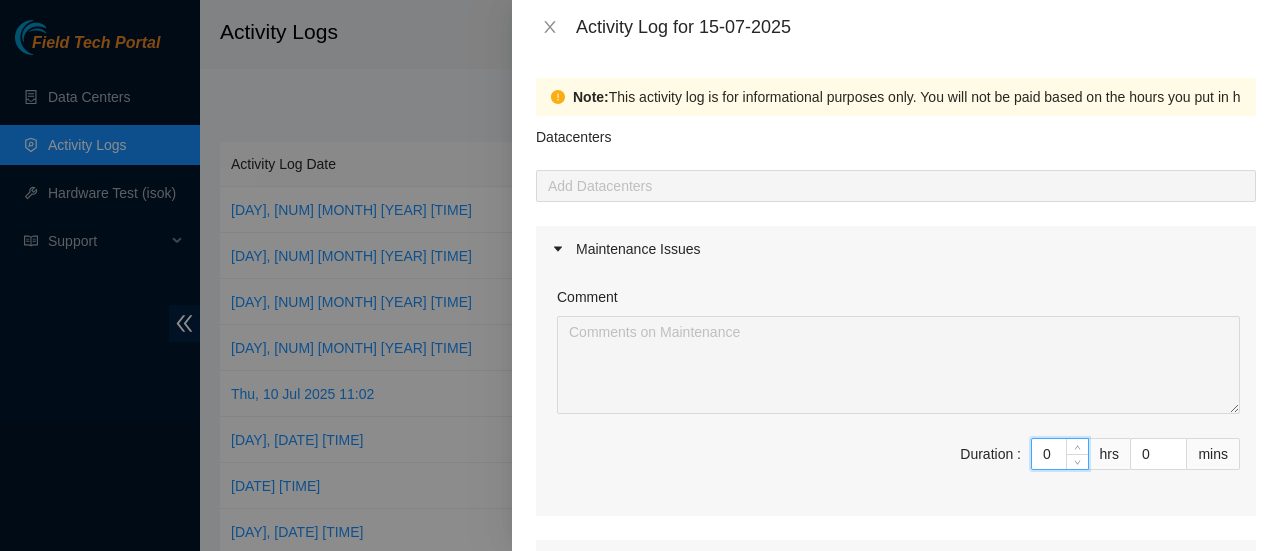 click on "0" at bounding box center [1060, 454] 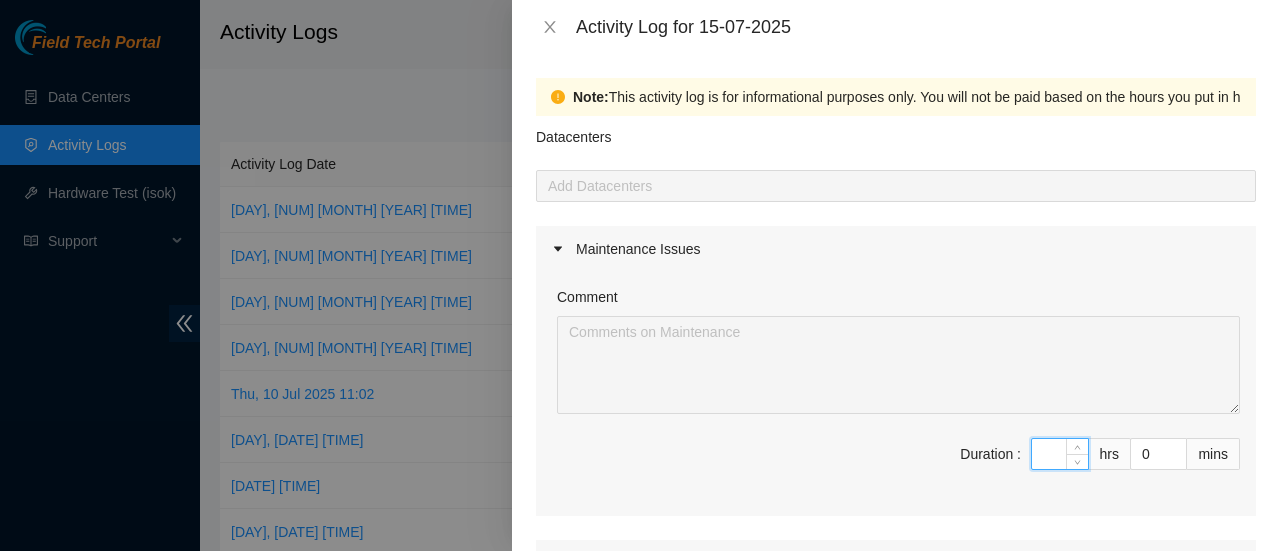 type on "8" 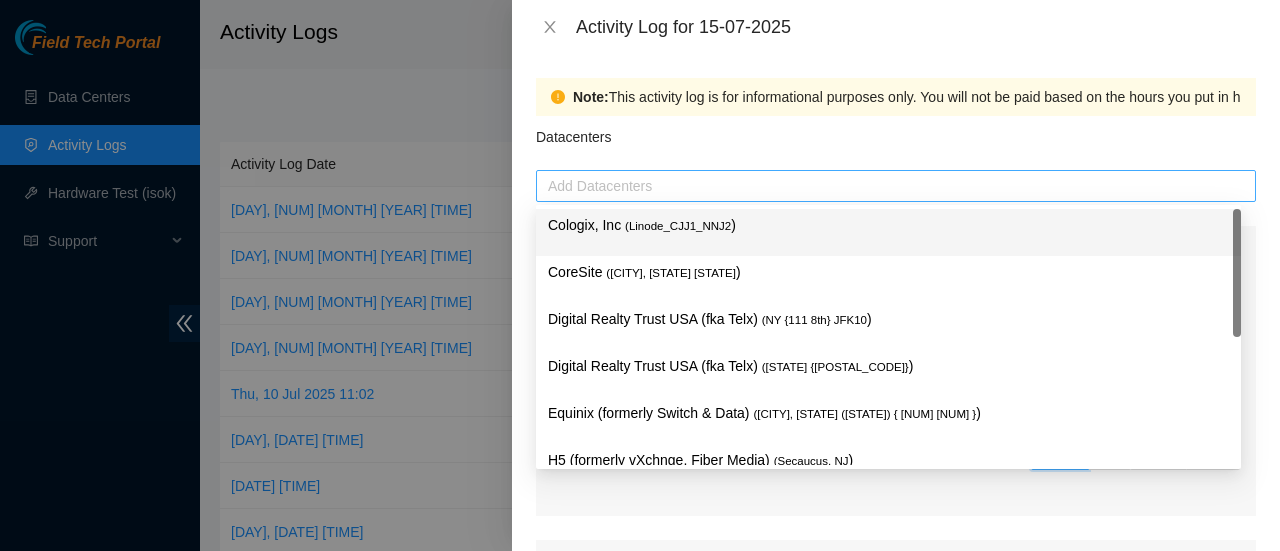 click at bounding box center [896, 186] 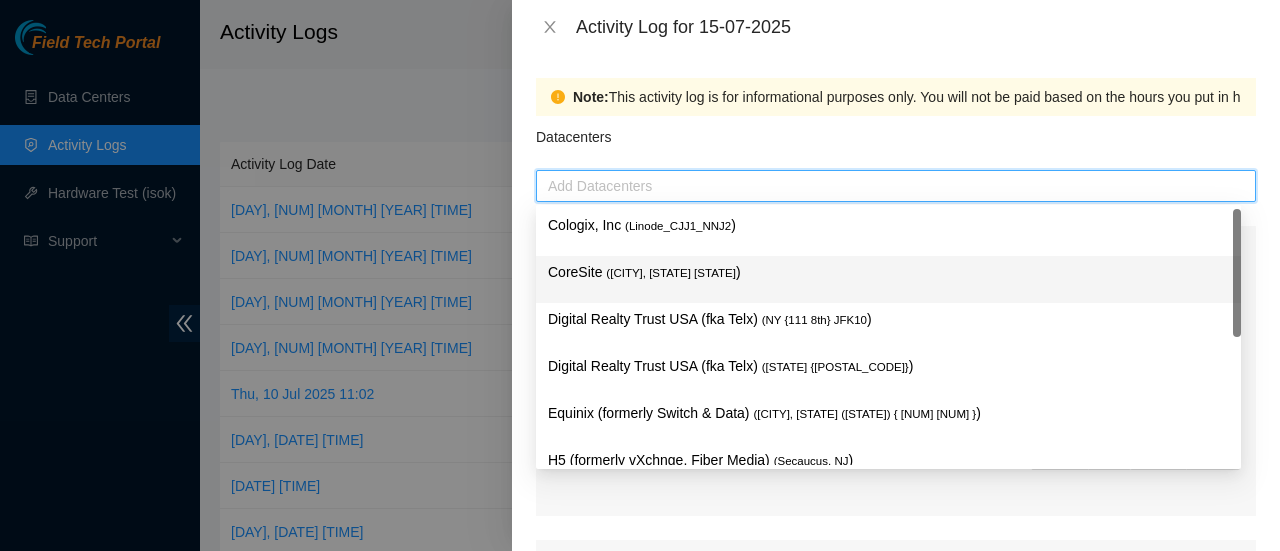 click on "( Secaucus, NJ NY2" at bounding box center [671, 273] 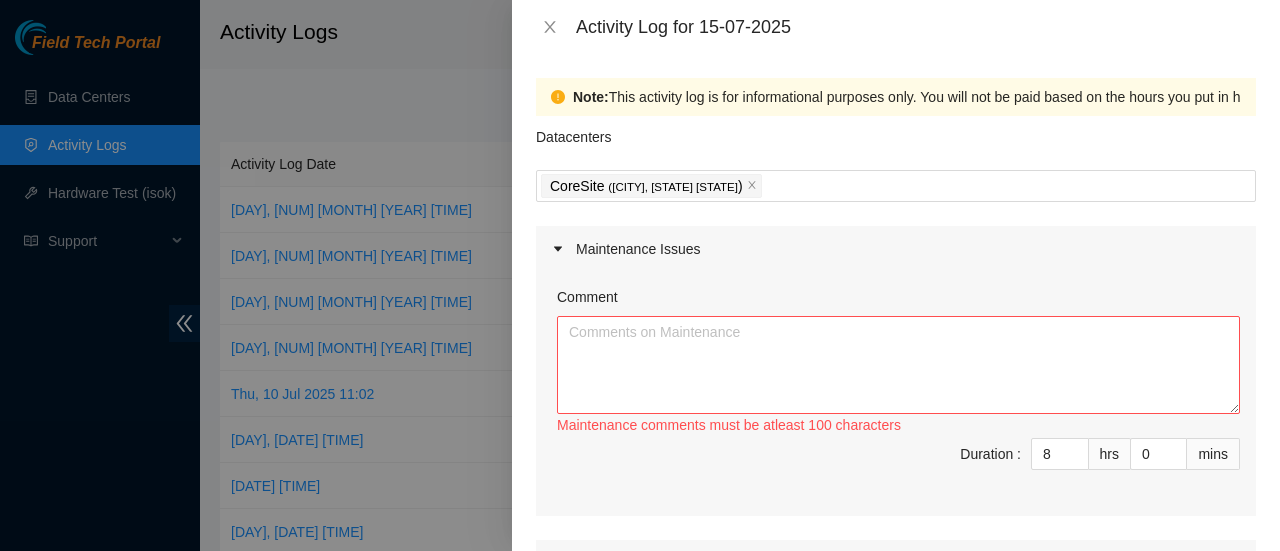 click on "Datacenters" at bounding box center (896, 143) 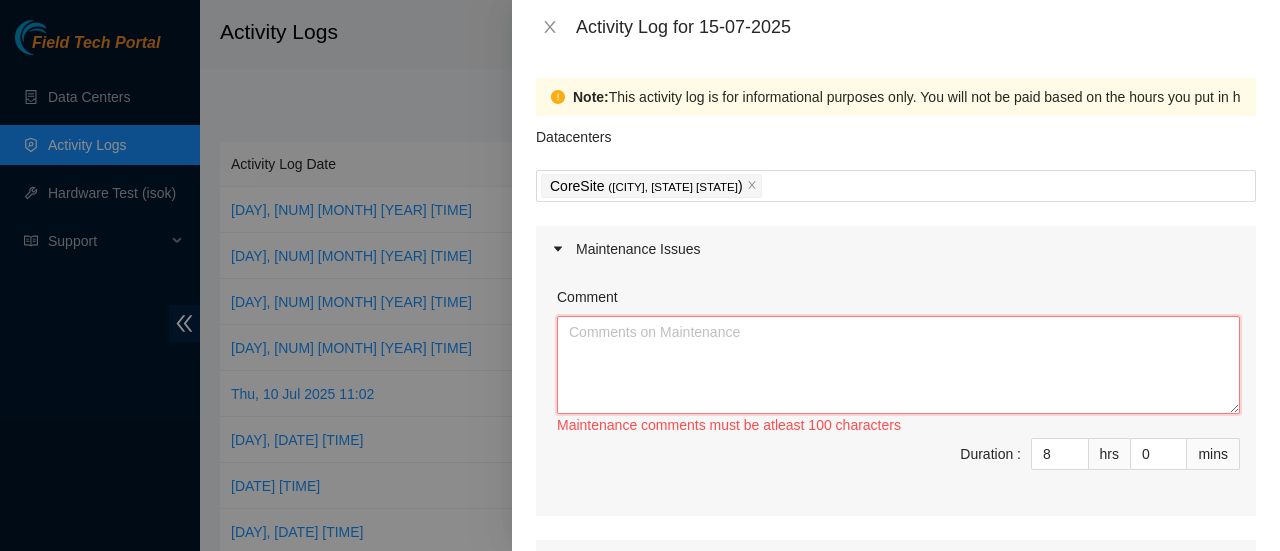 click on "Comment" at bounding box center [898, 365] 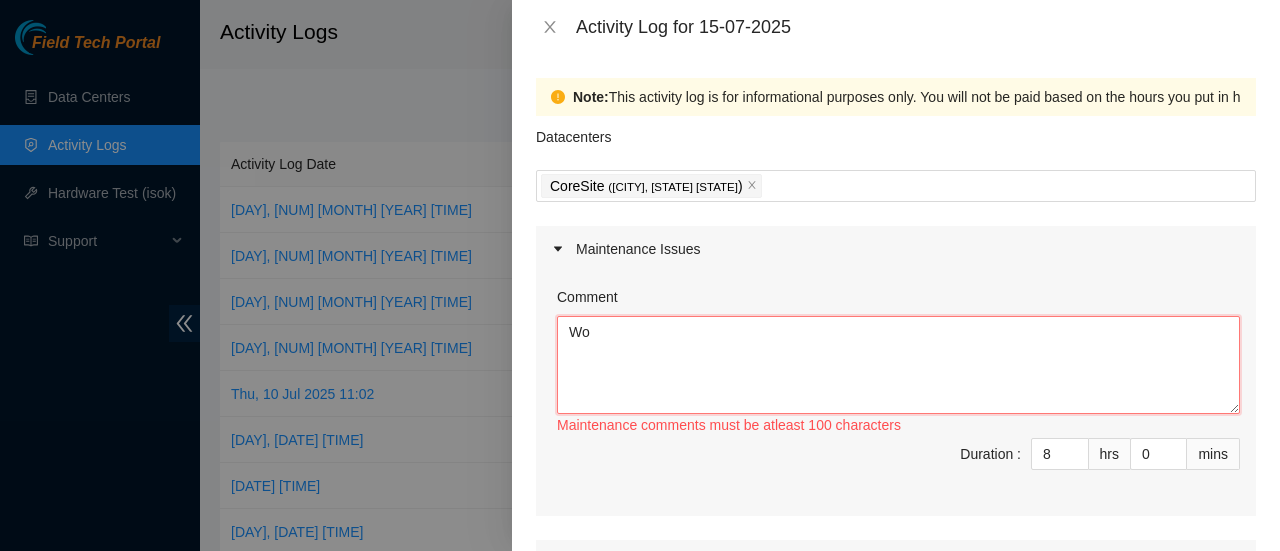 type on "W" 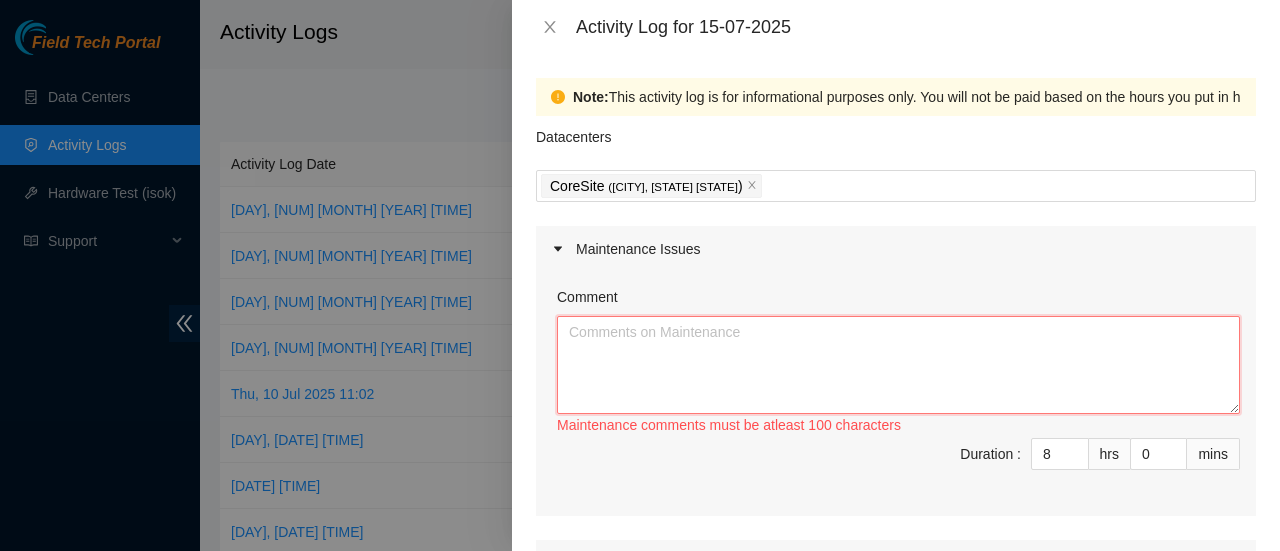 paste on "Cleaned around the cage sorter fibers and label machines and power cables the were missing labels and brought all packages to the loading dock that needed to be ship out." 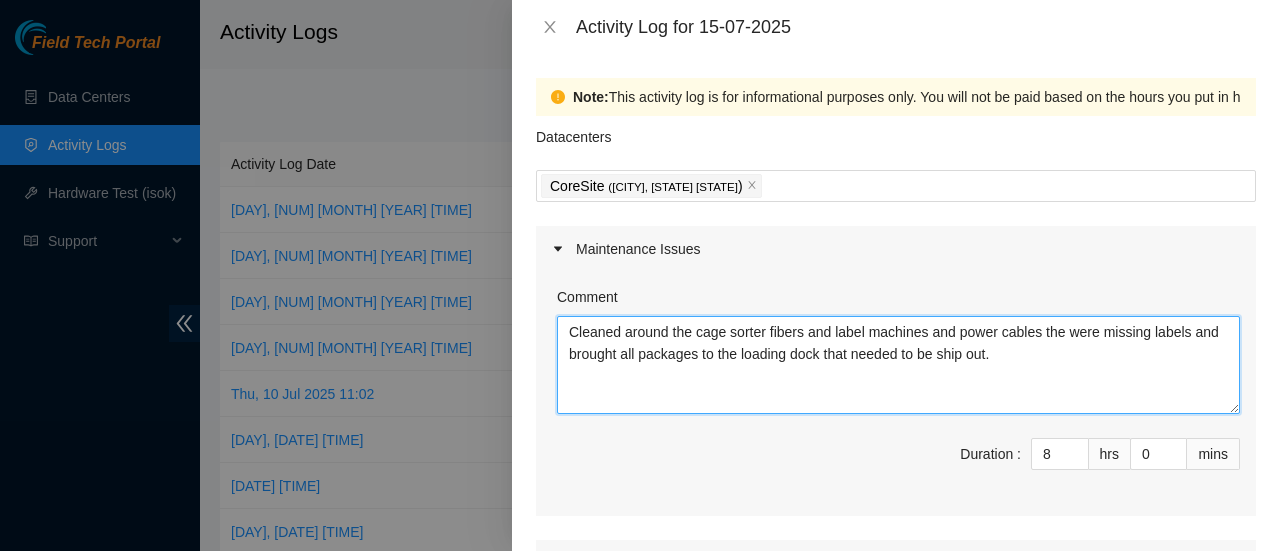 click on "Cleaned around the cage sorter fibers and label machines and power cables the were missing labels and brought all packages to the loading dock that needed to be ship out." at bounding box center [898, 365] 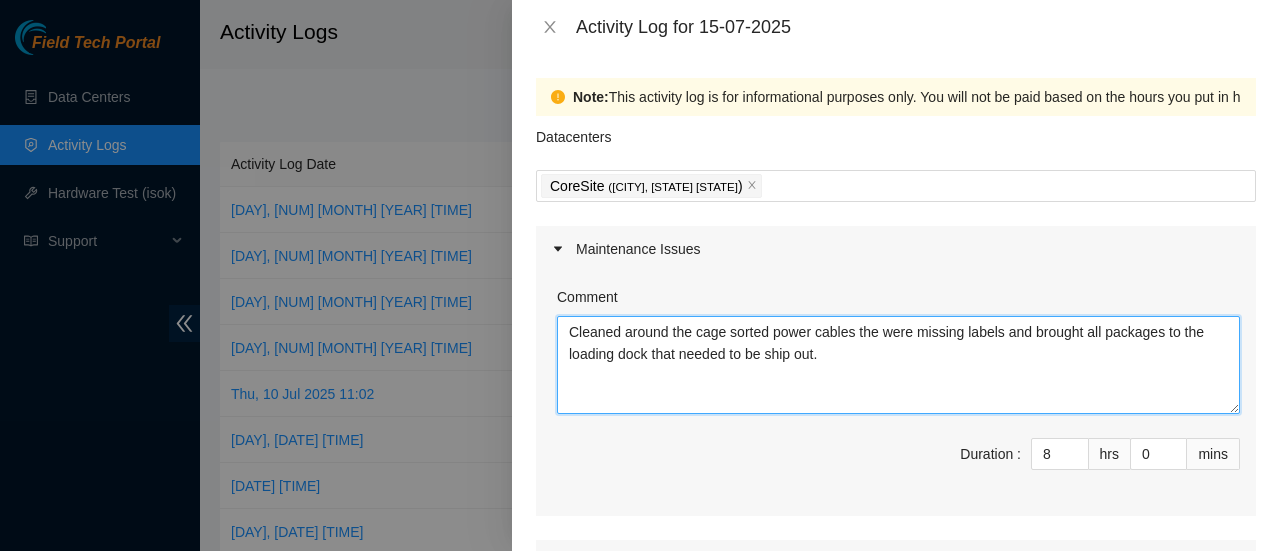click on "Cleaned around the cage sorted power cables the were missing labels and brought all packages to the loading dock that needed to be ship out." at bounding box center [898, 365] 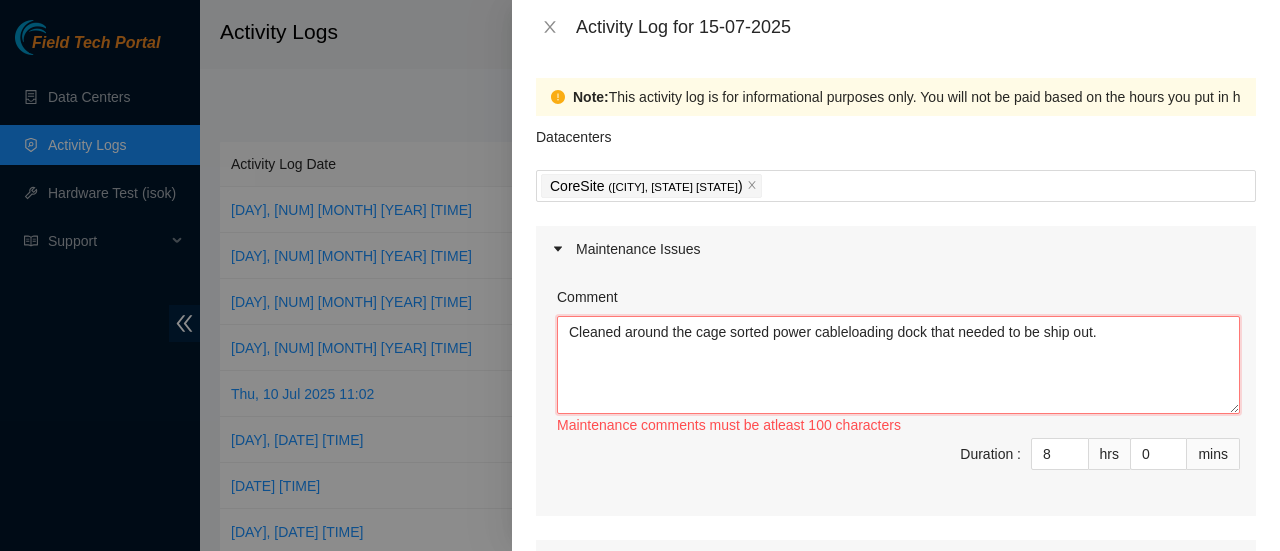 click on "Cleaned around the cage sorted power cableloading dock that needed to be ship out." at bounding box center [898, 365] 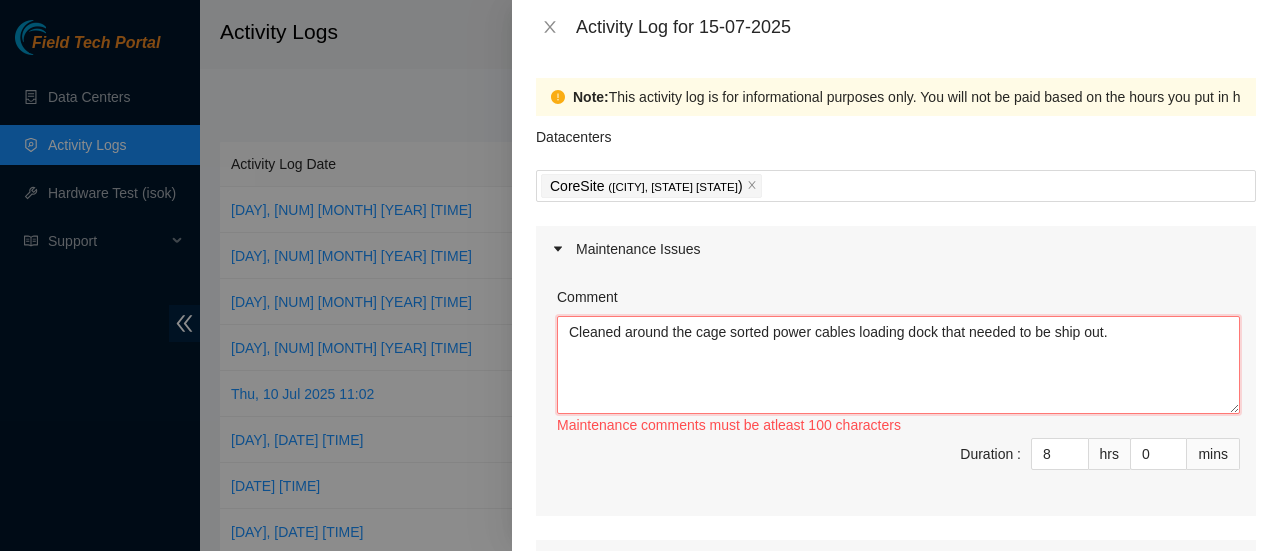 drag, startPoint x: 1134, startPoint y: 331, endPoint x: 804, endPoint y: 376, distance: 333.05405 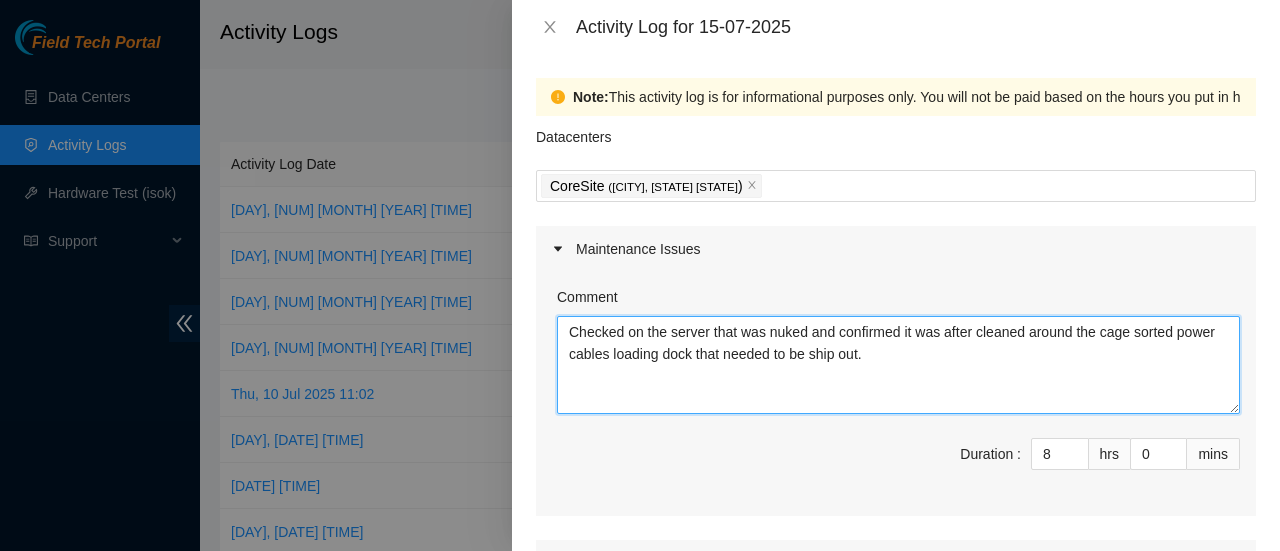 click on "Checked on the server that was nuked and confirmed it was after cleaned around the cage sorted power cables loading dock that needed to be ship out." at bounding box center [898, 365] 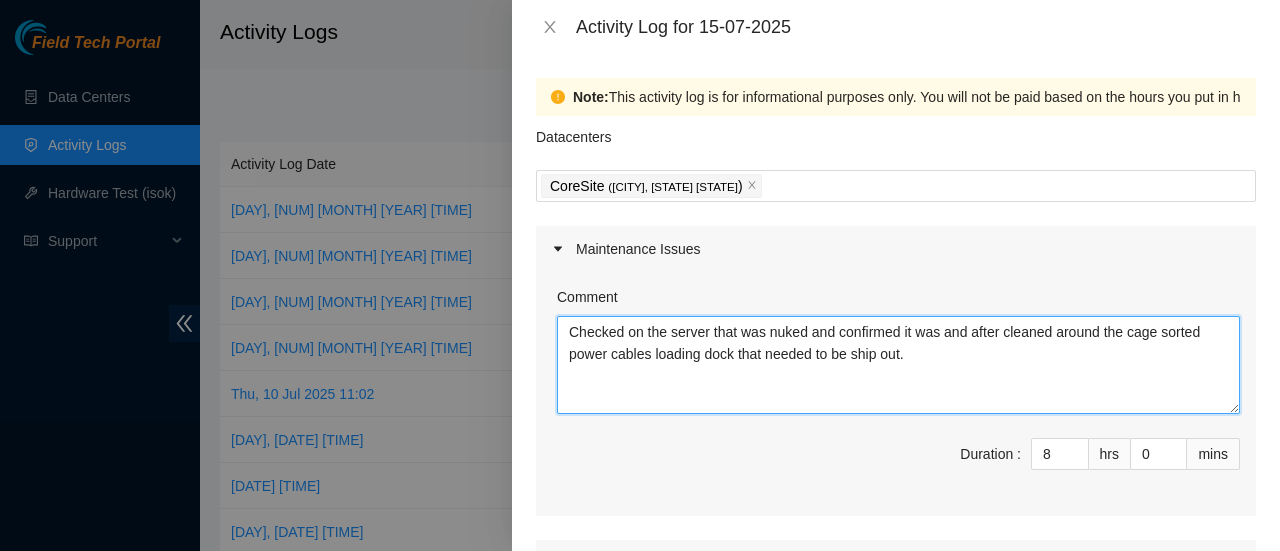 click on "Checked on the server that was nuked and confirmed it was and after cleaned around the cage sorted power cables loading dock that needed to be ship out." at bounding box center (898, 365) 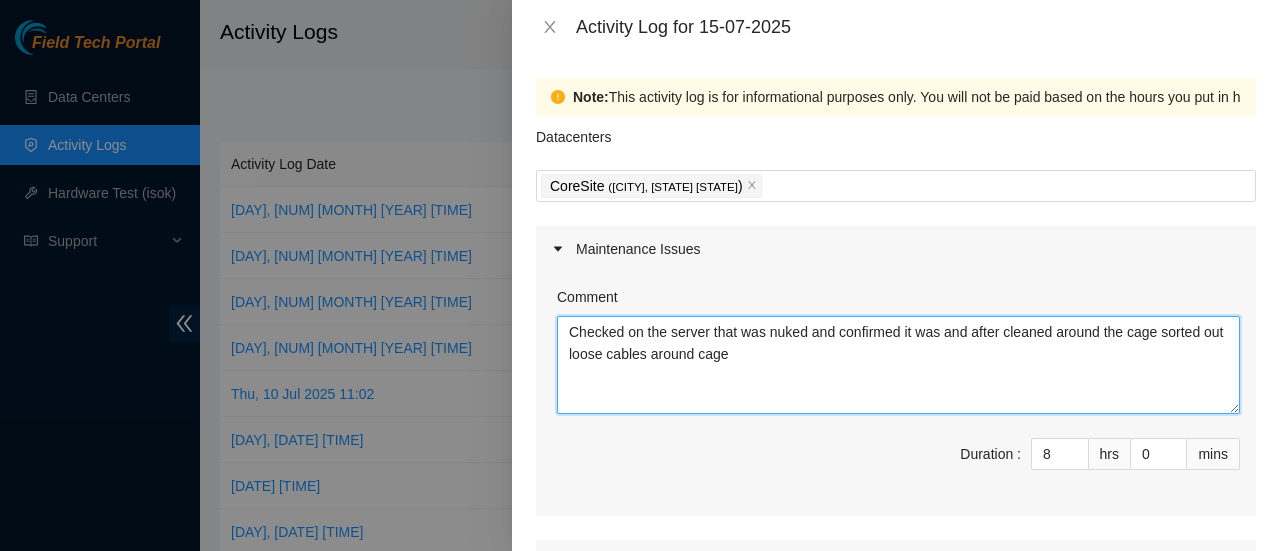 type on "Checked on the server that was nuked and confirmed it was and after cleaned around the cage sorted out loose cables around cage" 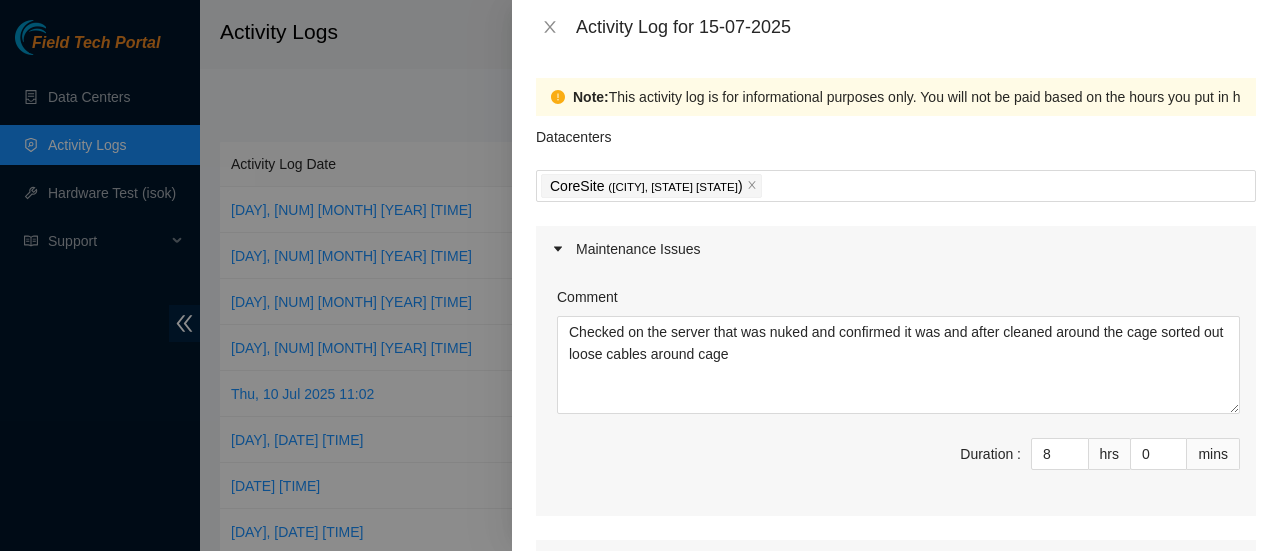 click on "Duration : 8 hrs 0 mins" at bounding box center (896, 466) 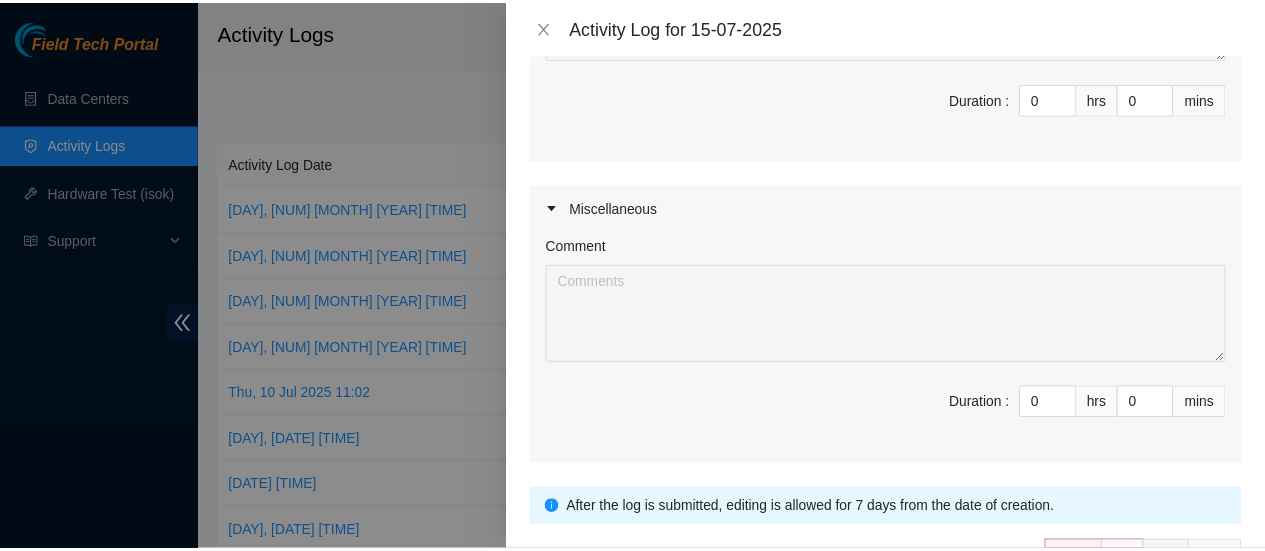 scroll, scrollTop: 787, scrollLeft: 0, axis: vertical 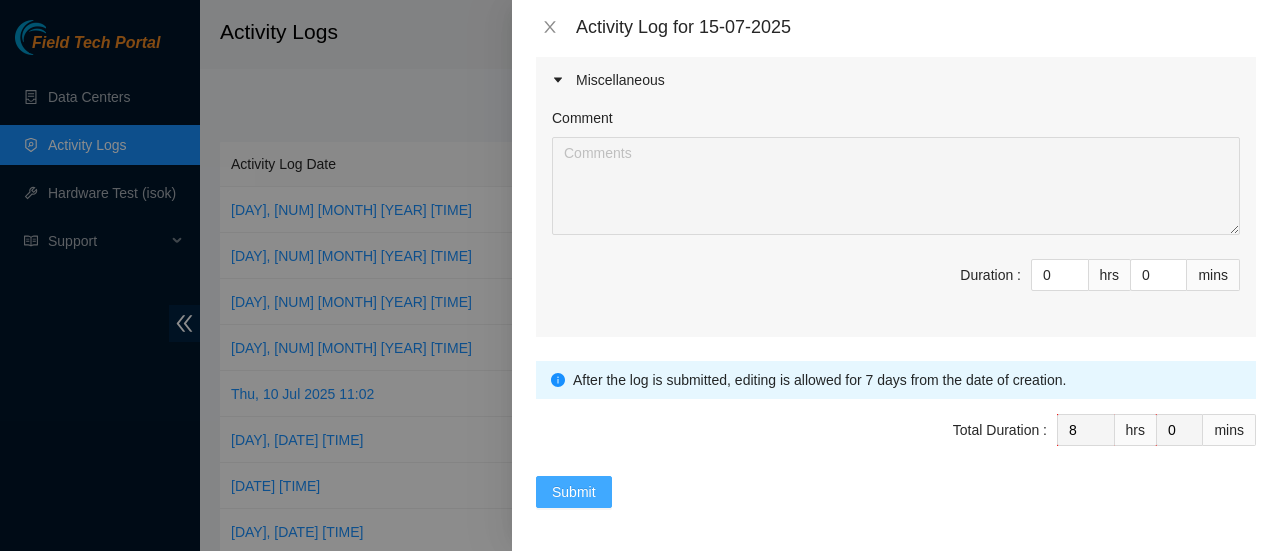 click on "Submit" at bounding box center (574, 492) 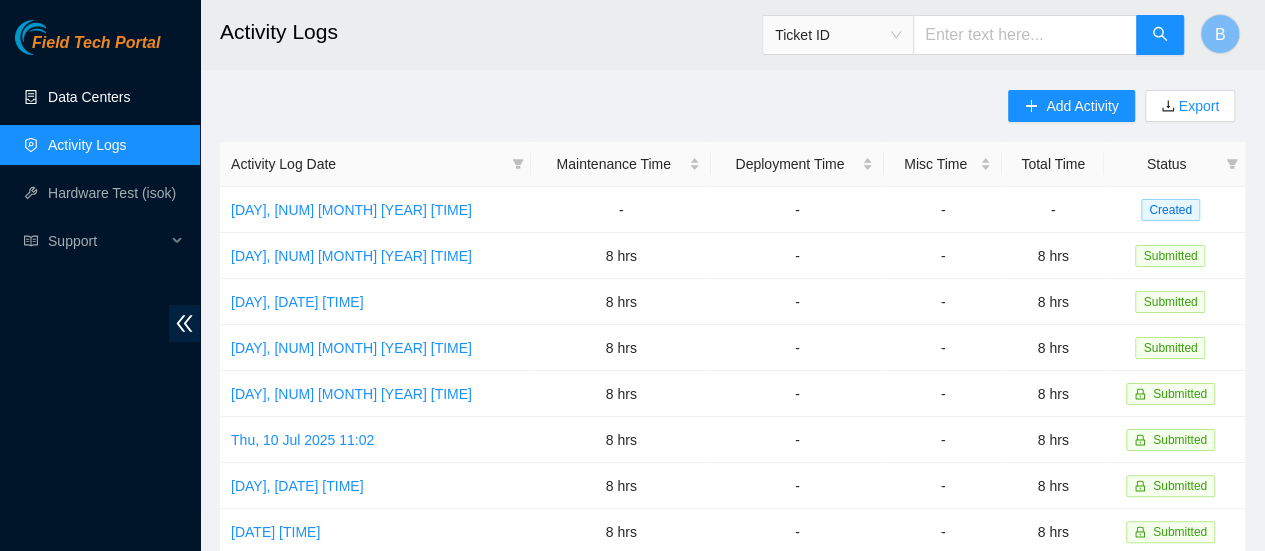 click on "Data Centers" at bounding box center (89, 97) 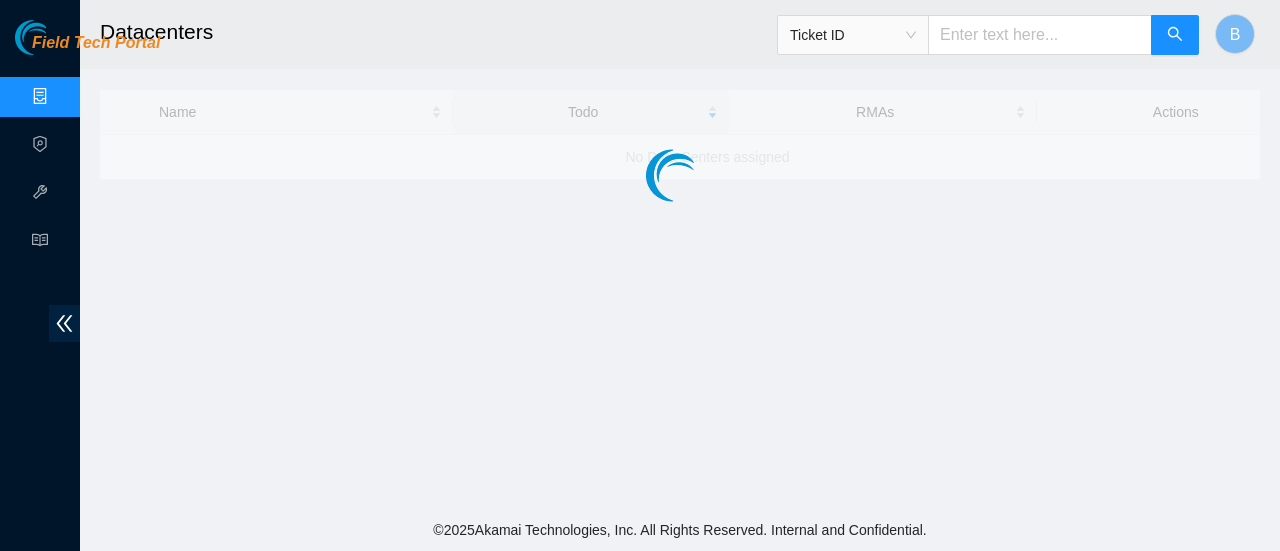 scroll, scrollTop: 0, scrollLeft: 0, axis: both 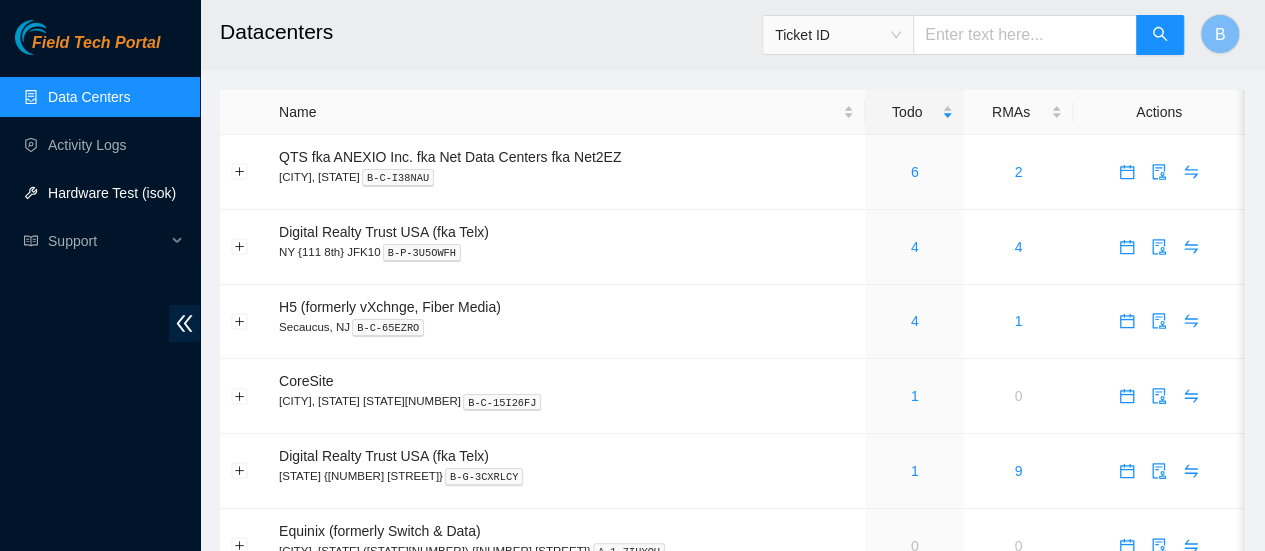 click on "Hardware Test (isok)" at bounding box center [112, 193] 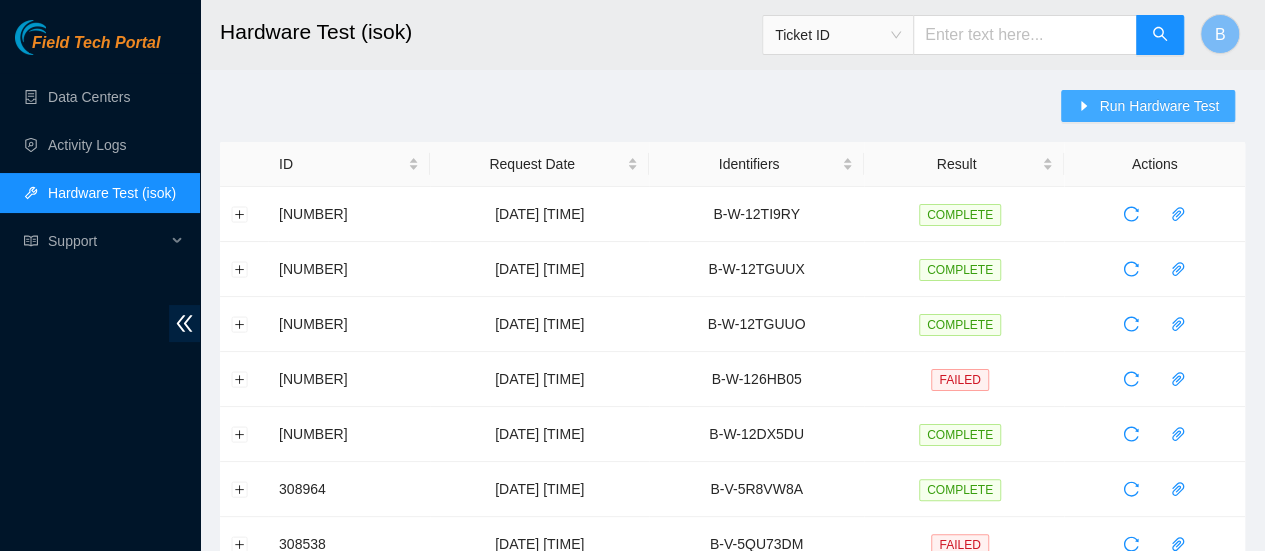 click on "Run Hardware Test" at bounding box center [1159, 106] 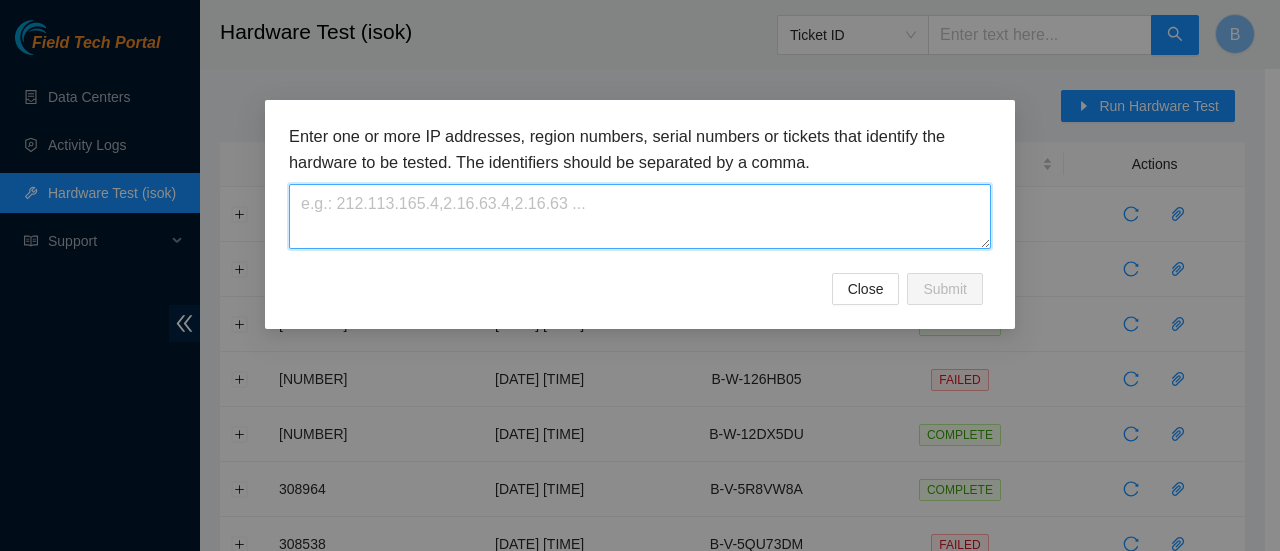click at bounding box center [640, 216] 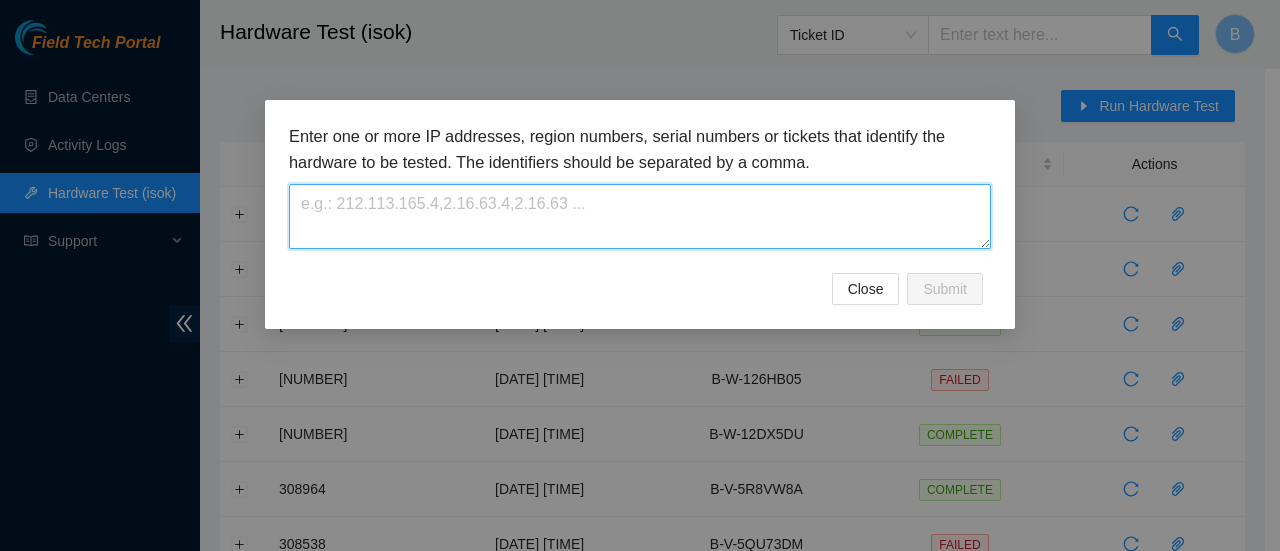 paste on "B-W-12XVUYP" 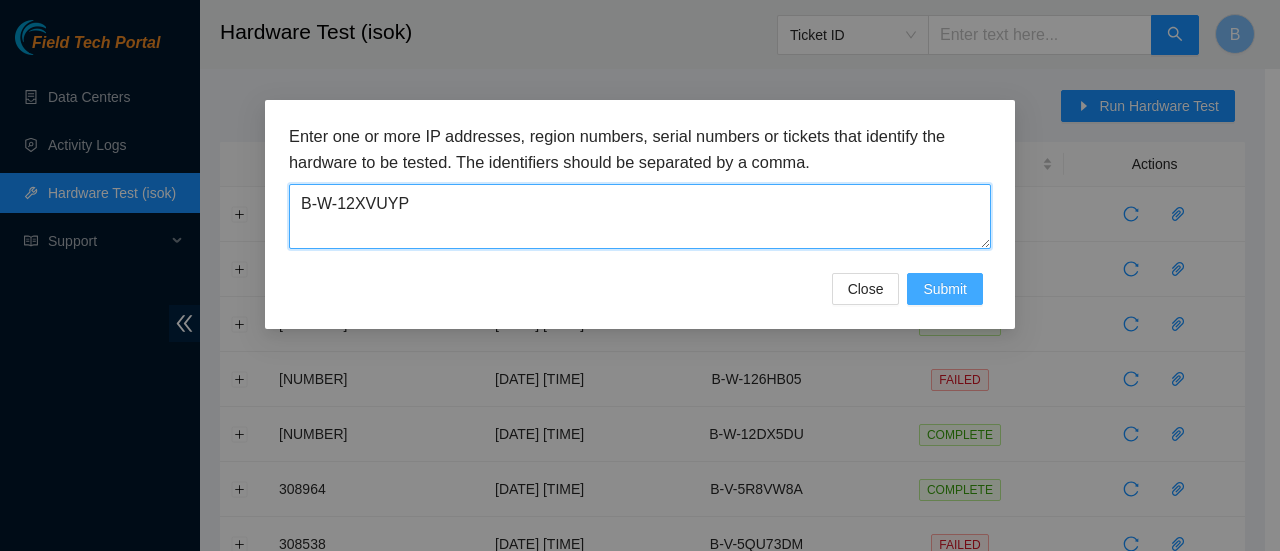 type on "B-W-12XVUYP" 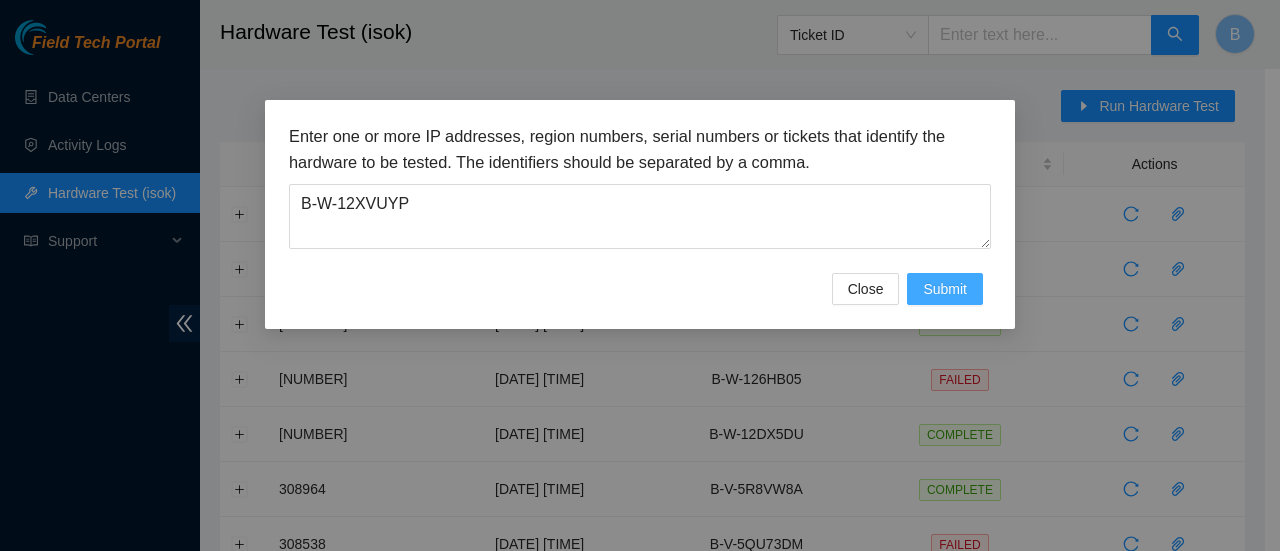 click on "Submit" at bounding box center (945, 289) 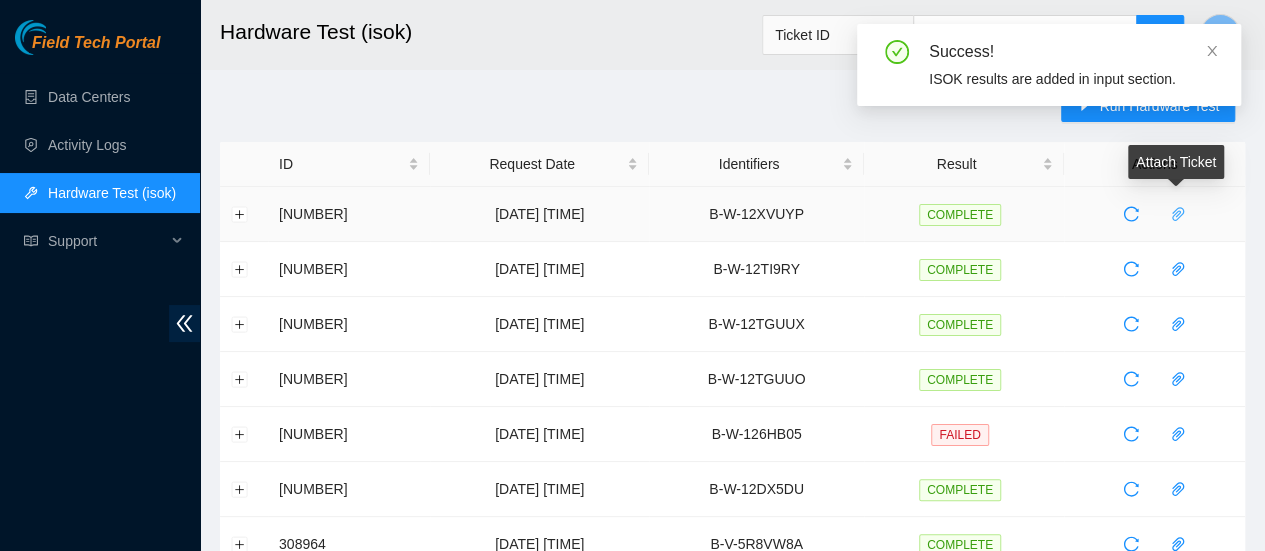 click 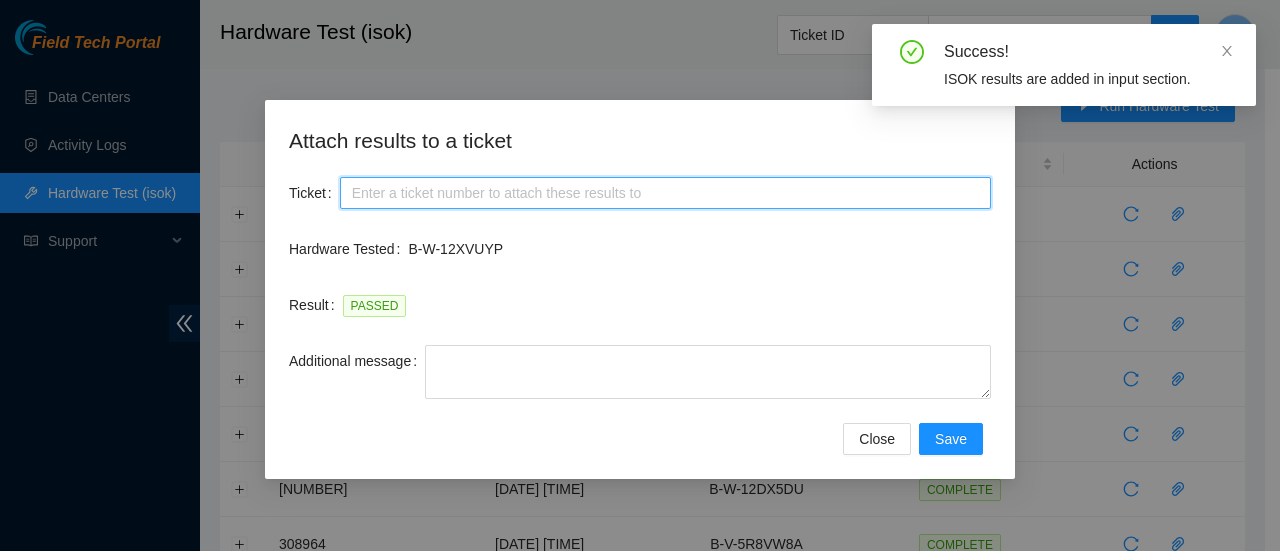 click on "Ticket" at bounding box center [665, 193] 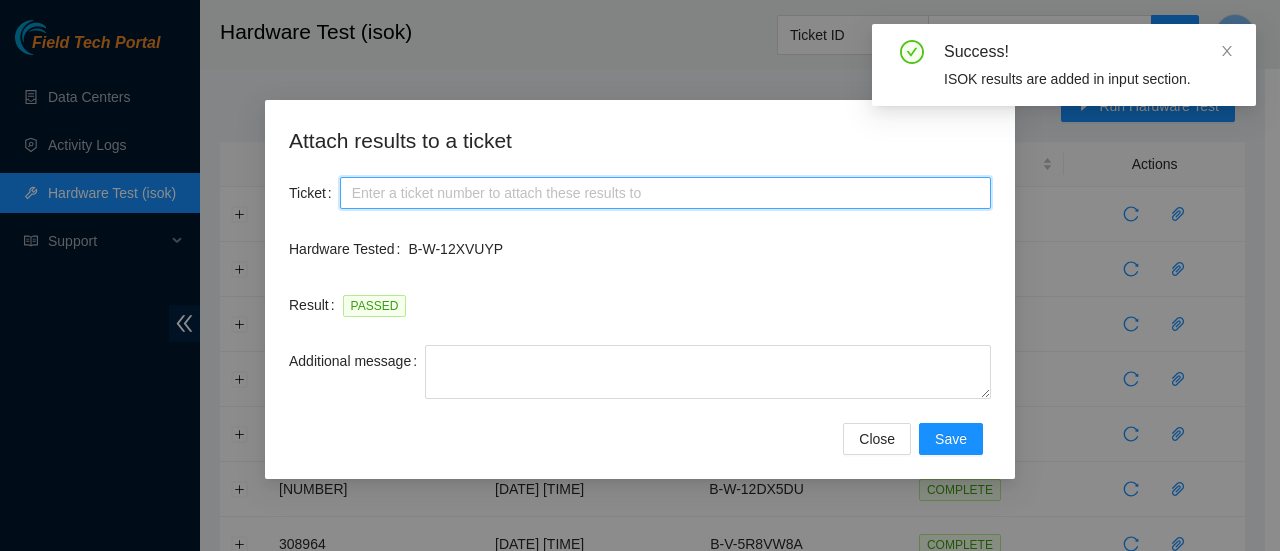paste on "B-W-12XVUYP" 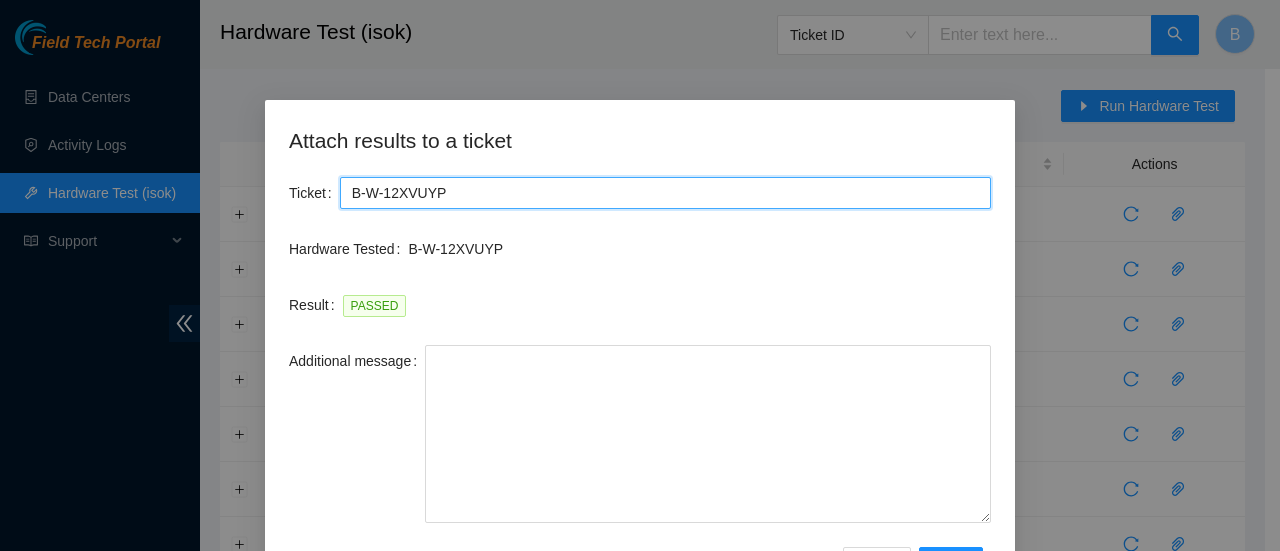 drag, startPoint x: 988, startPoint y: 394, endPoint x: 1003, endPoint y: 519, distance: 125.89678 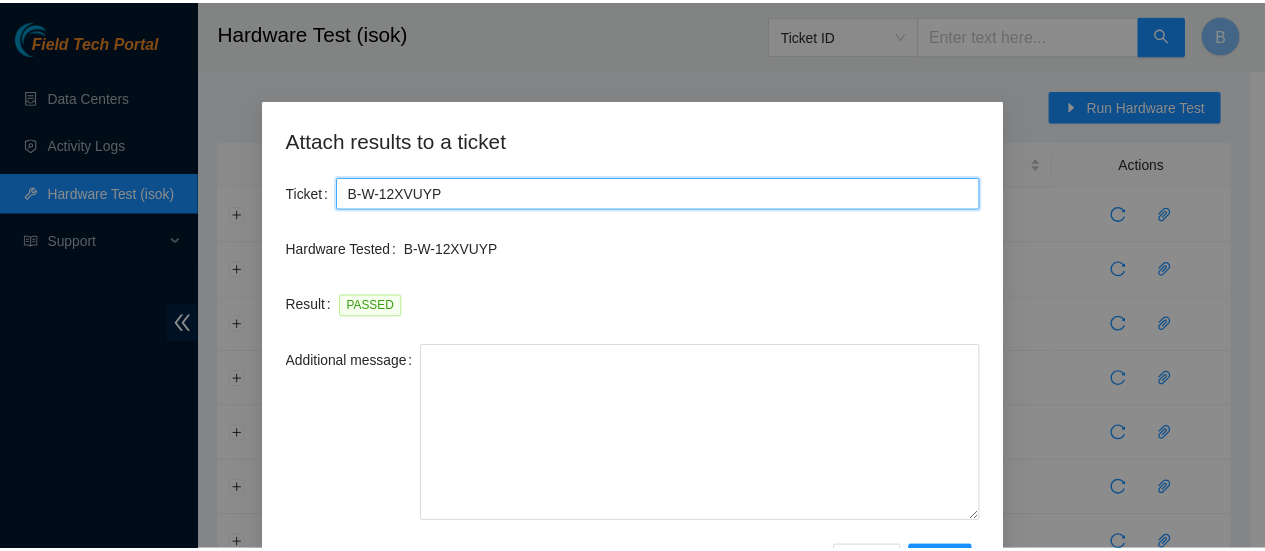 scroll, scrollTop: 76, scrollLeft: 0, axis: vertical 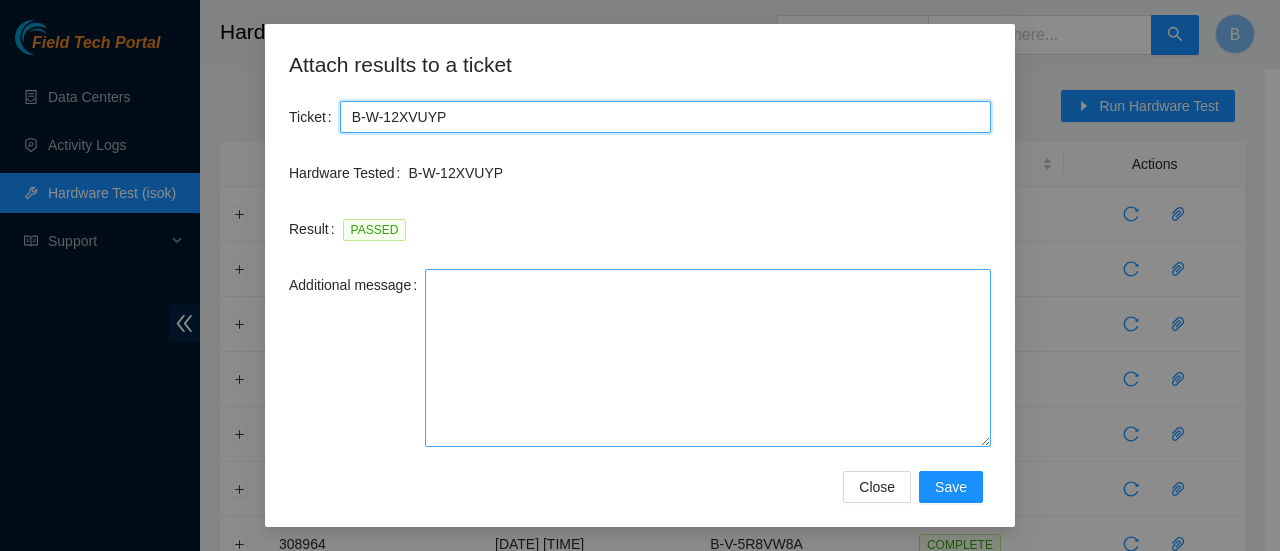 type on "B-W-12XVUYP" 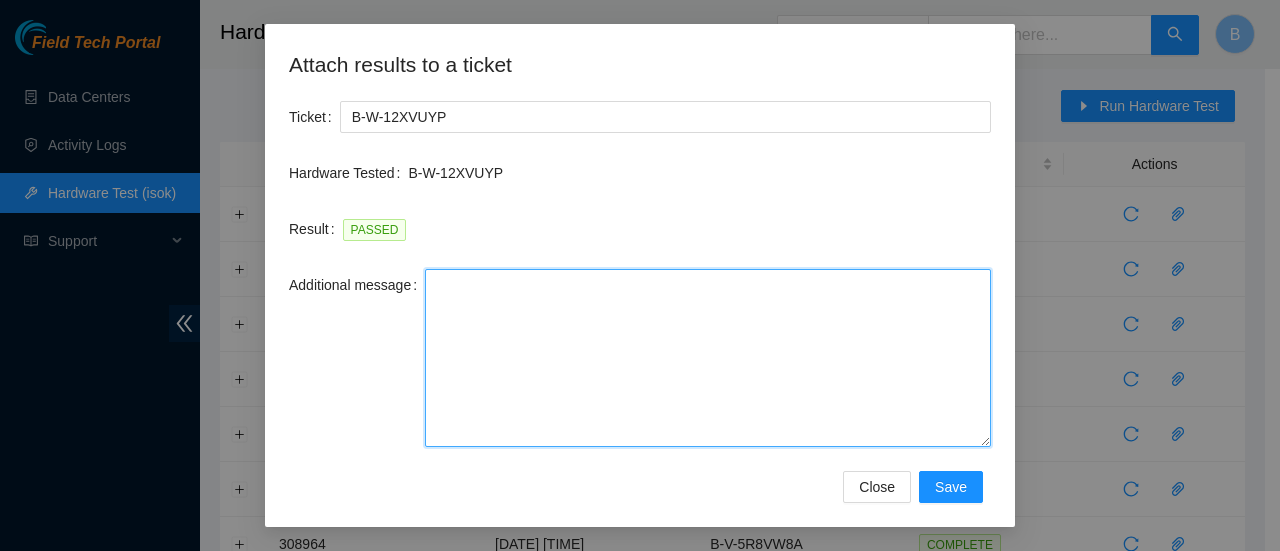 click on "Additional message" at bounding box center (708, 358) 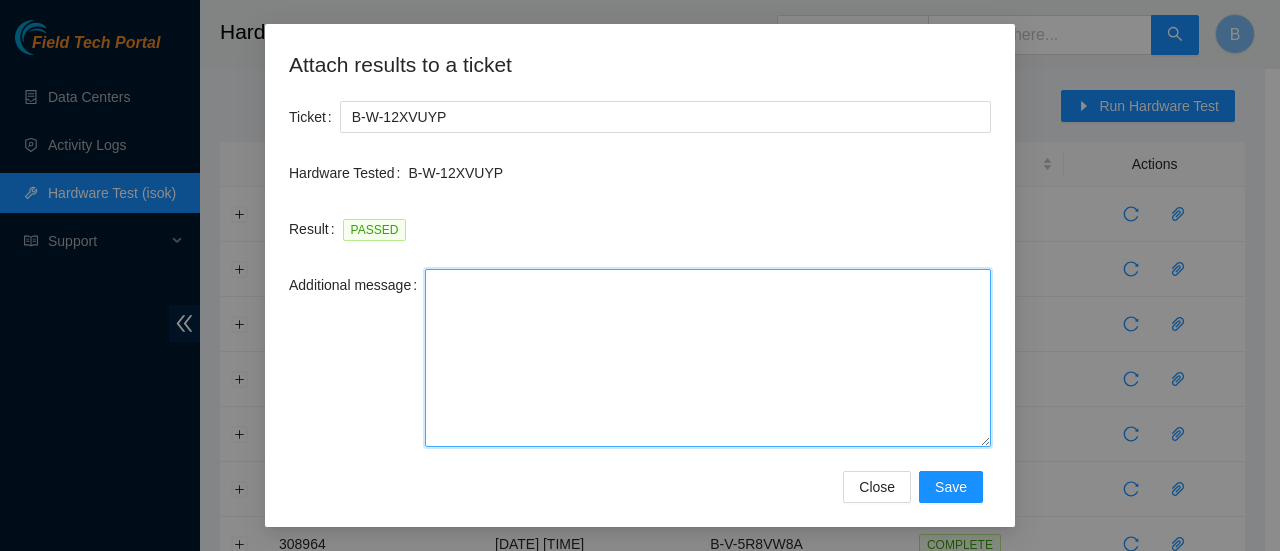 paste on "-Safely powered down machine
-Replaced machine SN() with Machine SN()
-Power on/rebooted machine
-Rescued server with version 23.1.0
-Provided server with system configuration
-Pinged with isok:" 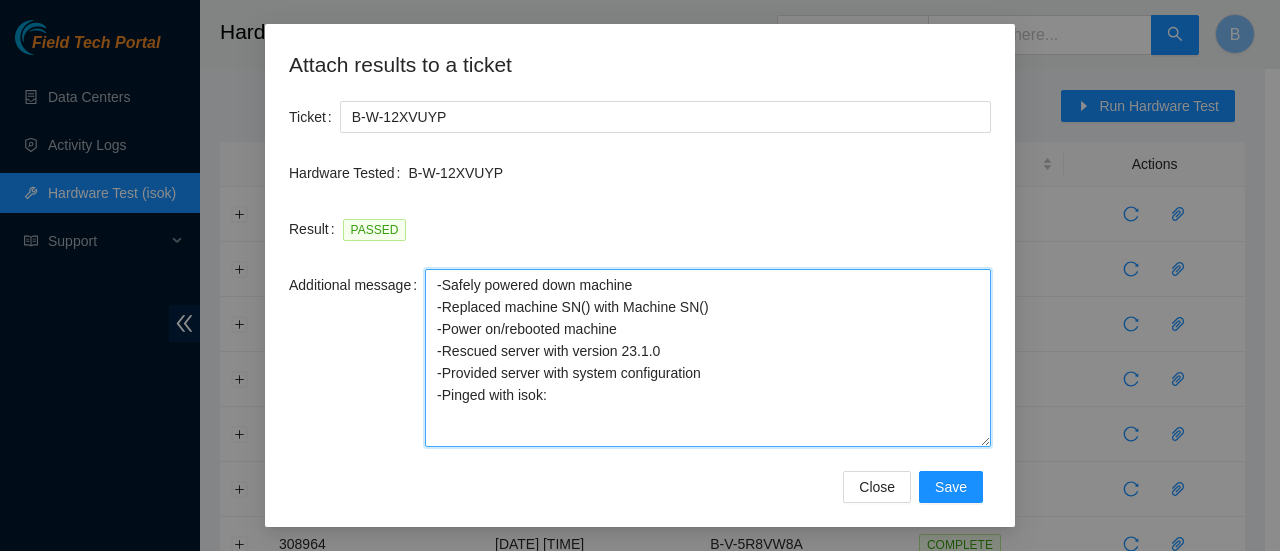drag, startPoint x: 717, startPoint y: 309, endPoint x: 392, endPoint y: 297, distance: 325.22147 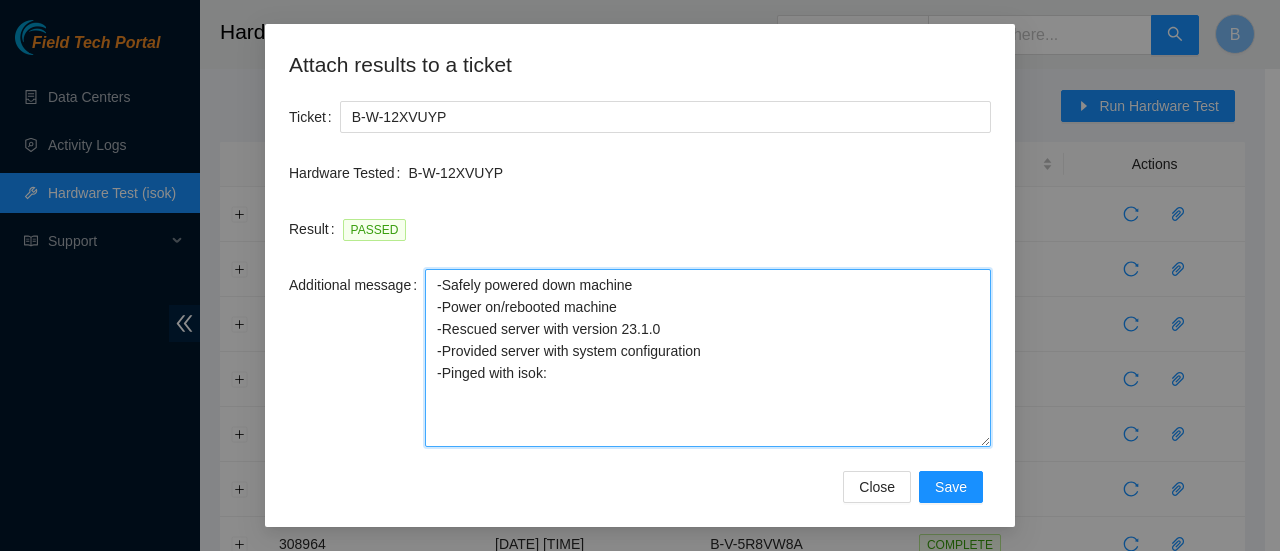 click on "-Safely powered down machine
-Power on/rebooted machine
-Rescued server with version 23.1.0
-Provided server with system configuration
-Pinged with isok:" at bounding box center (708, 358) 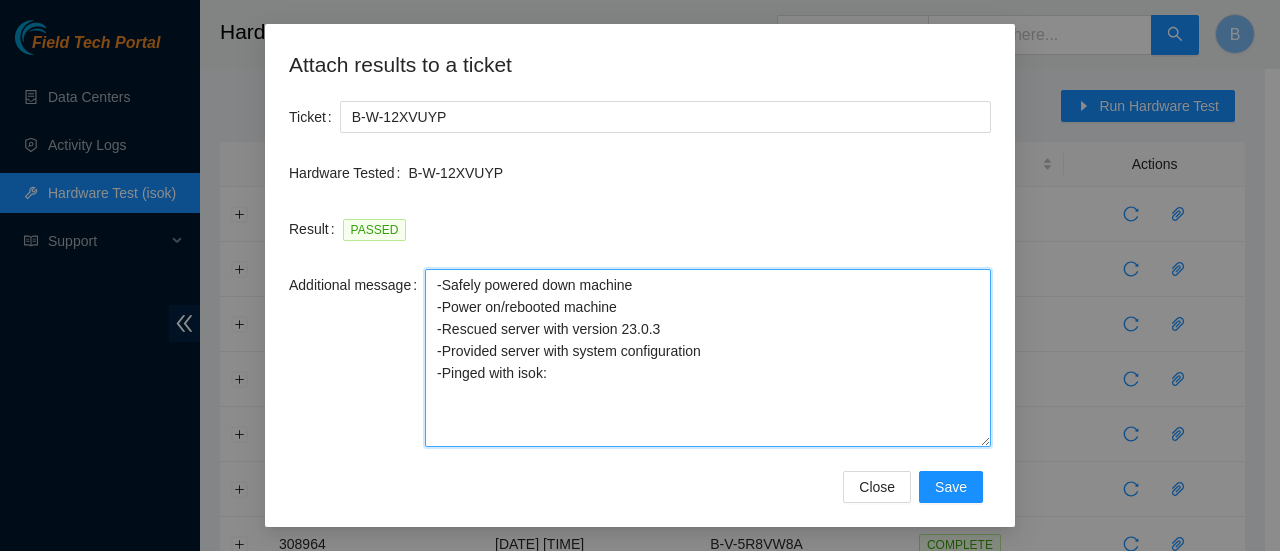 click on "-Safely powered down machine
-Power on/rebooted machine
-Rescued server with version 23.0.3
-Provided server with system configuration
-Pinged with isok:" at bounding box center (708, 358) 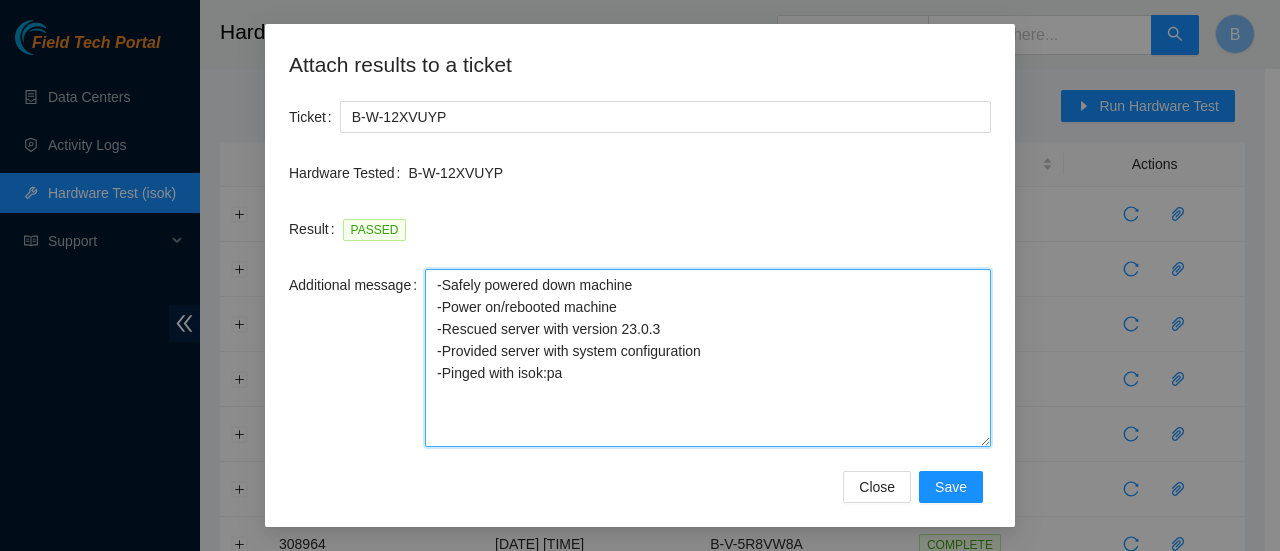 click on "-Safely powered down machine
-Power on/rebooted machine
-Rescued server with version 23.0.3
-Provided server with system configuration
-Pinged with isok:pa" at bounding box center [708, 358] 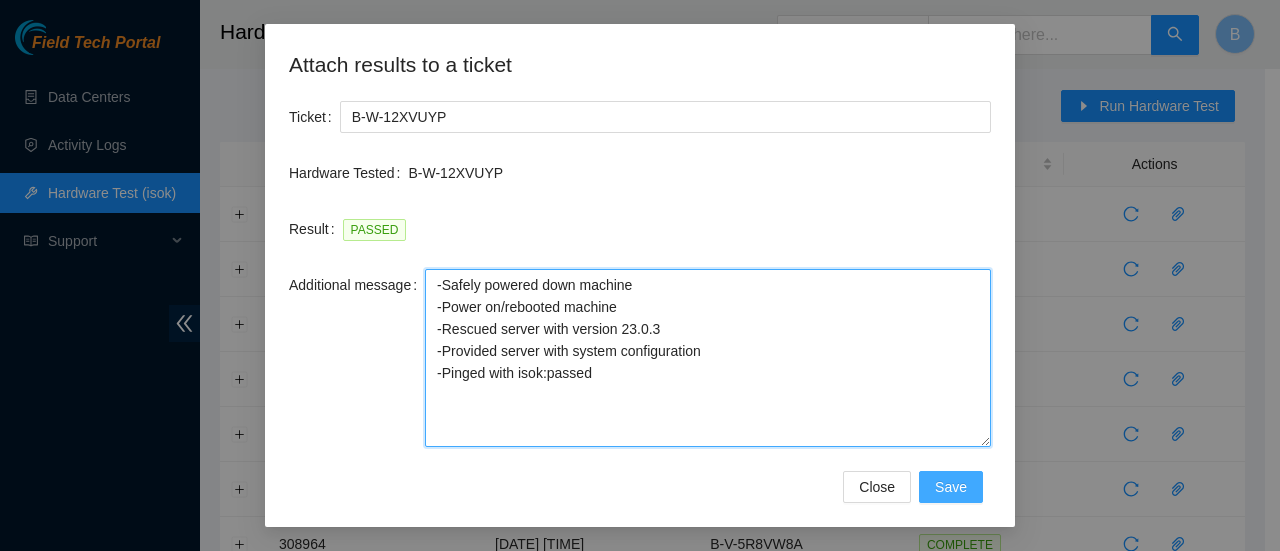 type on "-Safely powered down machine
-Power on/rebooted machine
-Rescued server with version 23.0.3
-Provided server with system configuration
-Pinged with isok:passed" 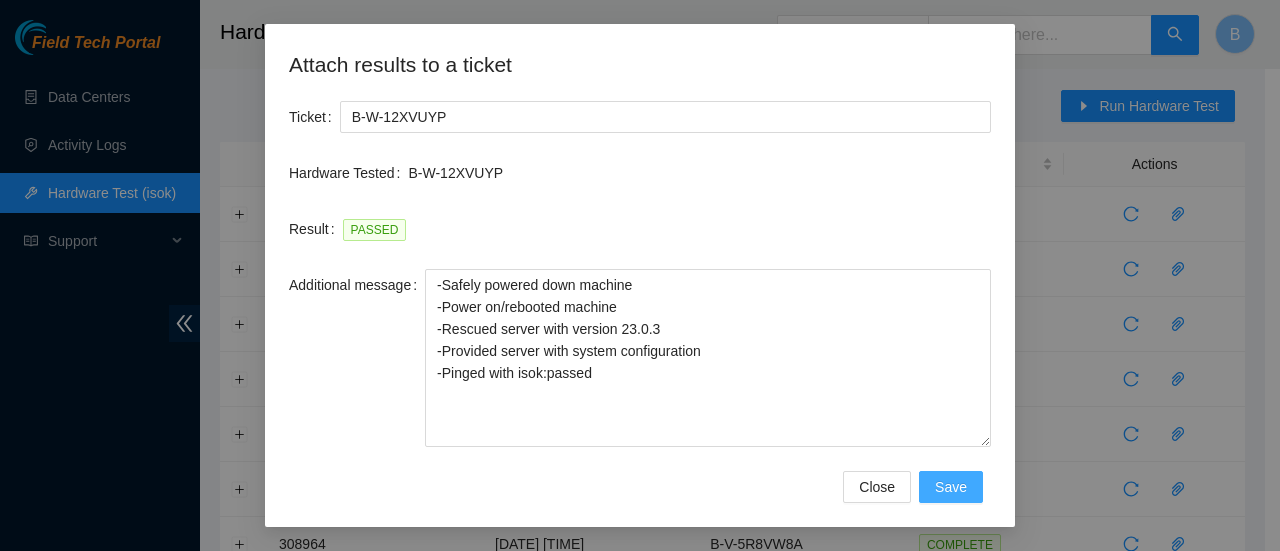 click on "Save" at bounding box center [951, 487] 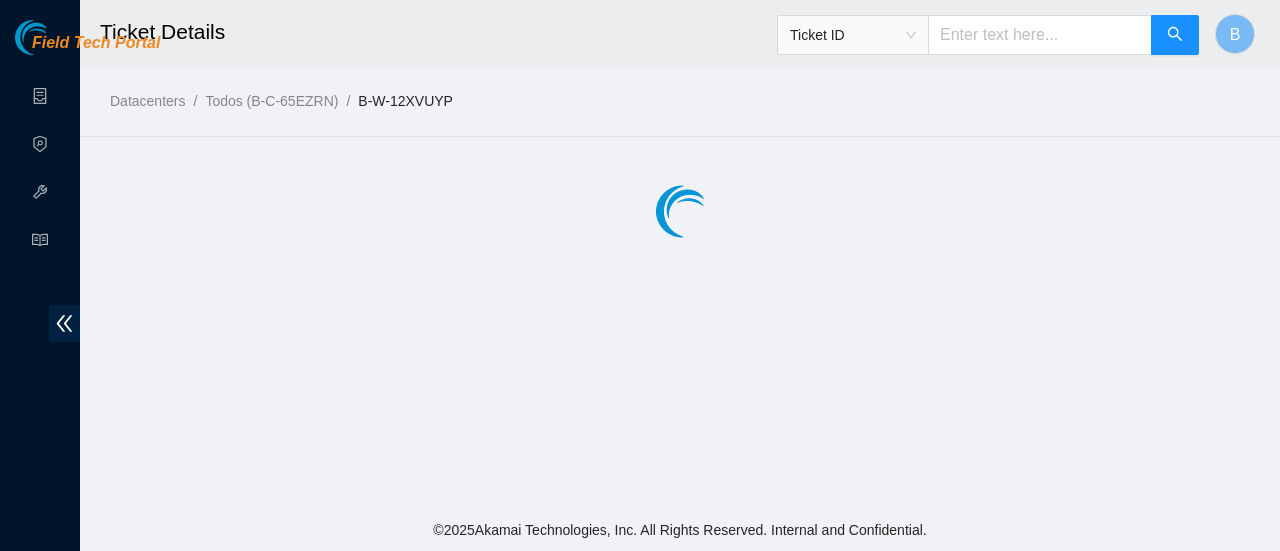 scroll, scrollTop: 0, scrollLeft: 0, axis: both 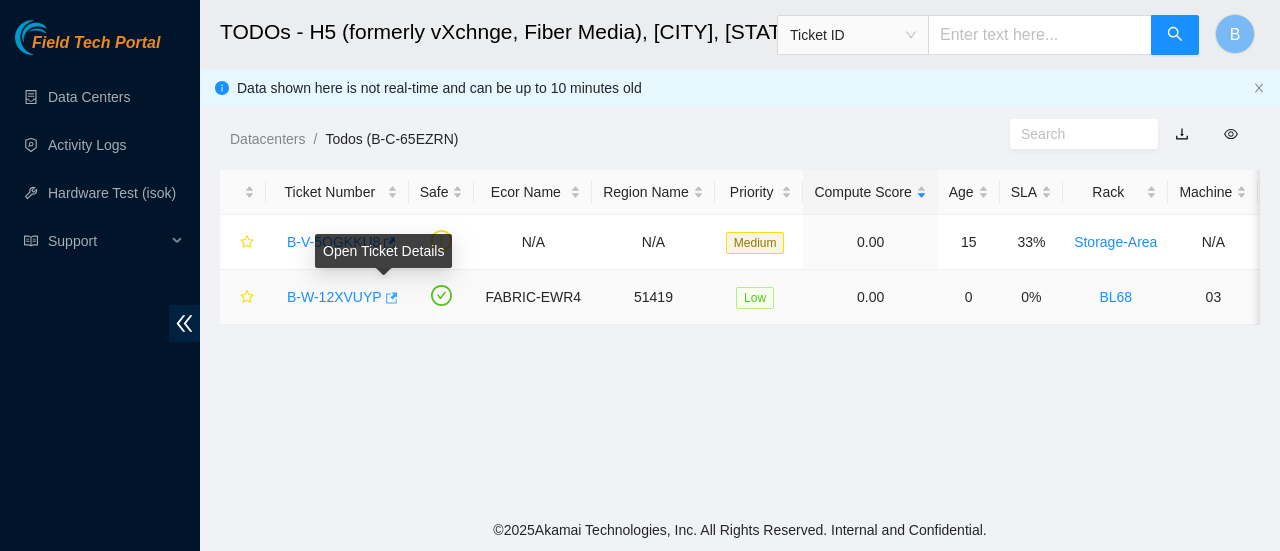 click 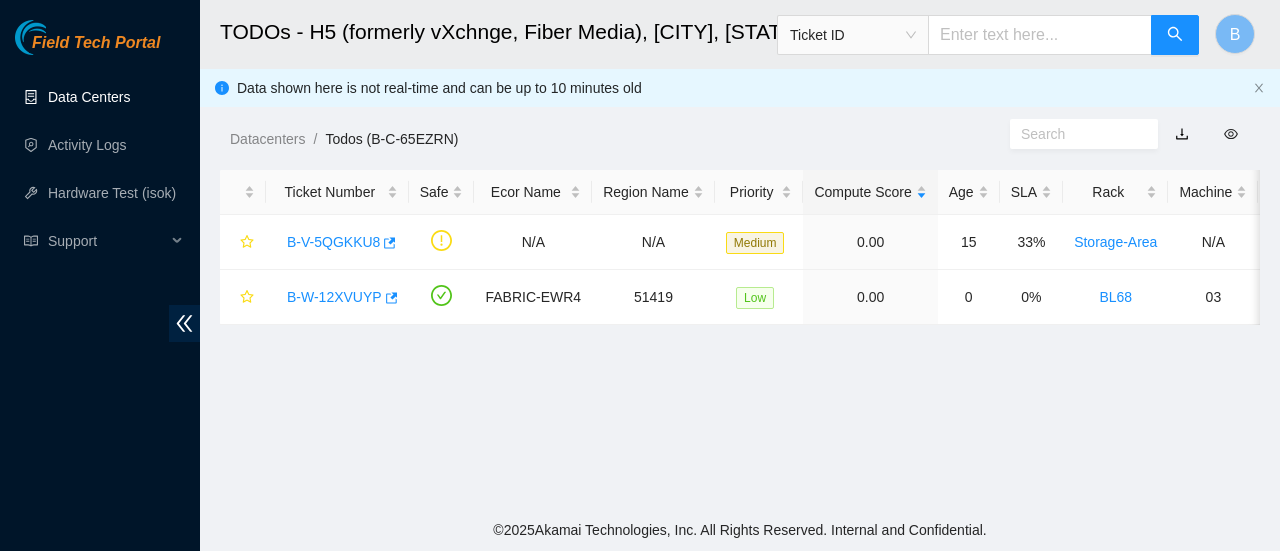 click on "Data Centers" at bounding box center (89, 97) 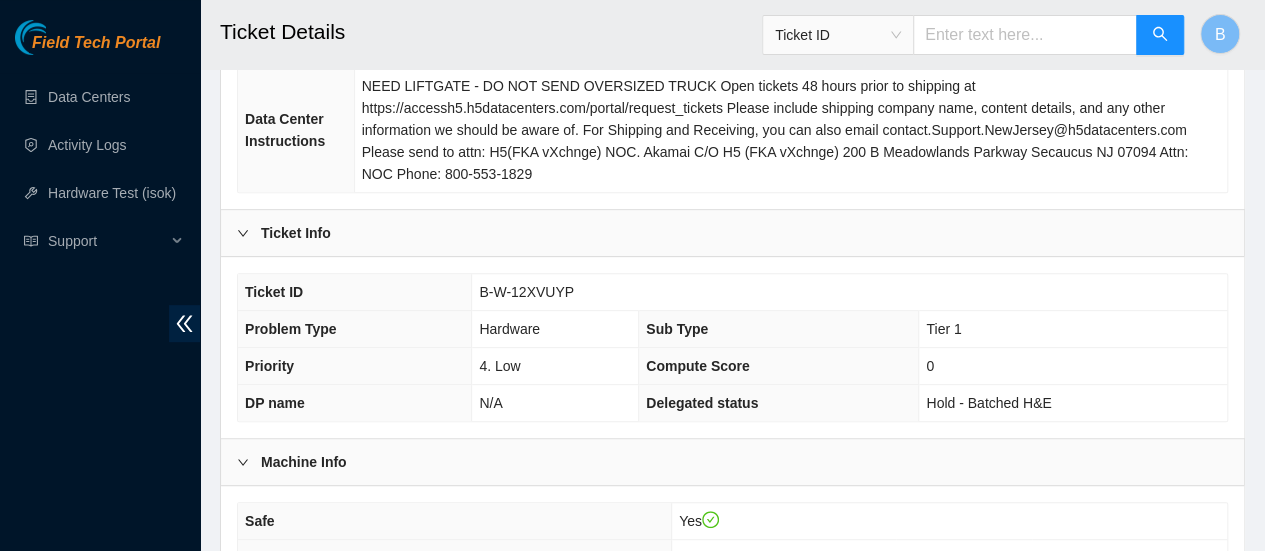 scroll, scrollTop: 314, scrollLeft: 0, axis: vertical 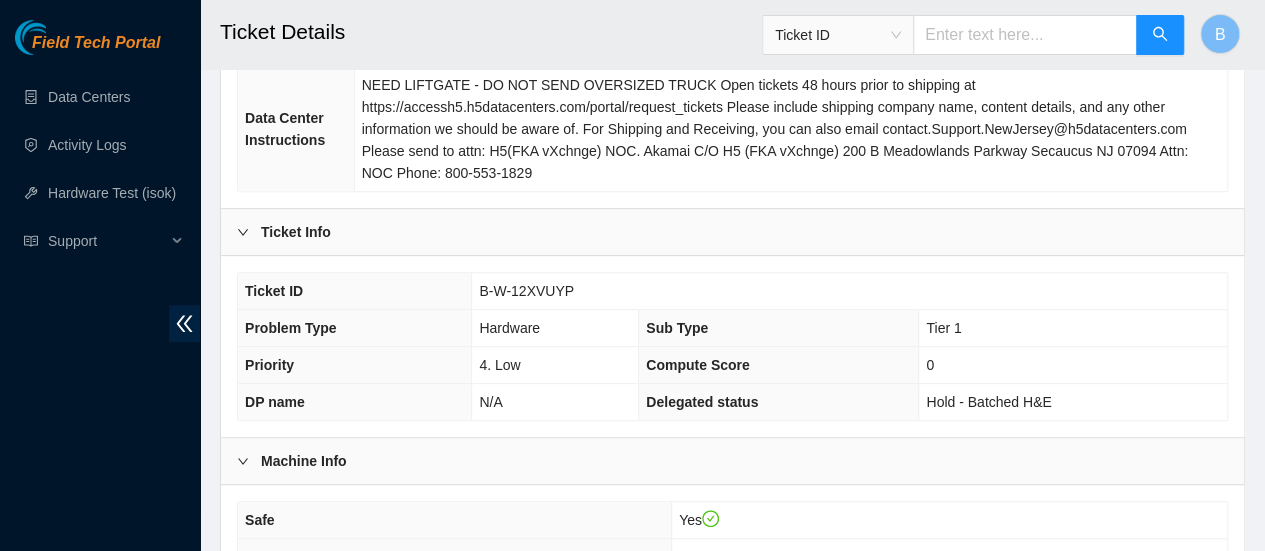 click on "B-W-12XVUYP" at bounding box center [526, 291] 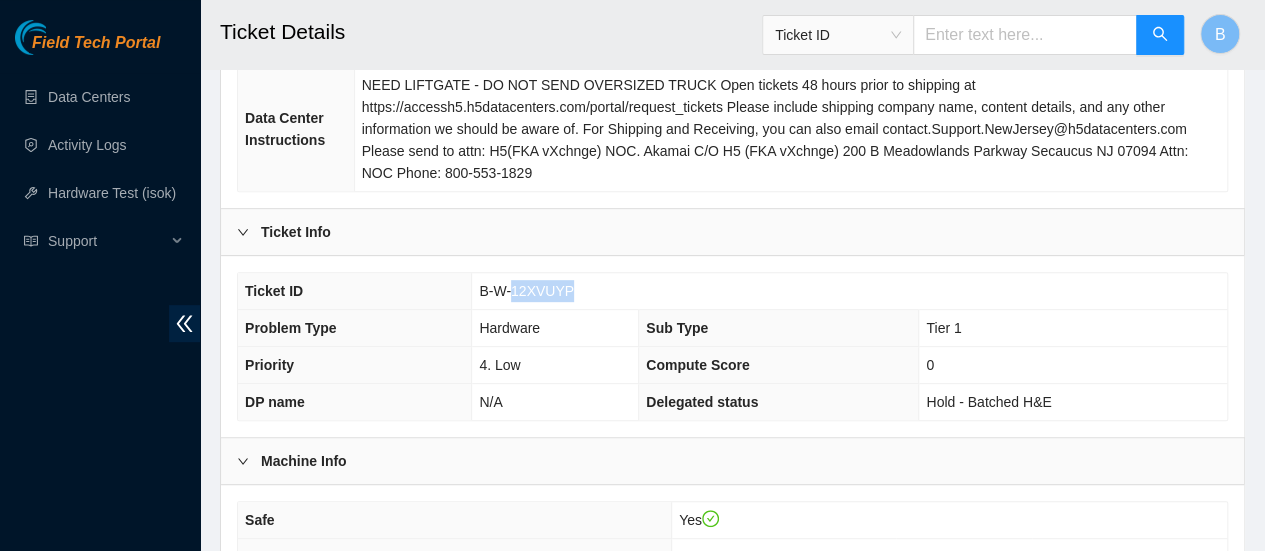 click on "B-W-12XVUYP" at bounding box center (526, 291) 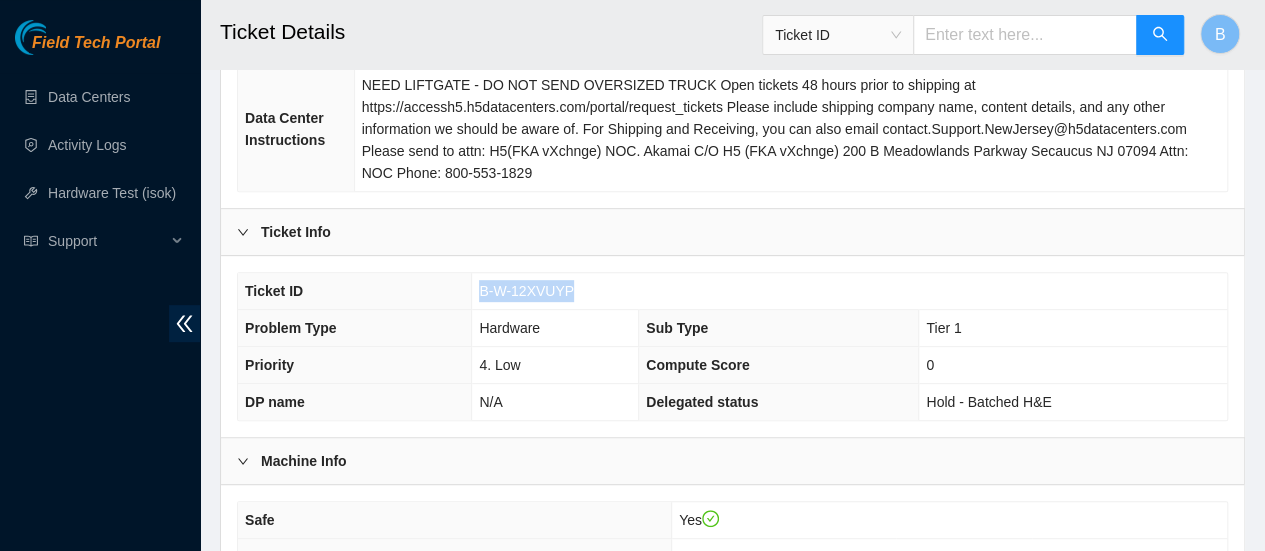 click on "B-W-12XVUYP" at bounding box center [526, 291] 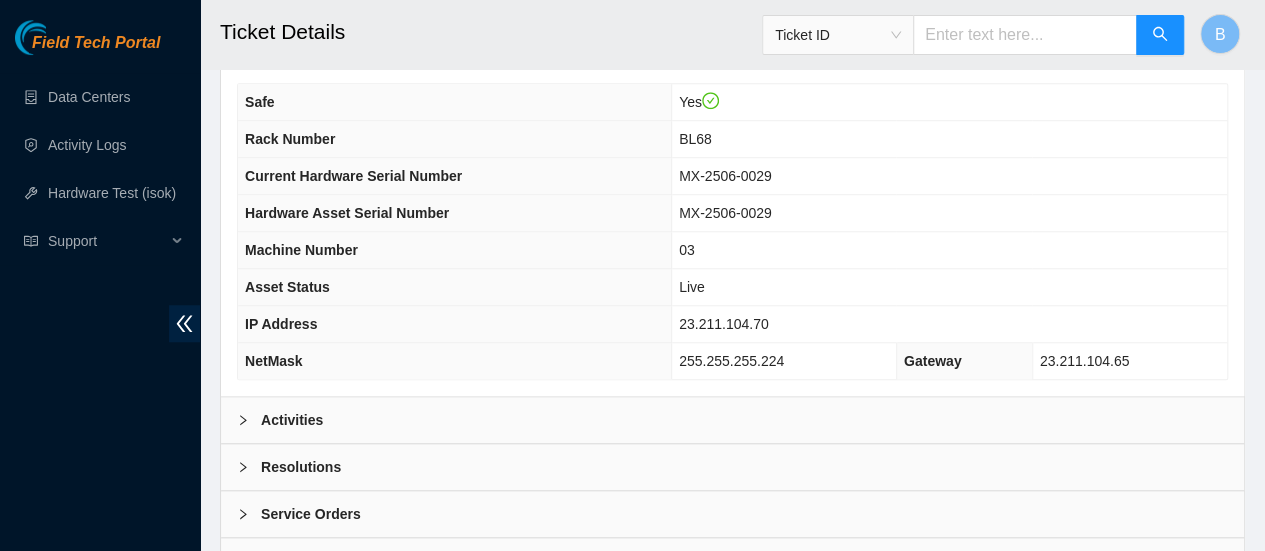 scroll, scrollTop: 744, scrollLeft: 0, axis: vertical 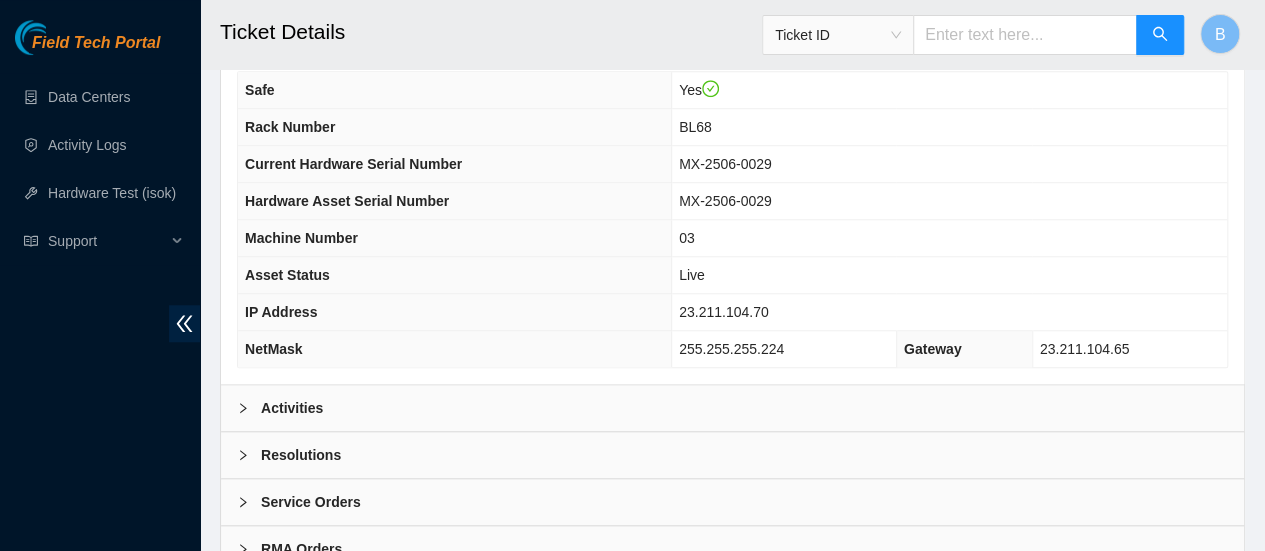 click on "Resolutions" at bounding box center (301, 455) 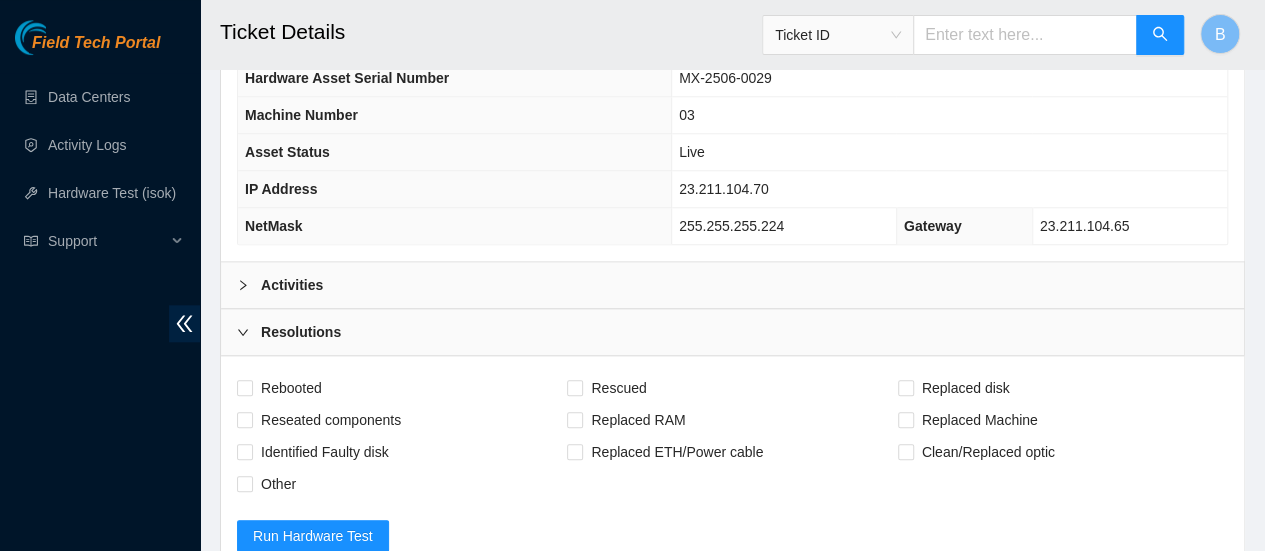 scroll, scrollTop: 876, scrollLeft: 0, axis: vertical 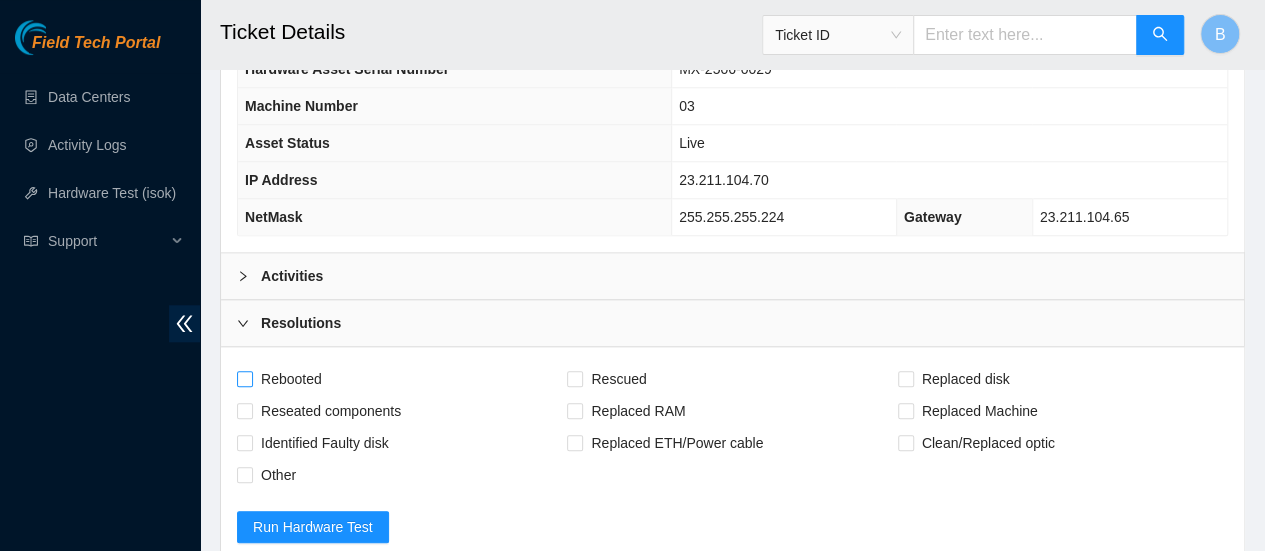 click on "Rebooted" at bounding box center (244, 378) 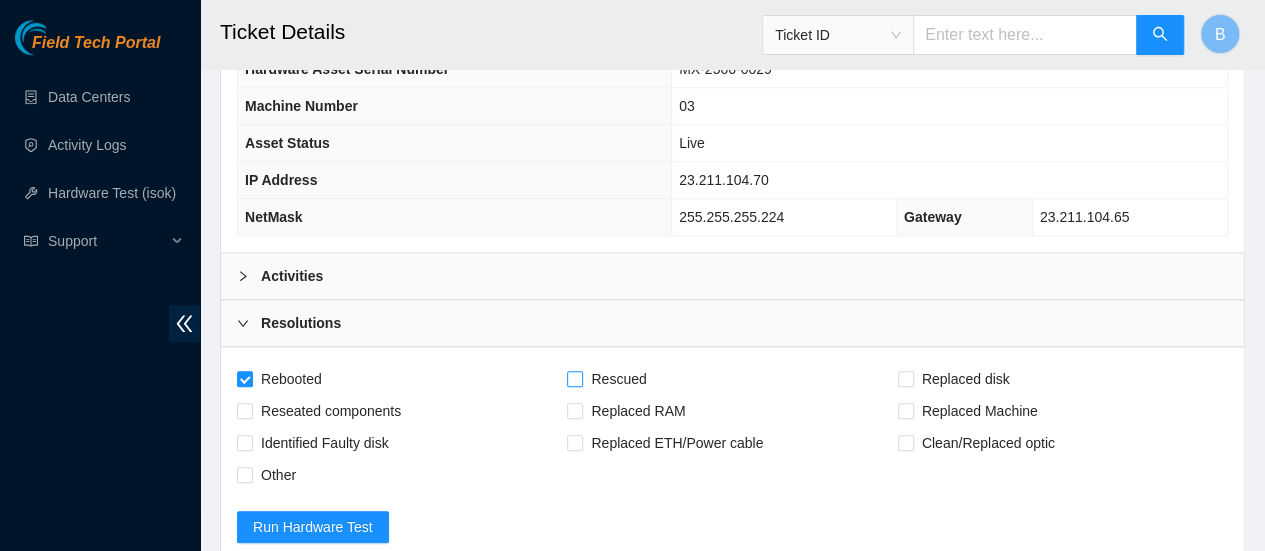 click on "Rescued" at bounding box center [574, 378] 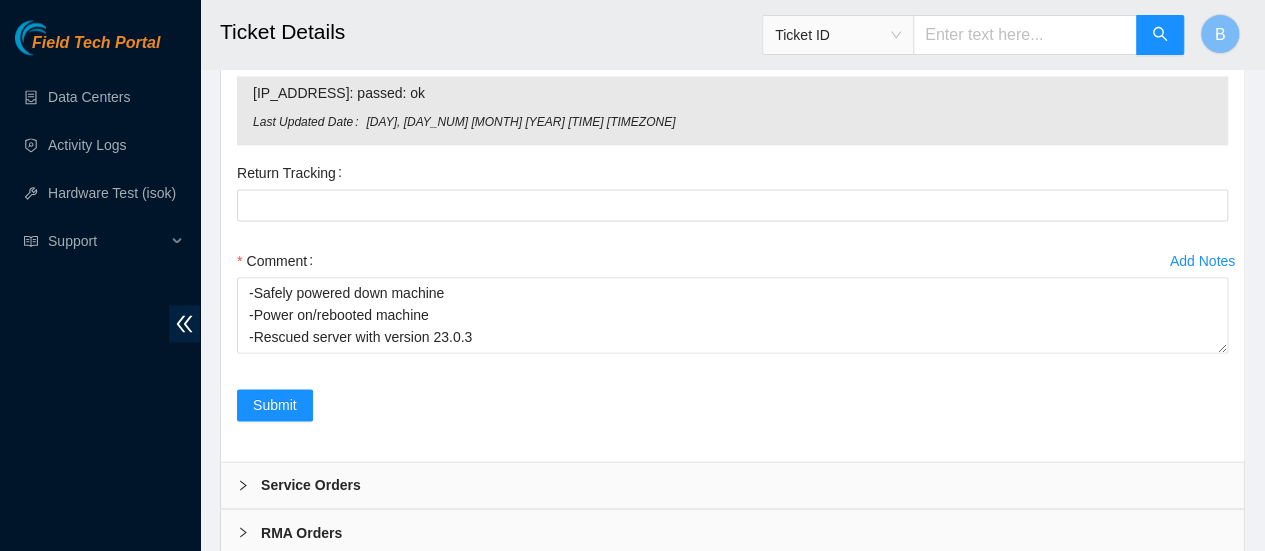 scroll, scrollTop: 1390, scrollLeft: 0, axis: vertical 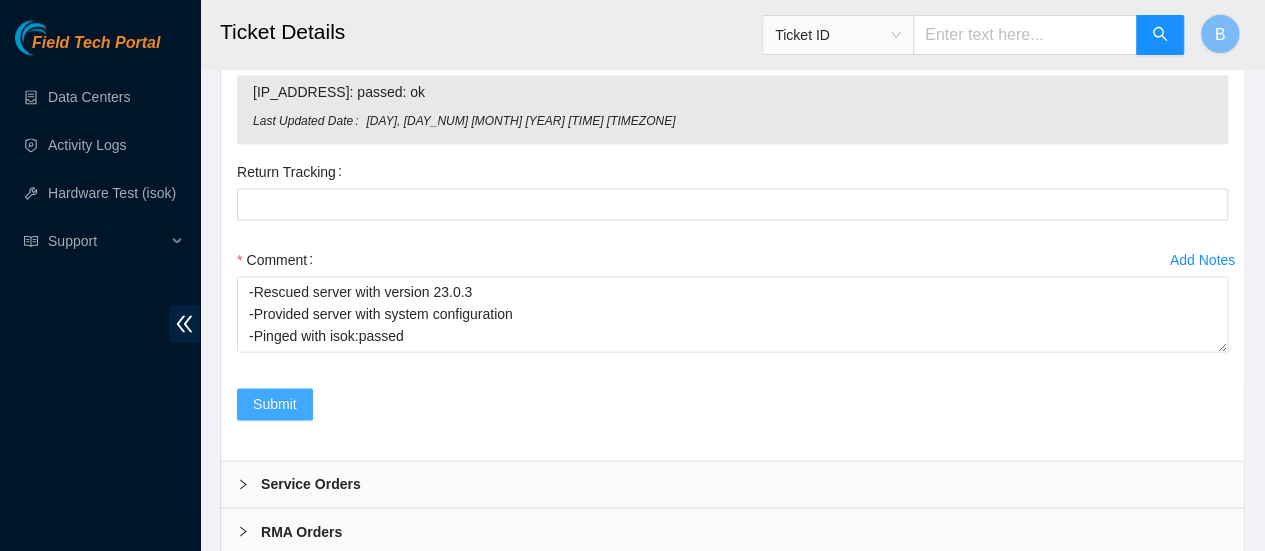click on "Submit" at bounding box center [275, 404] 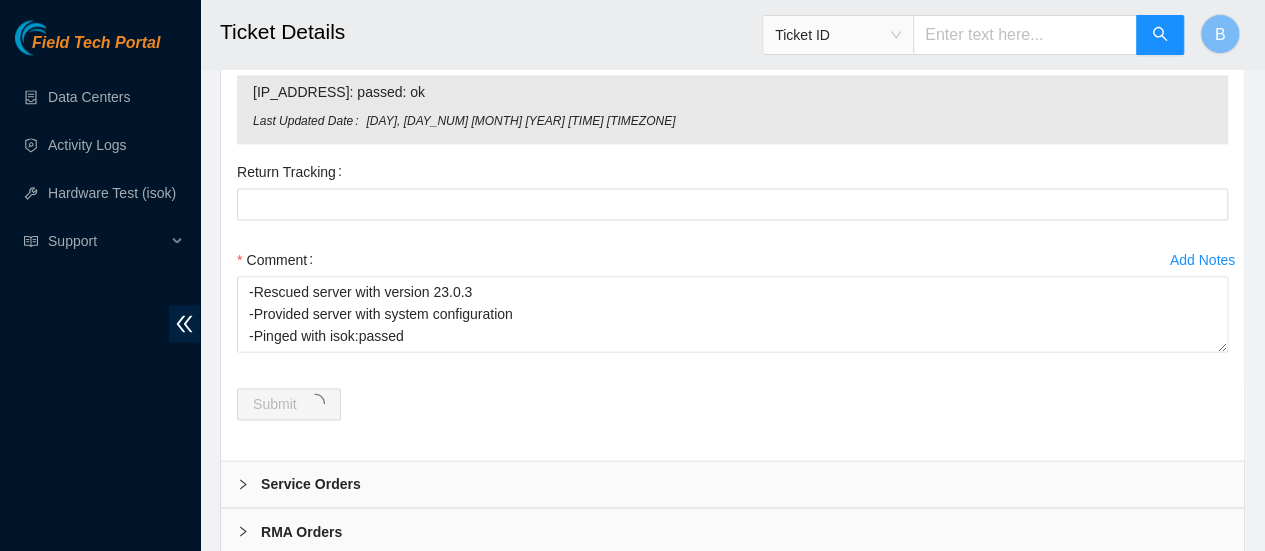 scroll, scrollTop: 0, scrollLeft: 0, axis: both 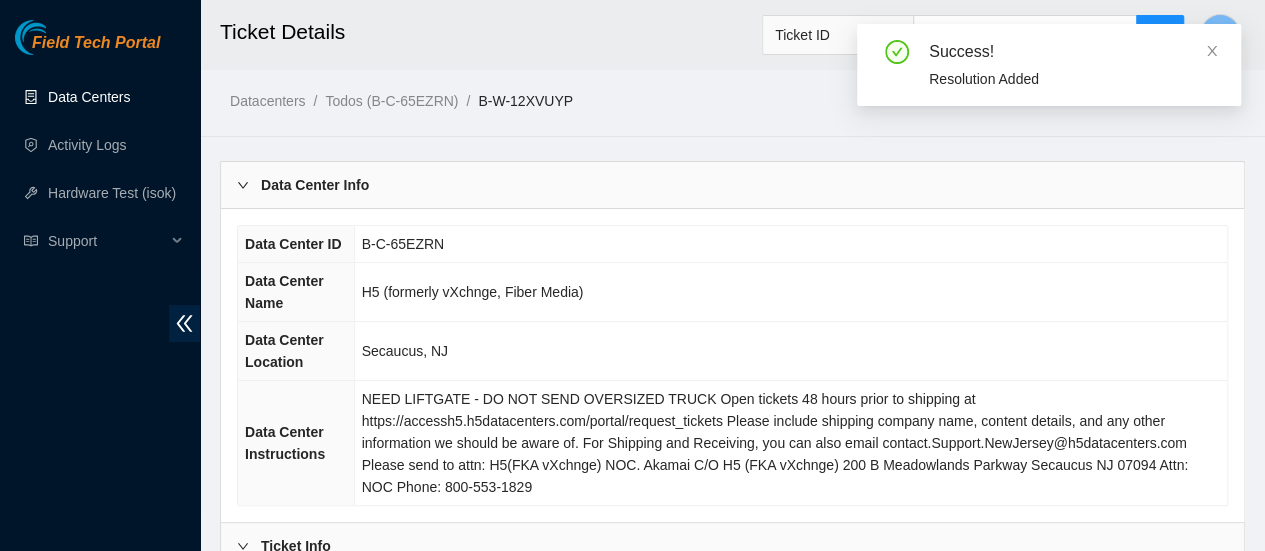 click on "Data Centers" at bounding box center [89, 97] 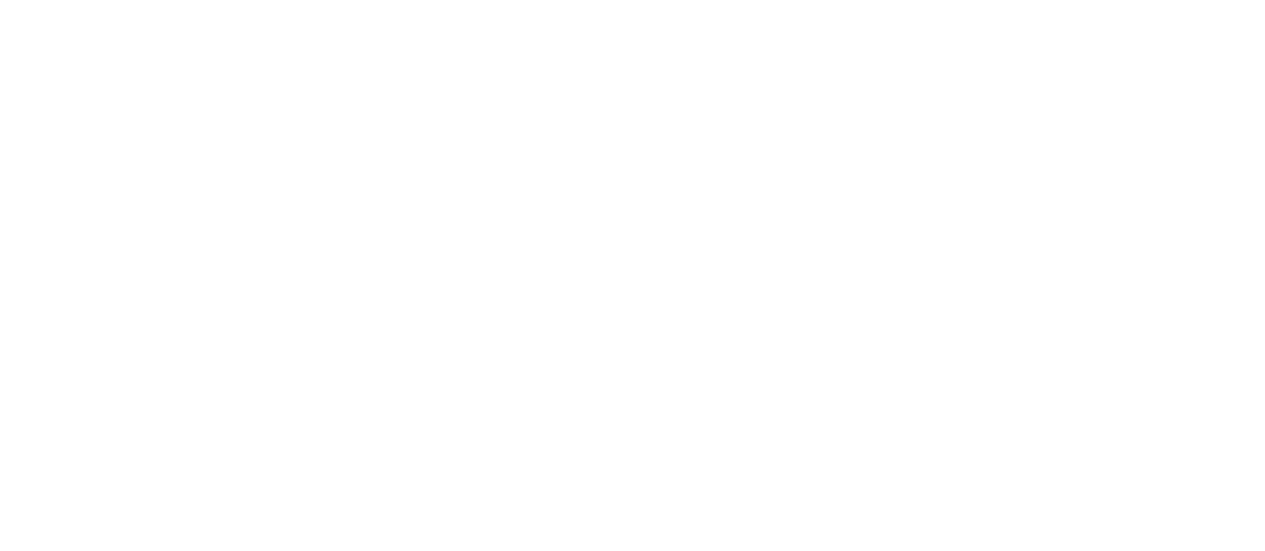scroll, scrollTop: 0, scrollLeft: 0, axis: both 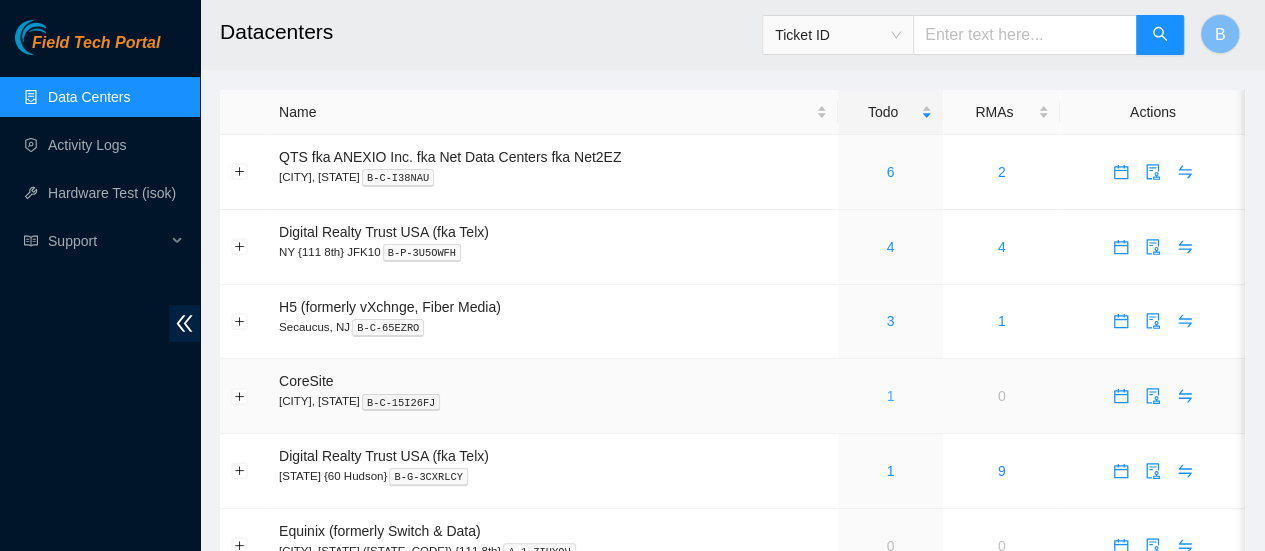 click on "1" at bounding box center [890, 396] 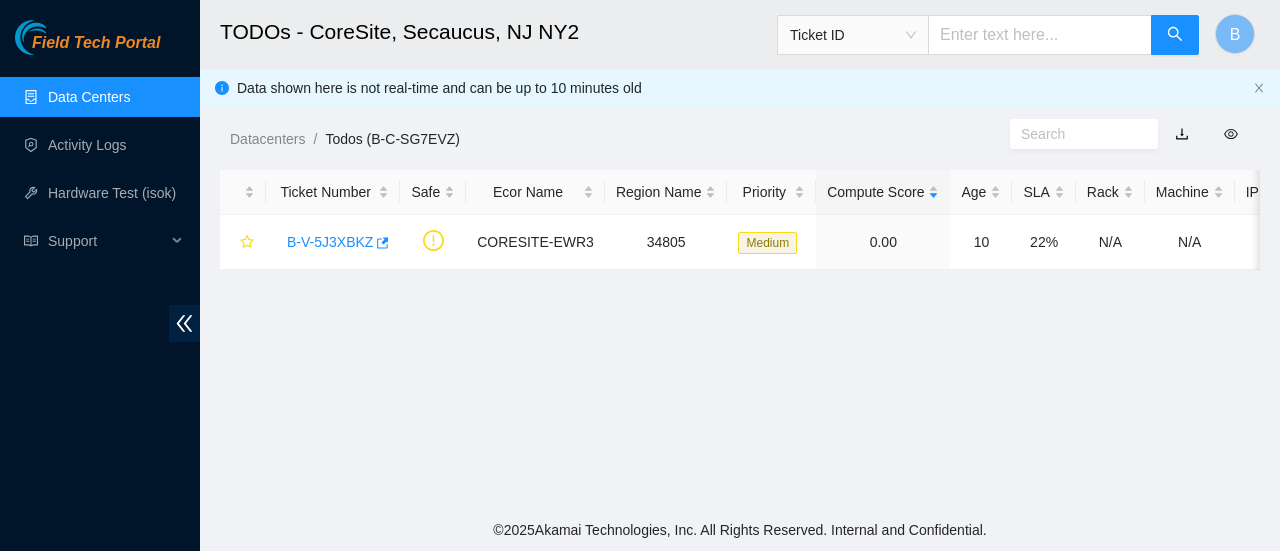 click on "Data Centers" at bounding box center (89, 97) 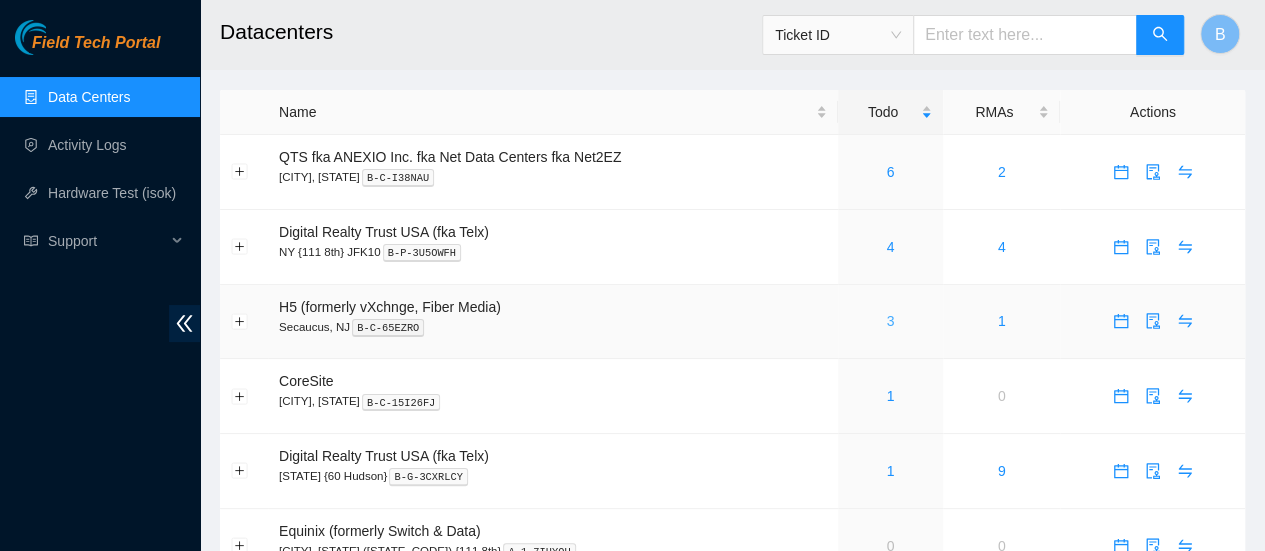 click on "3" at bounding box center [890, 321] 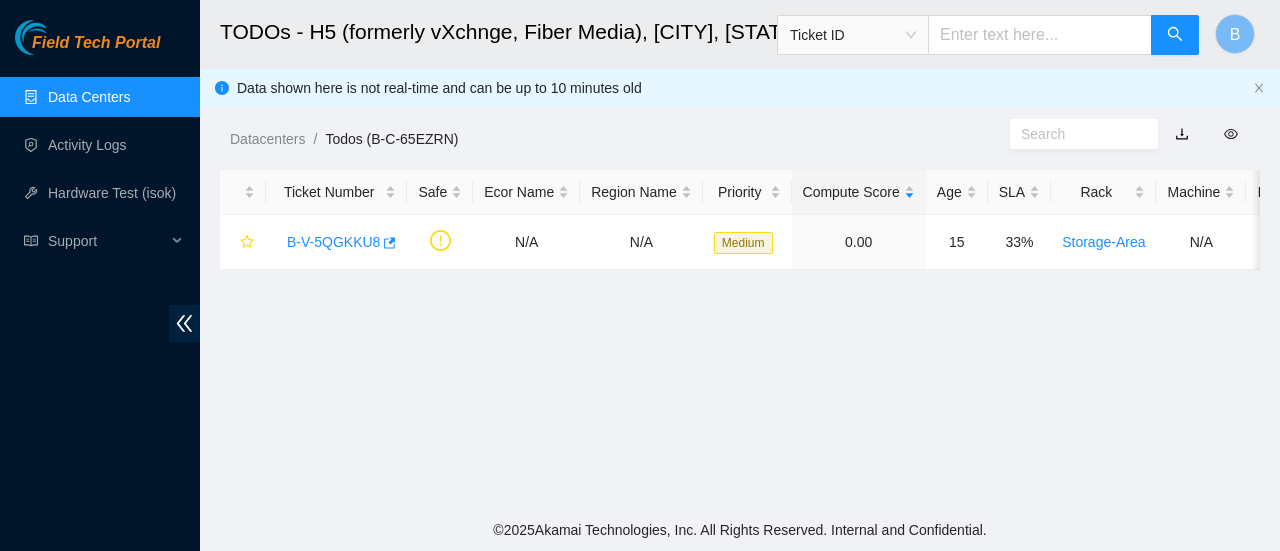 click on "Data Centers" at bounding box center [89, 97] 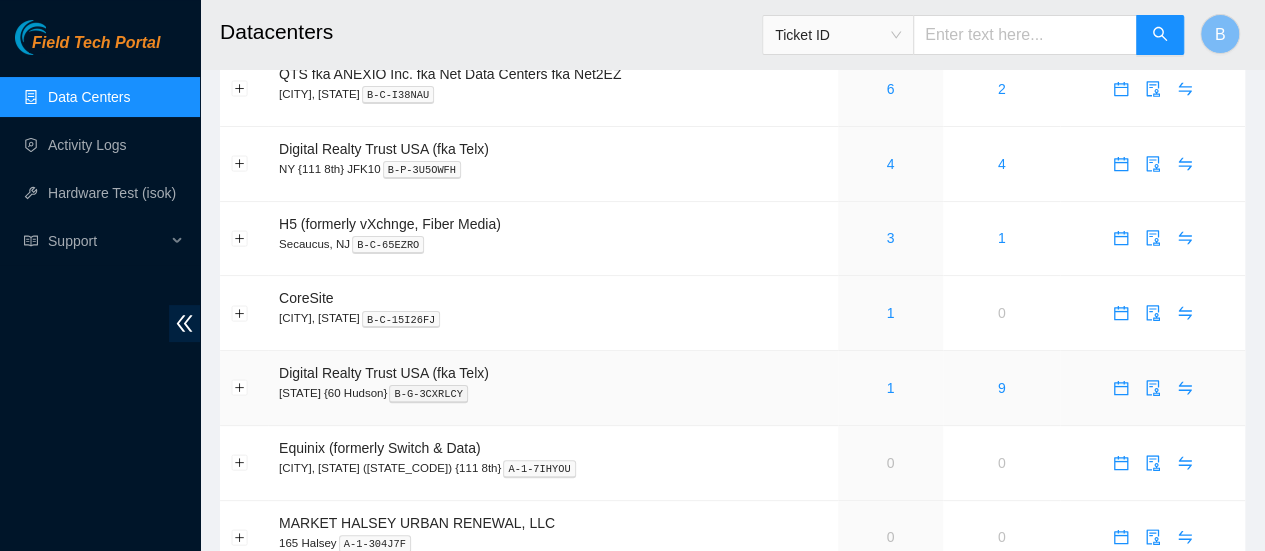 scroll, scrollTop: 84, scrollLeft: 0, axis: vertical 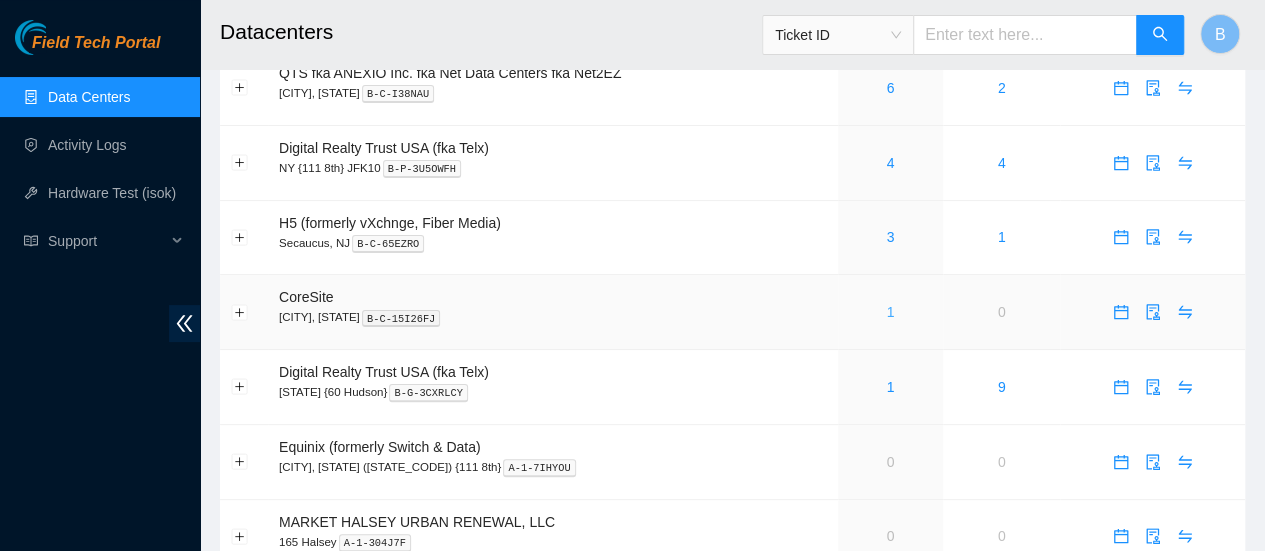 click on "1" at bounding box center [890, 312] 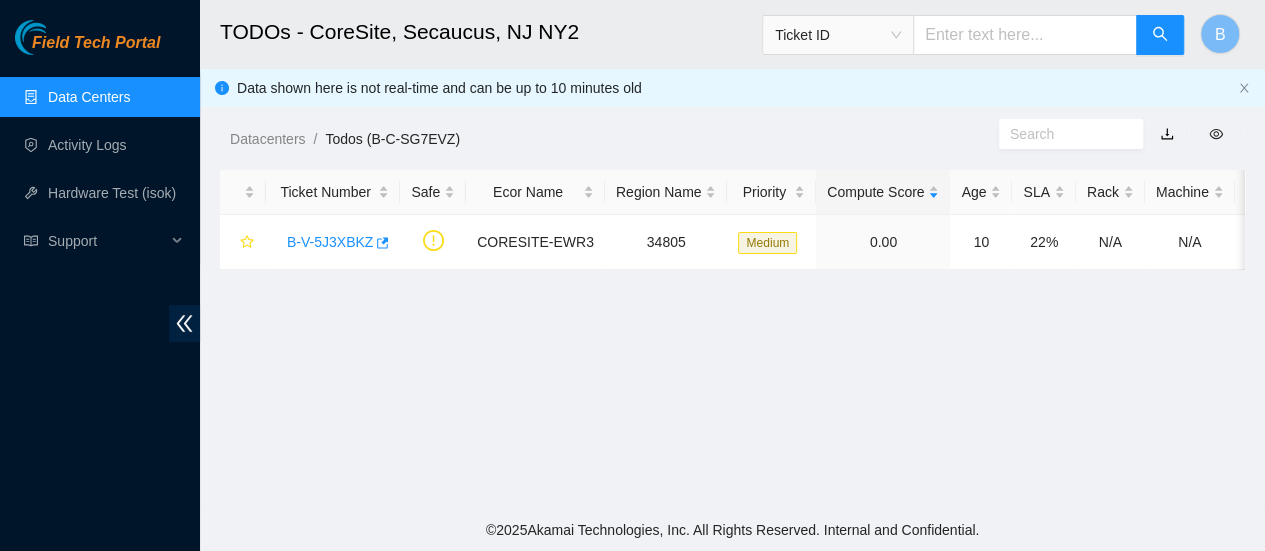 scroll, scrollTop: 0, scrollLeft: 0, axis: both 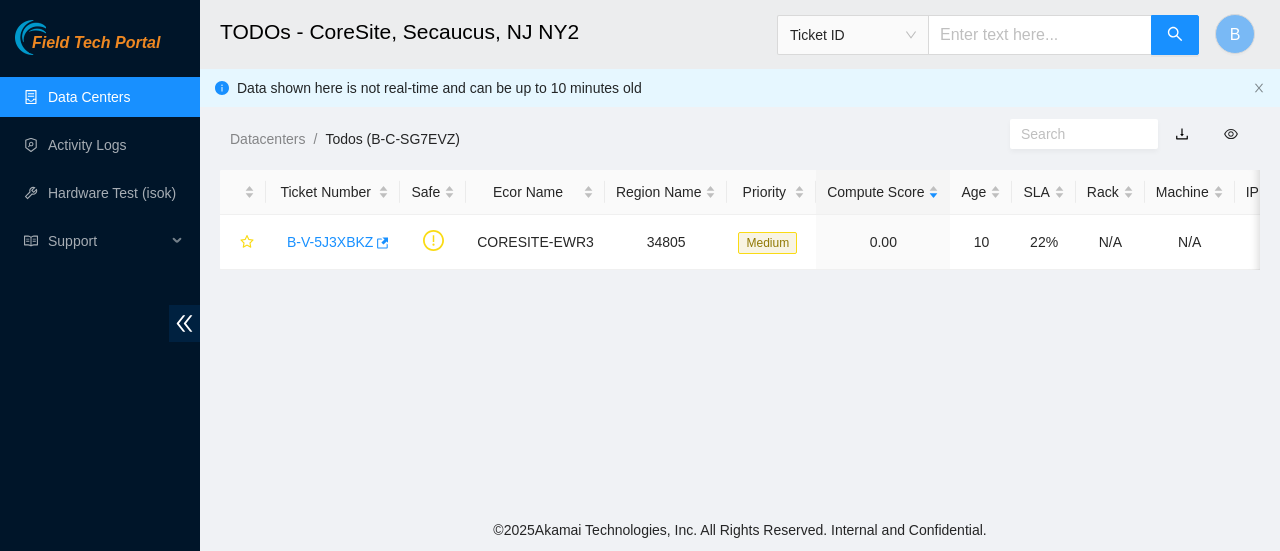 click on "Data Centers" at bounding box center (89, 97) 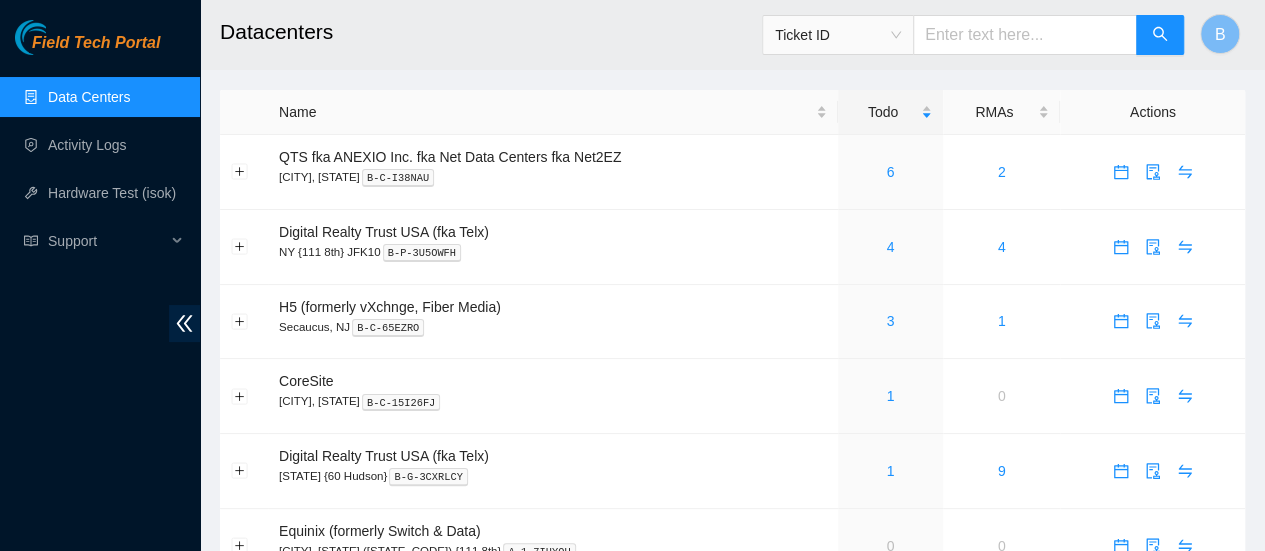 click on "Data Centers" at bounding box center (89, 97) 